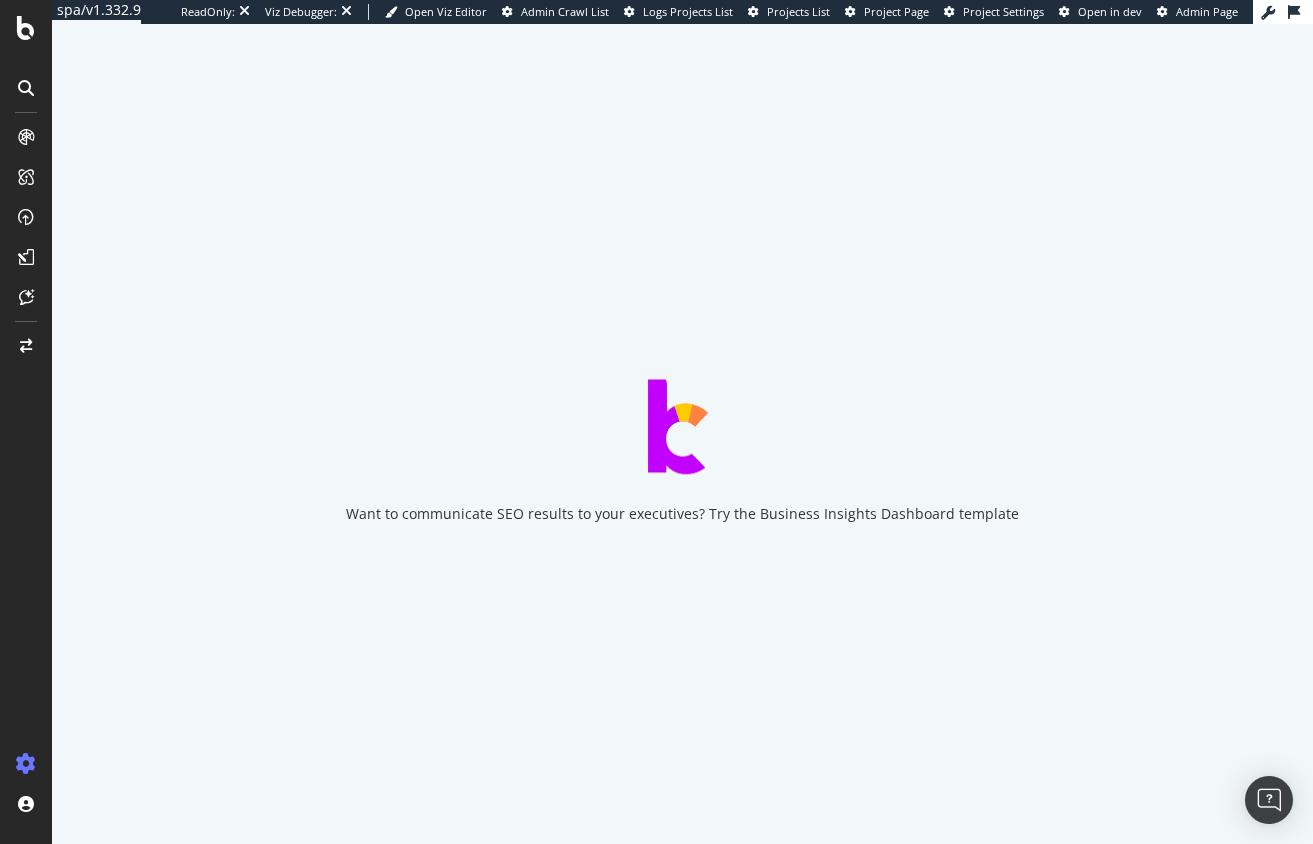 scroll, scrollTop: 0, scrollLeft: 0, axis: both 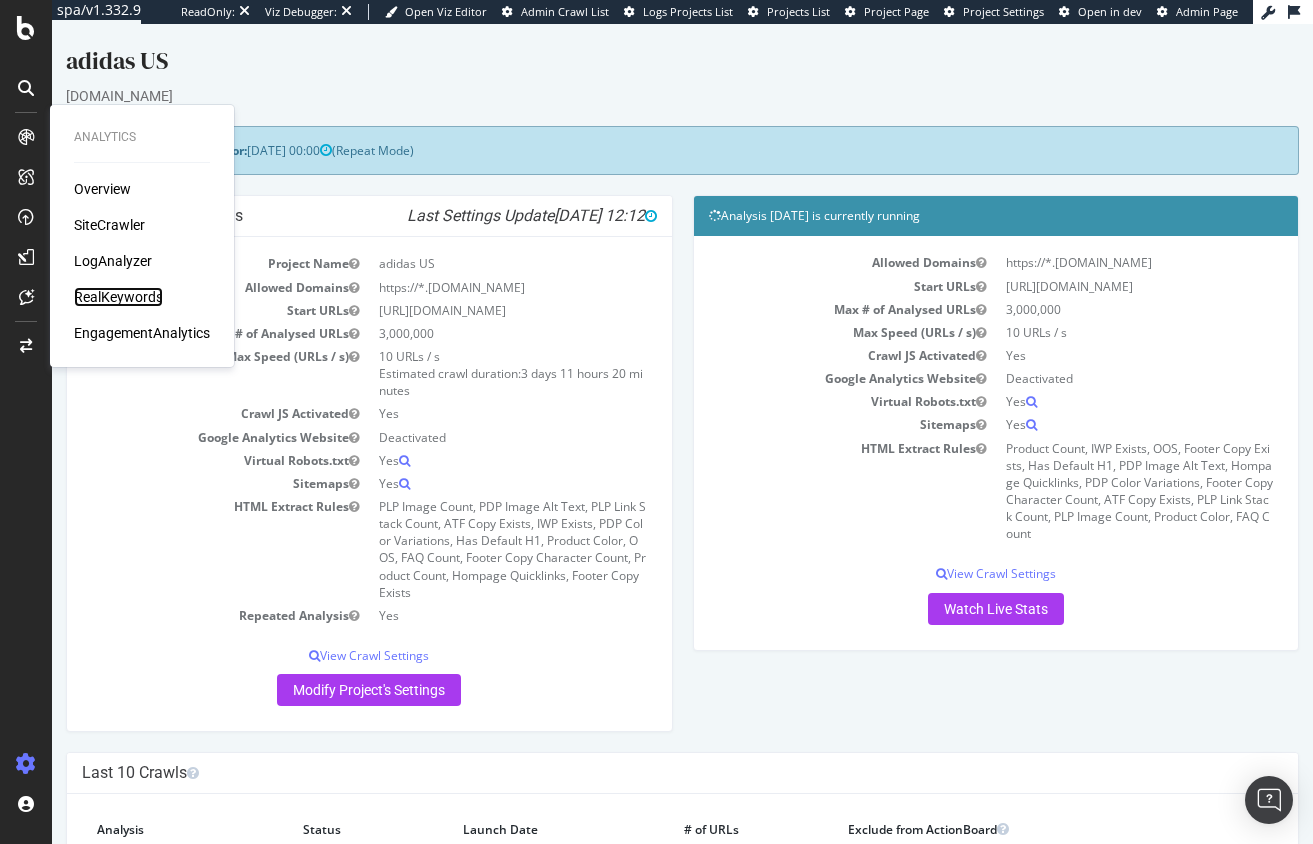 click on "RealKeywords" at bounding box center (118, 297) 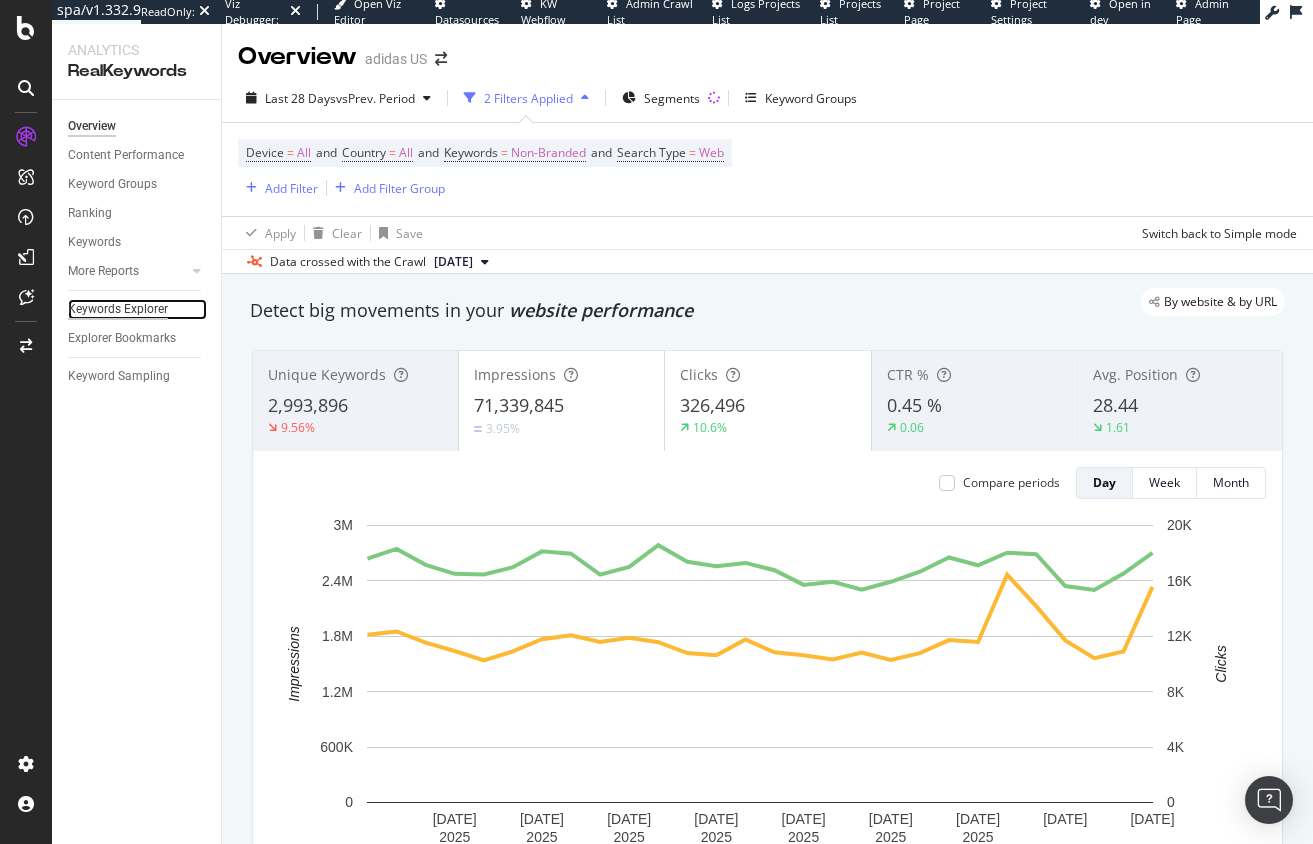 click on "Keywords Explorer" at bounding box center [118, 309] 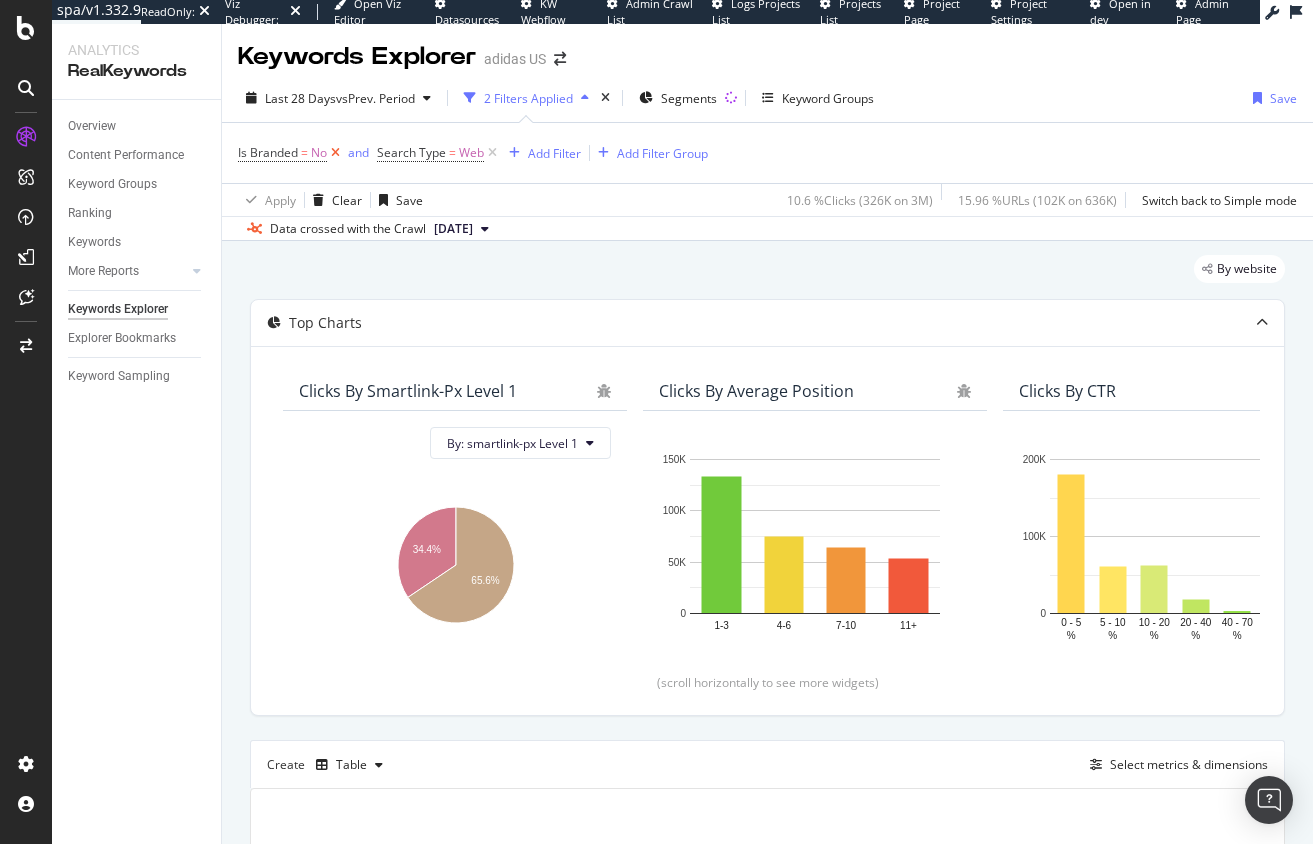 click at bounding box center (335, 153) 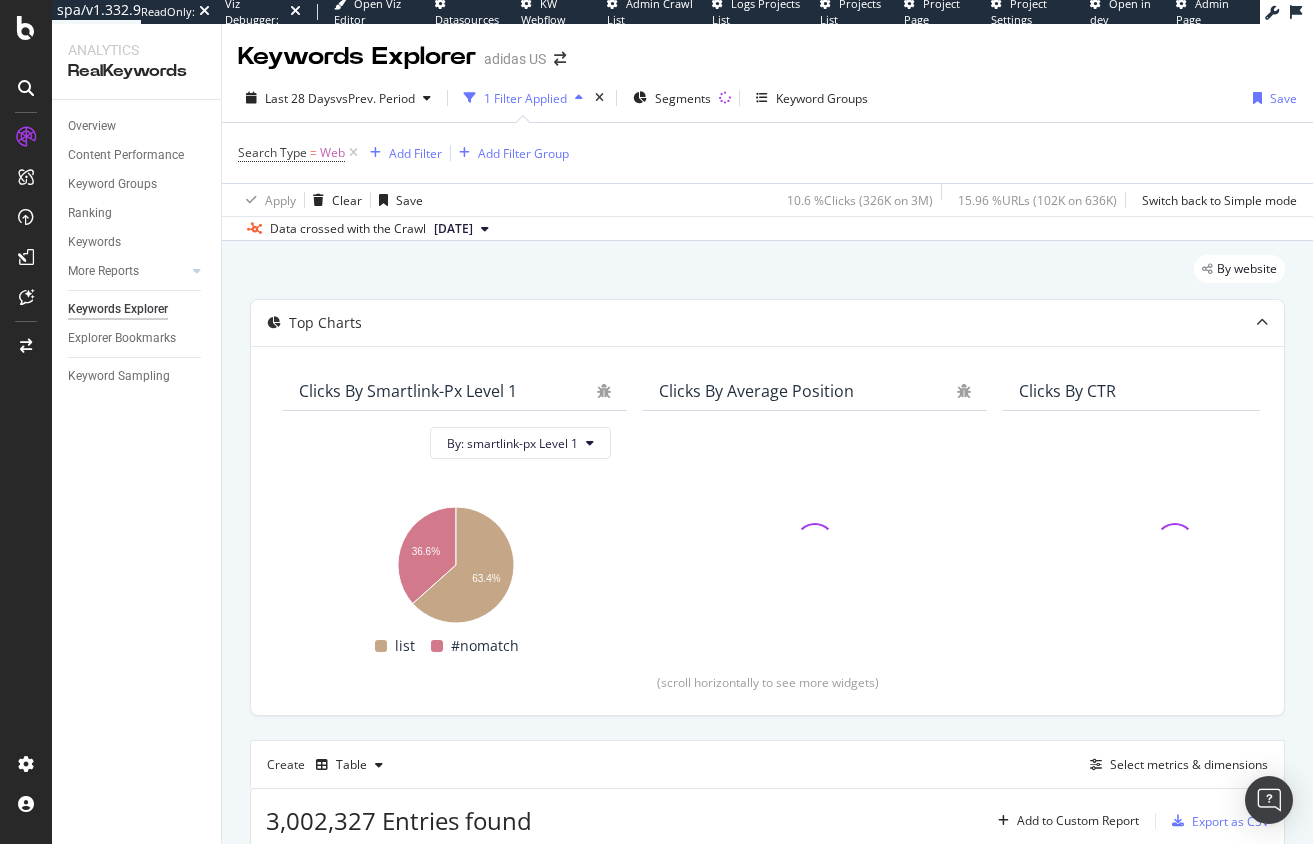 click on "Search Type   =     Web Add Filter Add Filter Group" at bounding box center [767, 153] 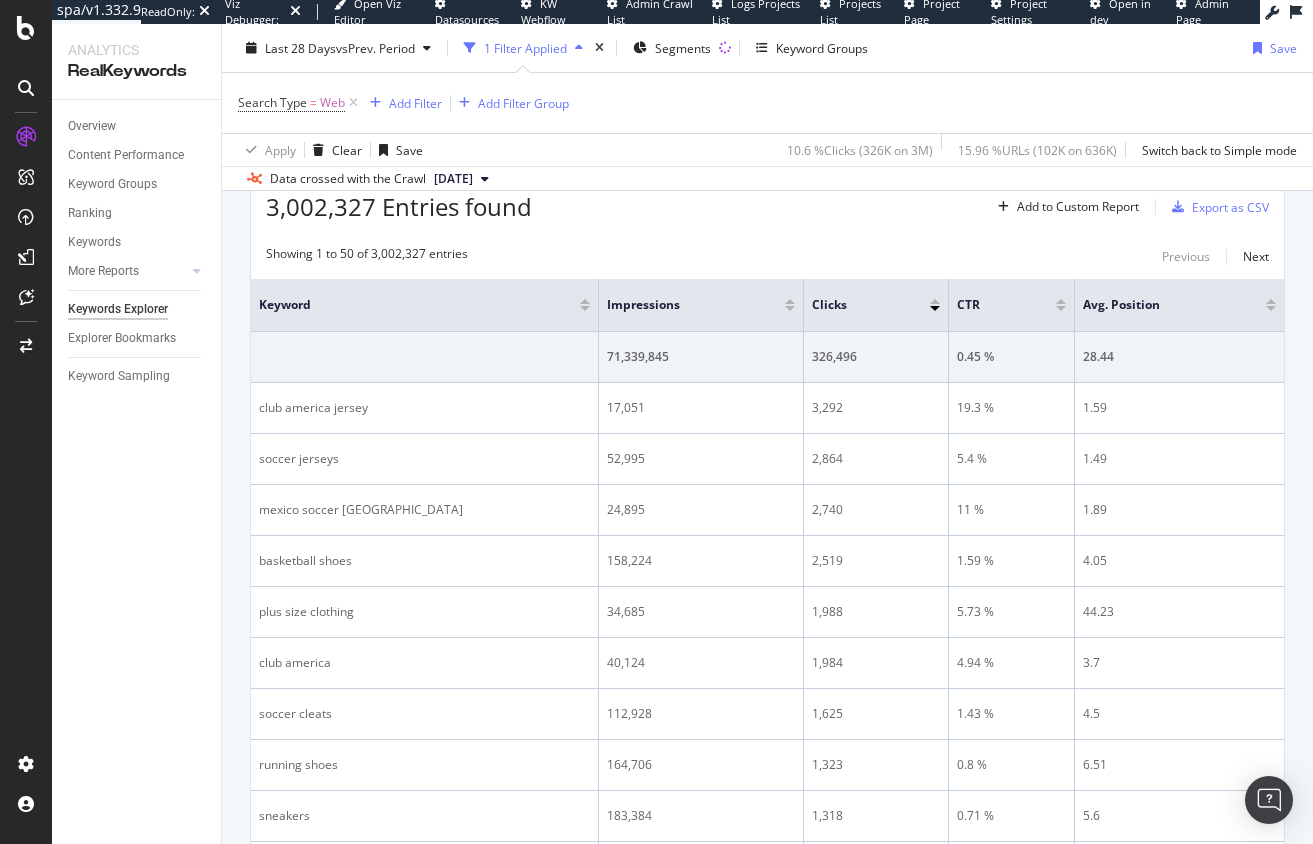 scroll, scrollTop: 429, scrollLeft: 0, axis: vertical 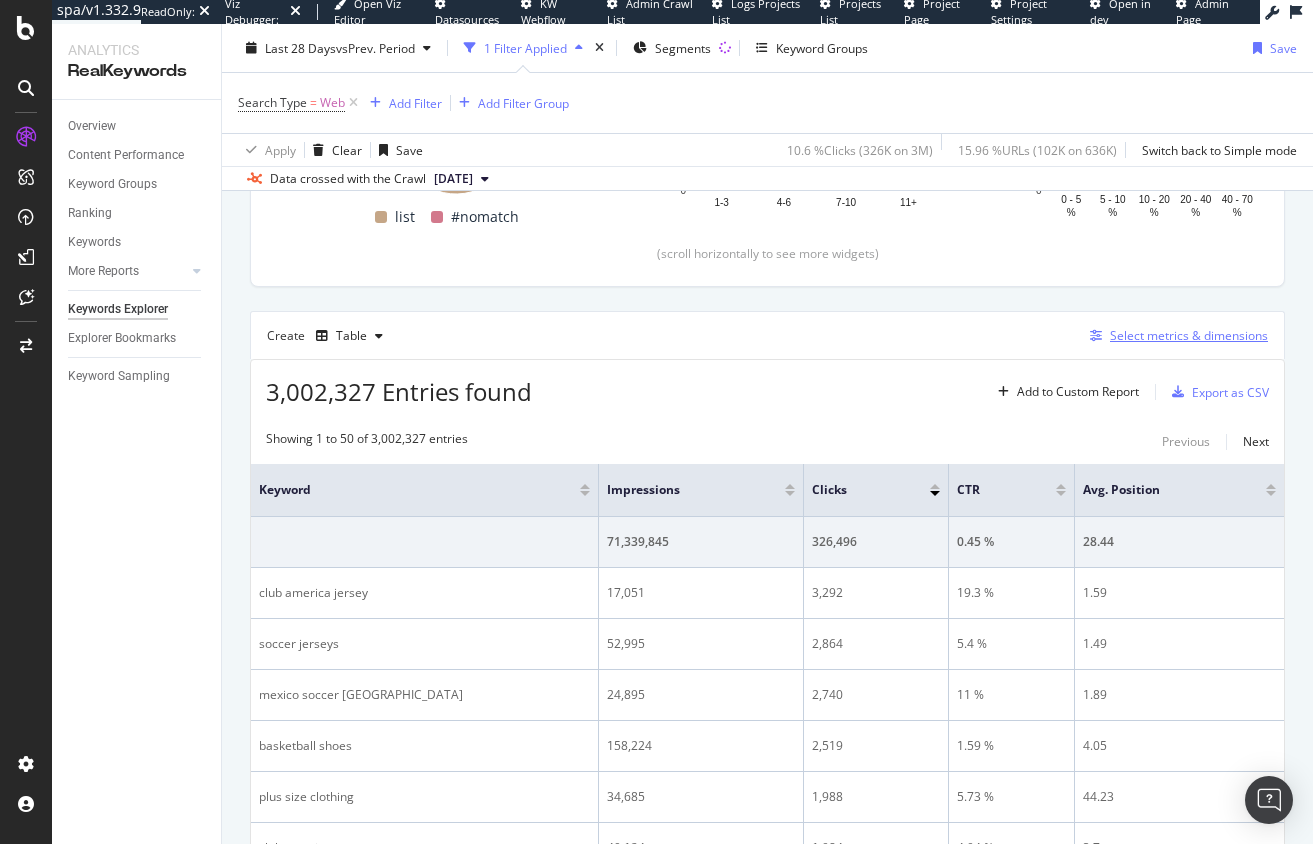 click on "Select metrics & dimensions" at bounding box center [1189, 335] 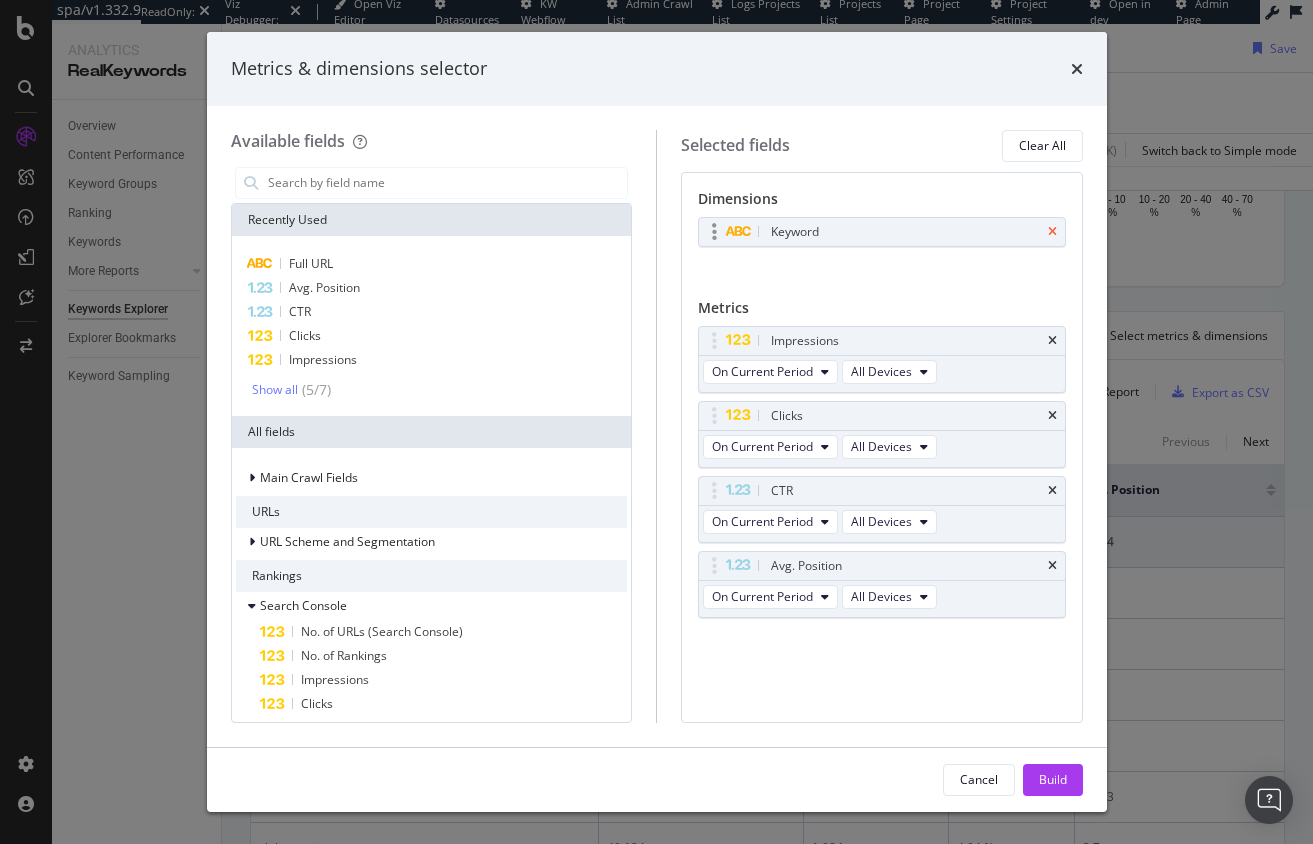 click at bounding box center [1052, 232] 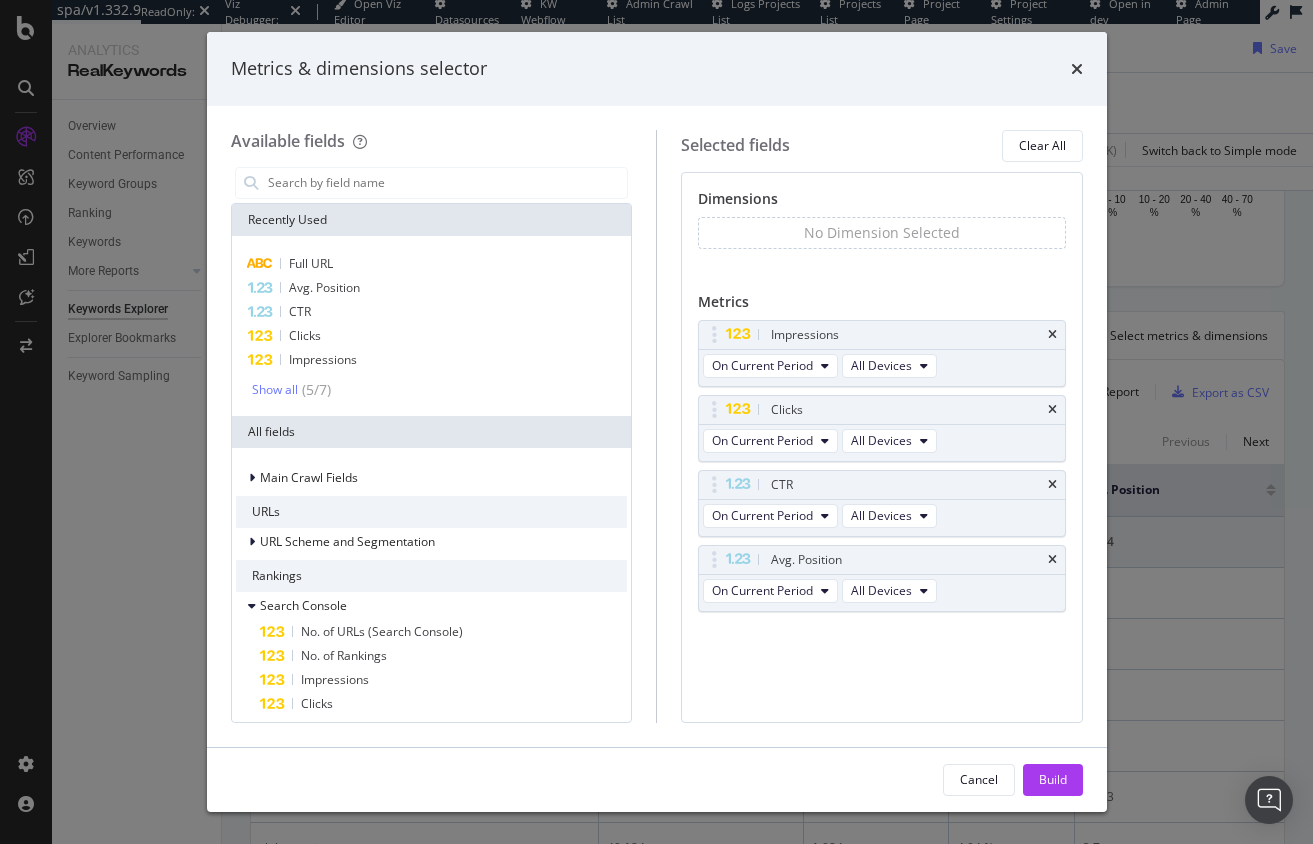 click on "Full URL Avg. Position CTR Clicks Impressions Show all ( 5 / 7 )" at bounding box center [432, 326] 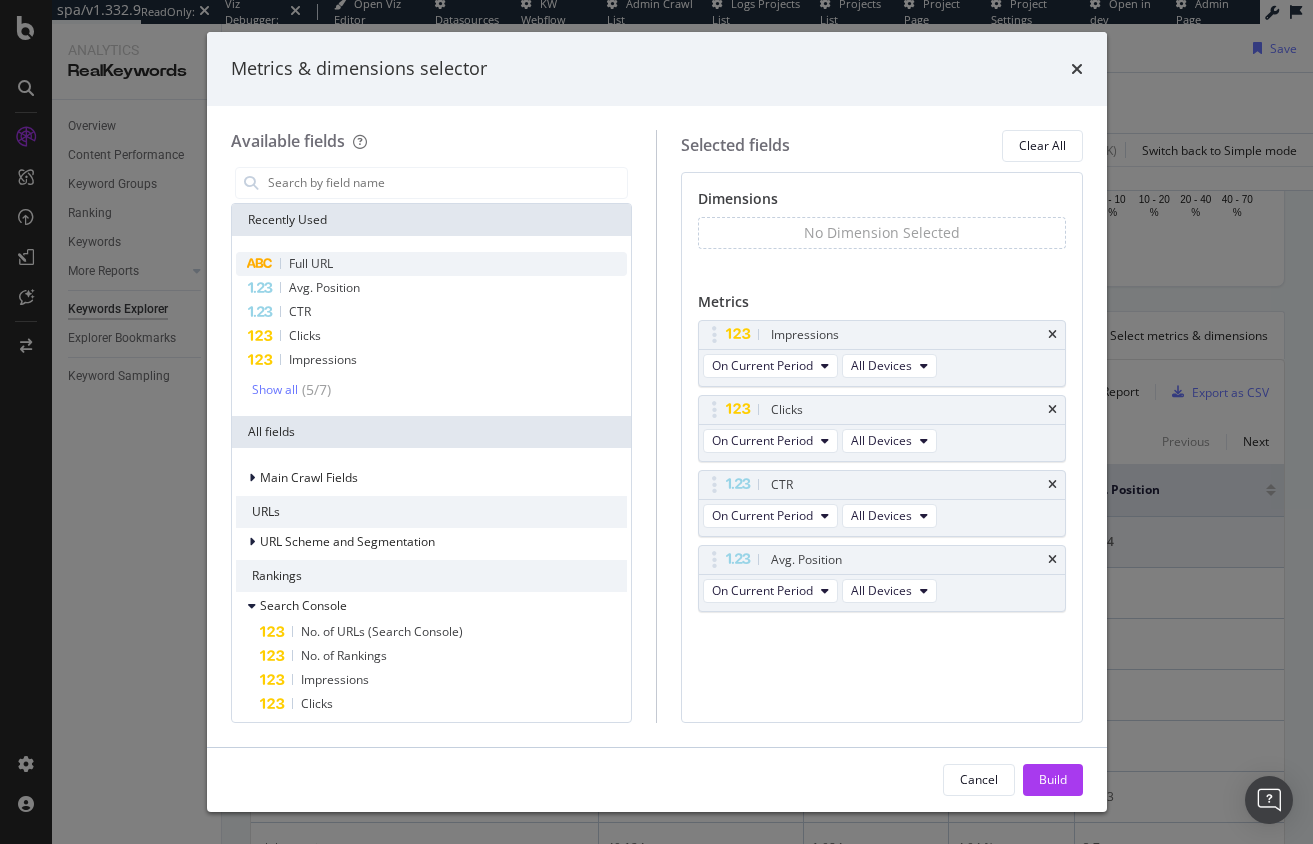 click on "Full URL" at bounding box center [432, 264] 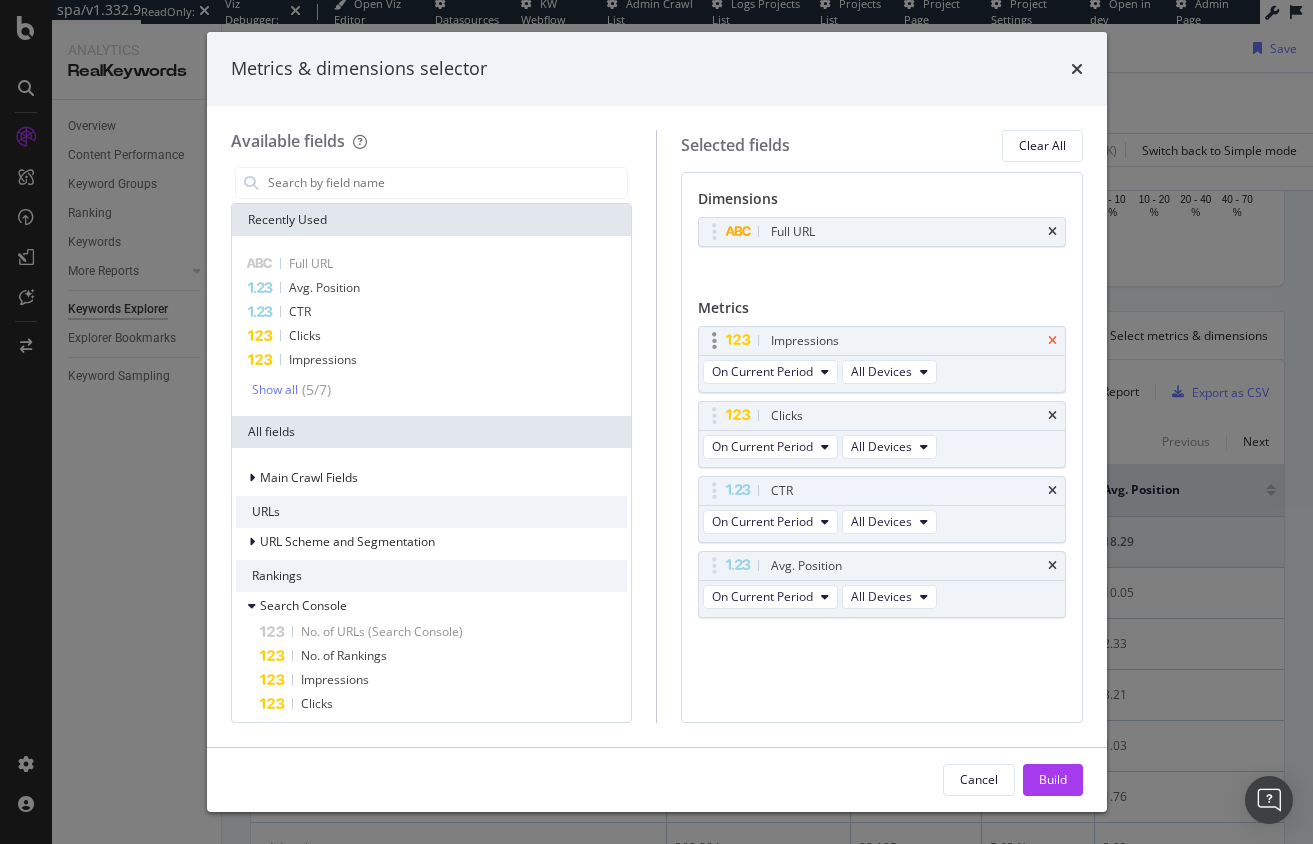 click at bounding box center [1052, 341] 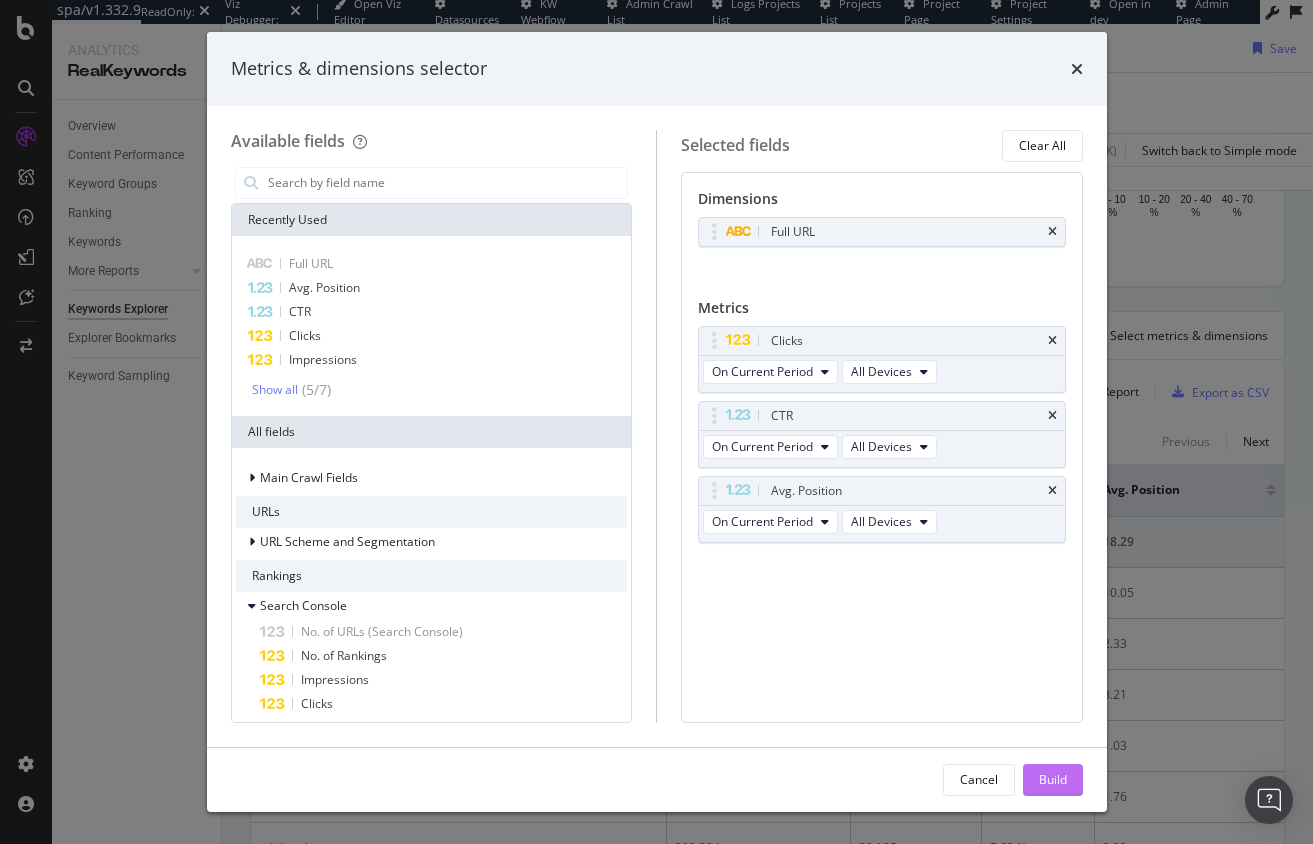 click on "Build" at bounding box center [1053, 779] 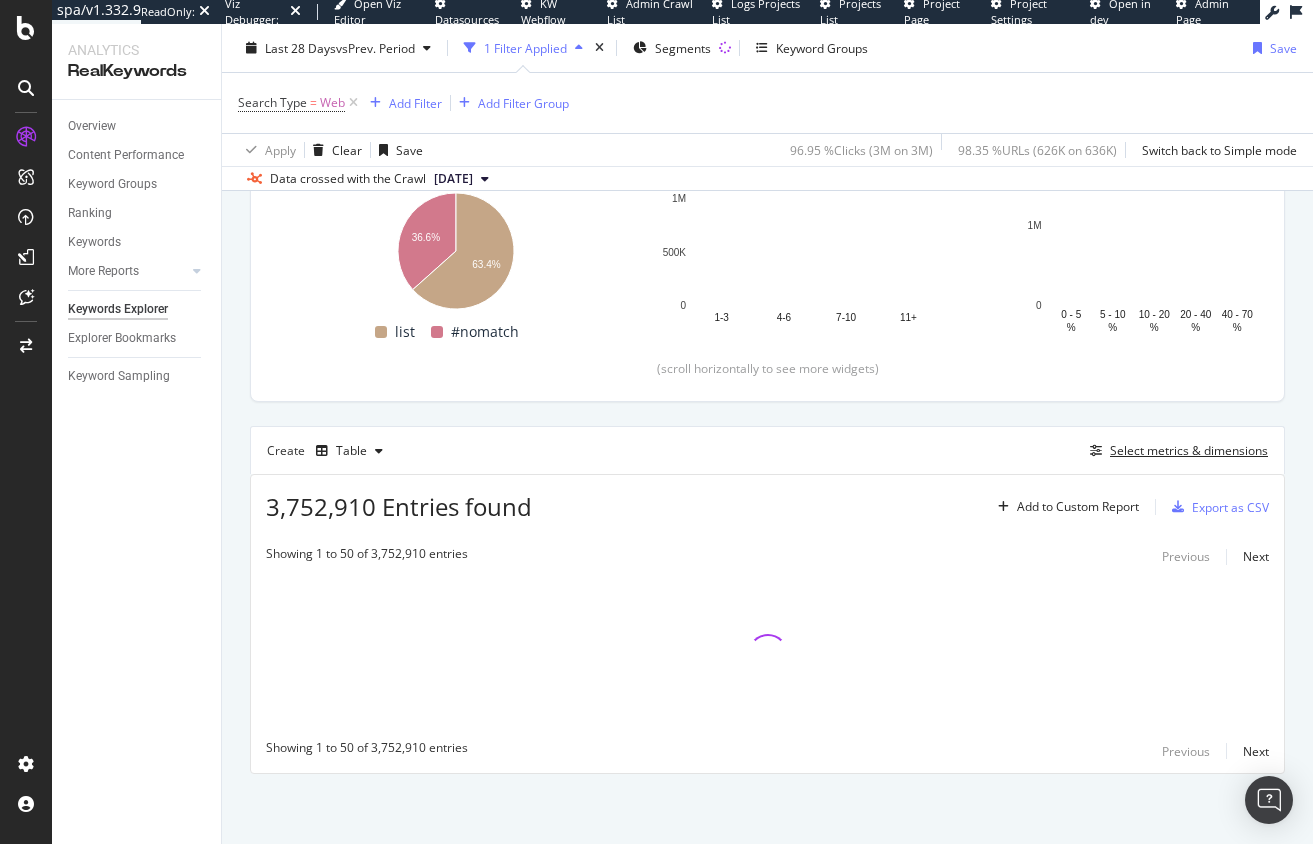 scroll, scrollTop: 315, scrollLeft: 0, axis: vertical 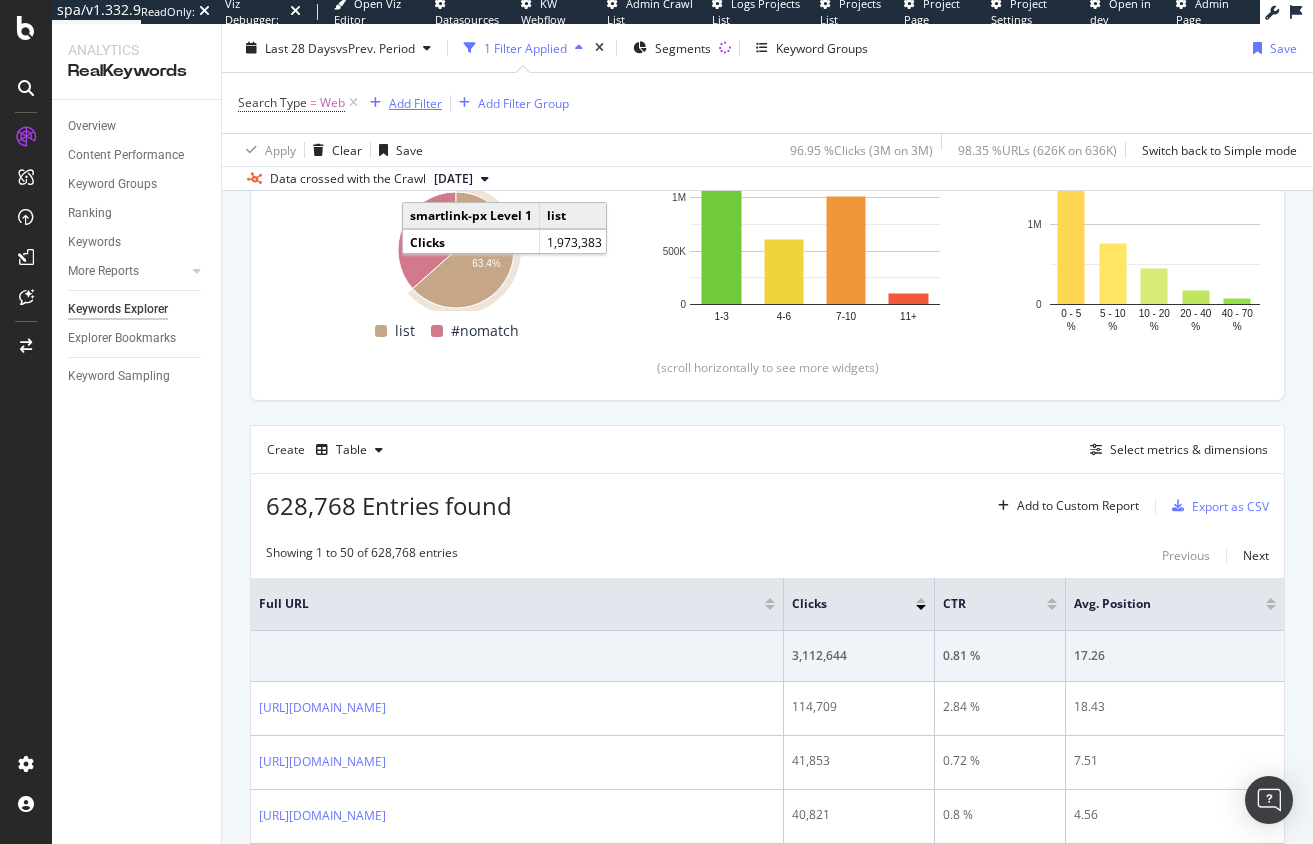 click on "Add Filter" at bounding box center (415, 102) 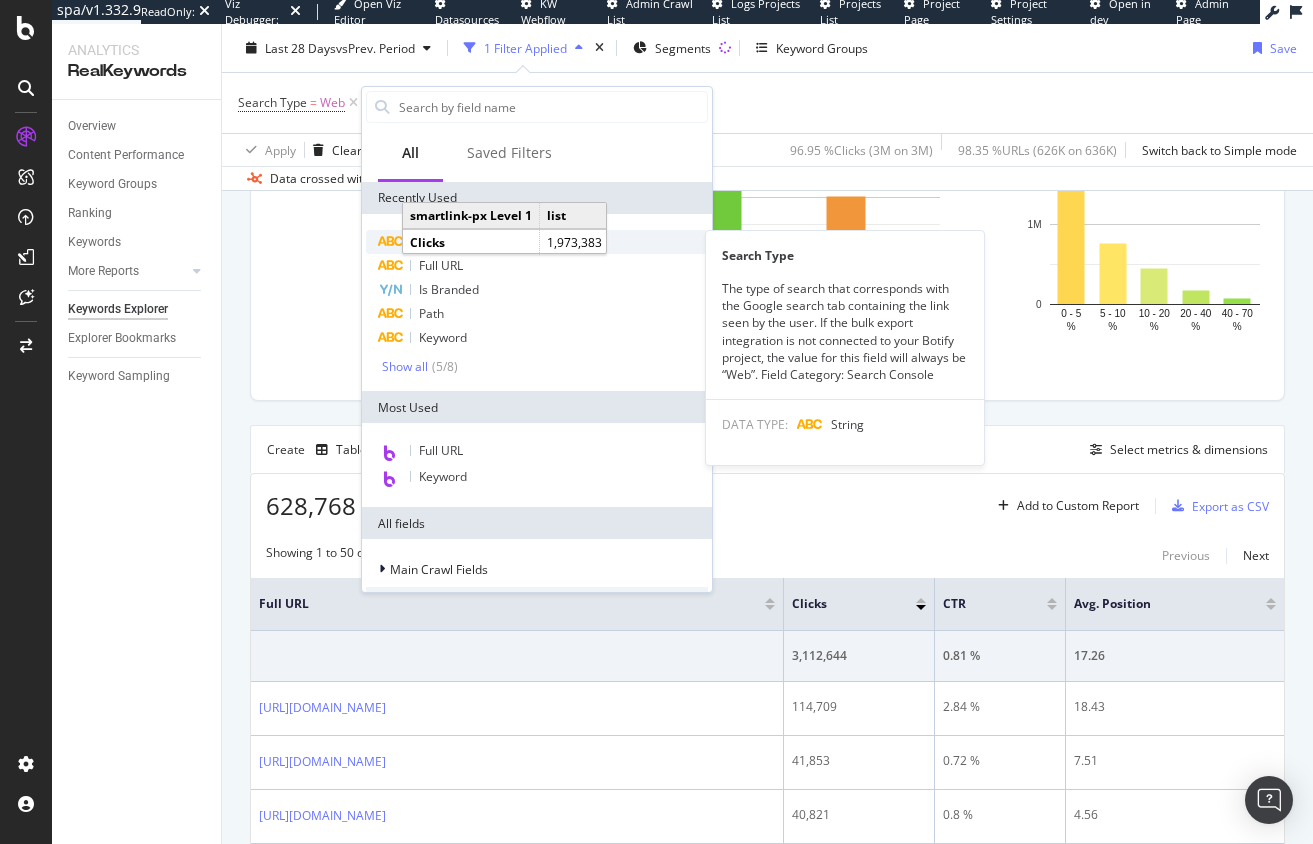 click on "Search Type" at bounding box center [537, 242] 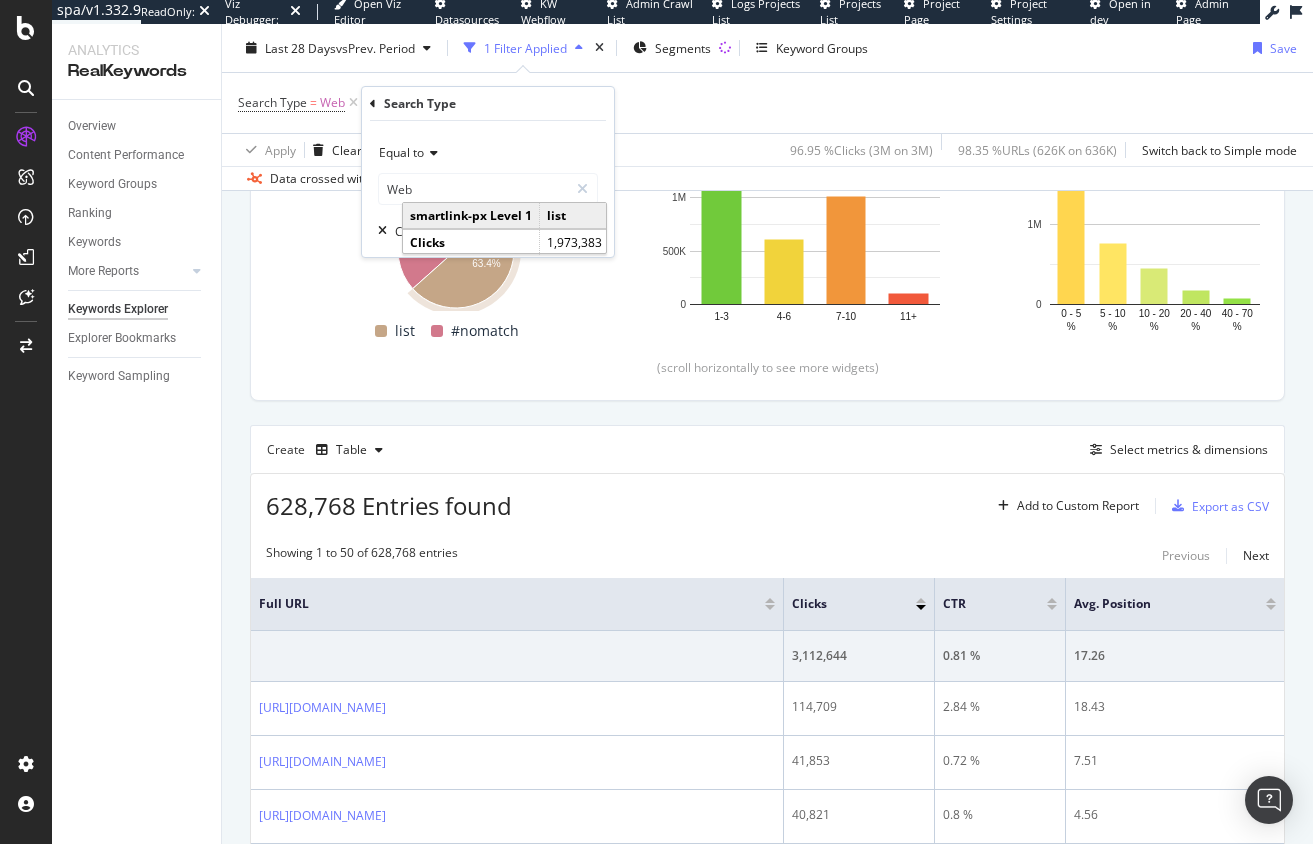 click on "Apply Clear Save 96.95 %  Clicks ( 3M on 3M ) 98.35 %  URLs ( 626K on 636K ) Switch back to Simple mode" at bounding box center [767, 149] 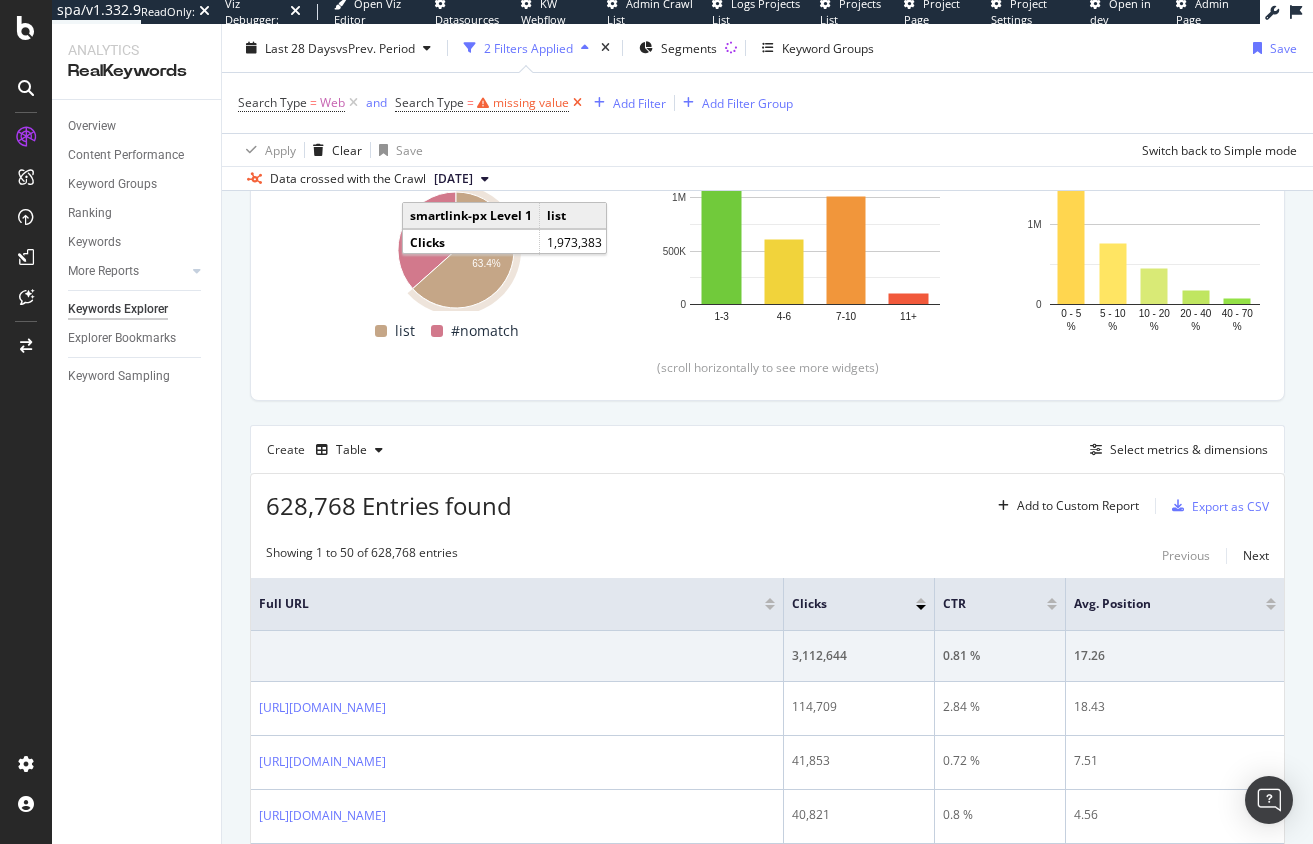 click at bounding box center (577, 103) 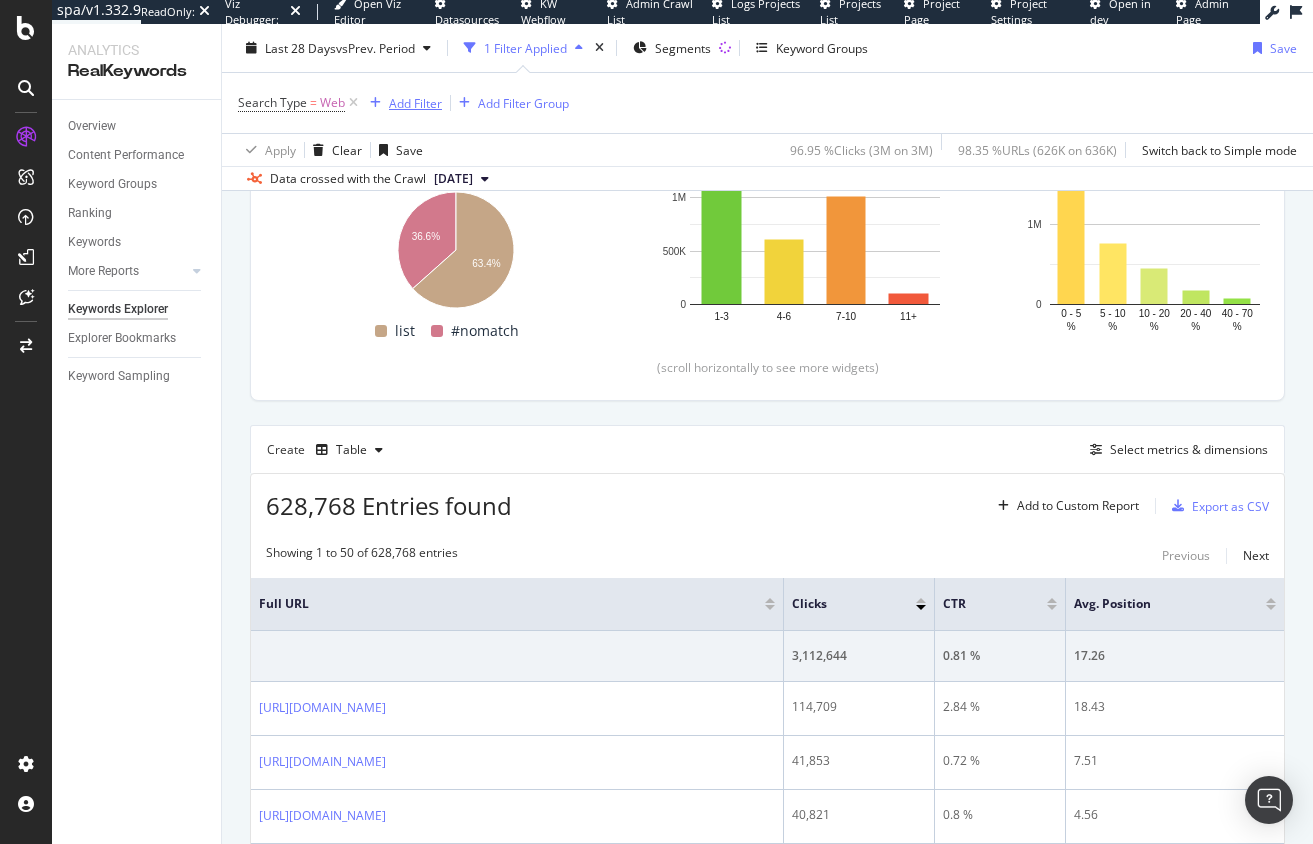 click on "Add Filter" at bounding box center (415, 102) 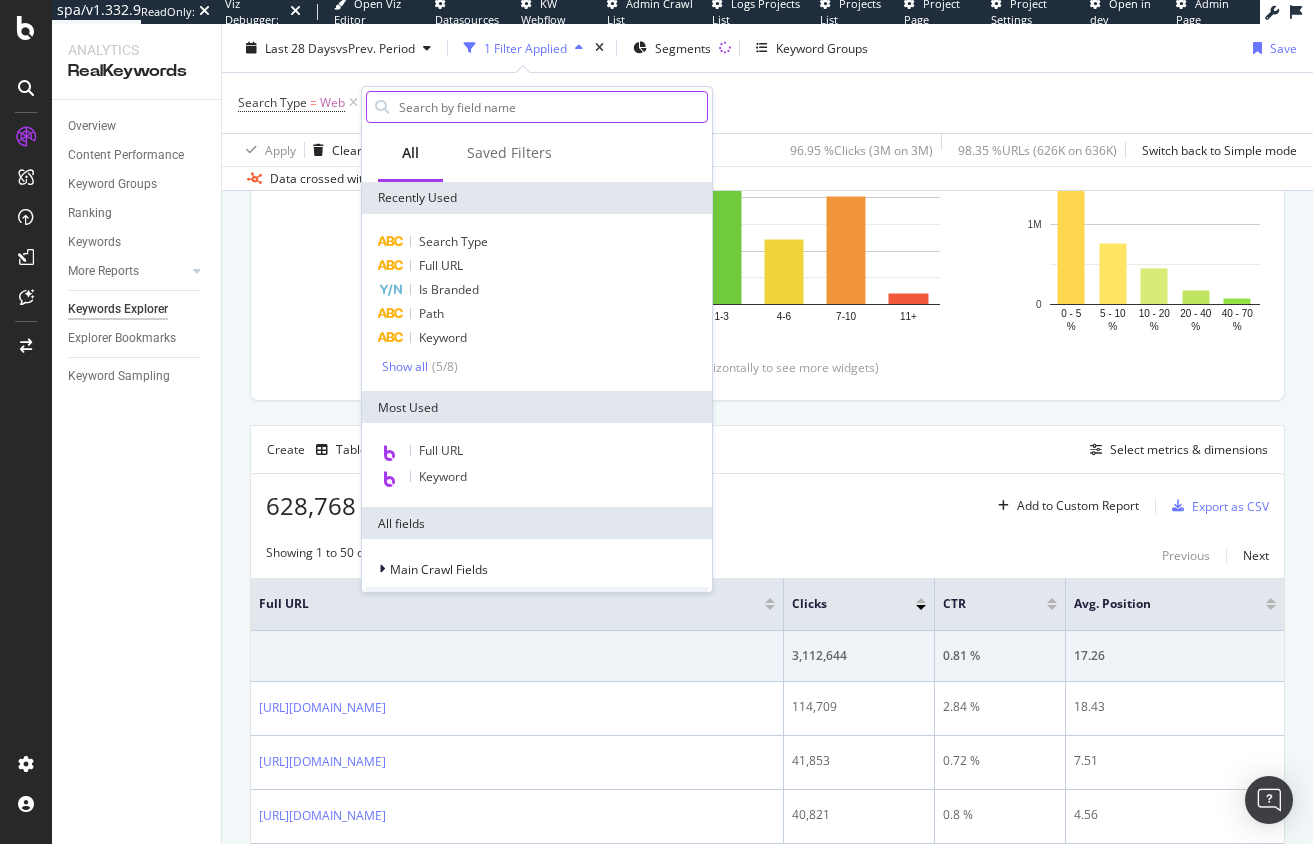 click at bounding box center [552, 107] 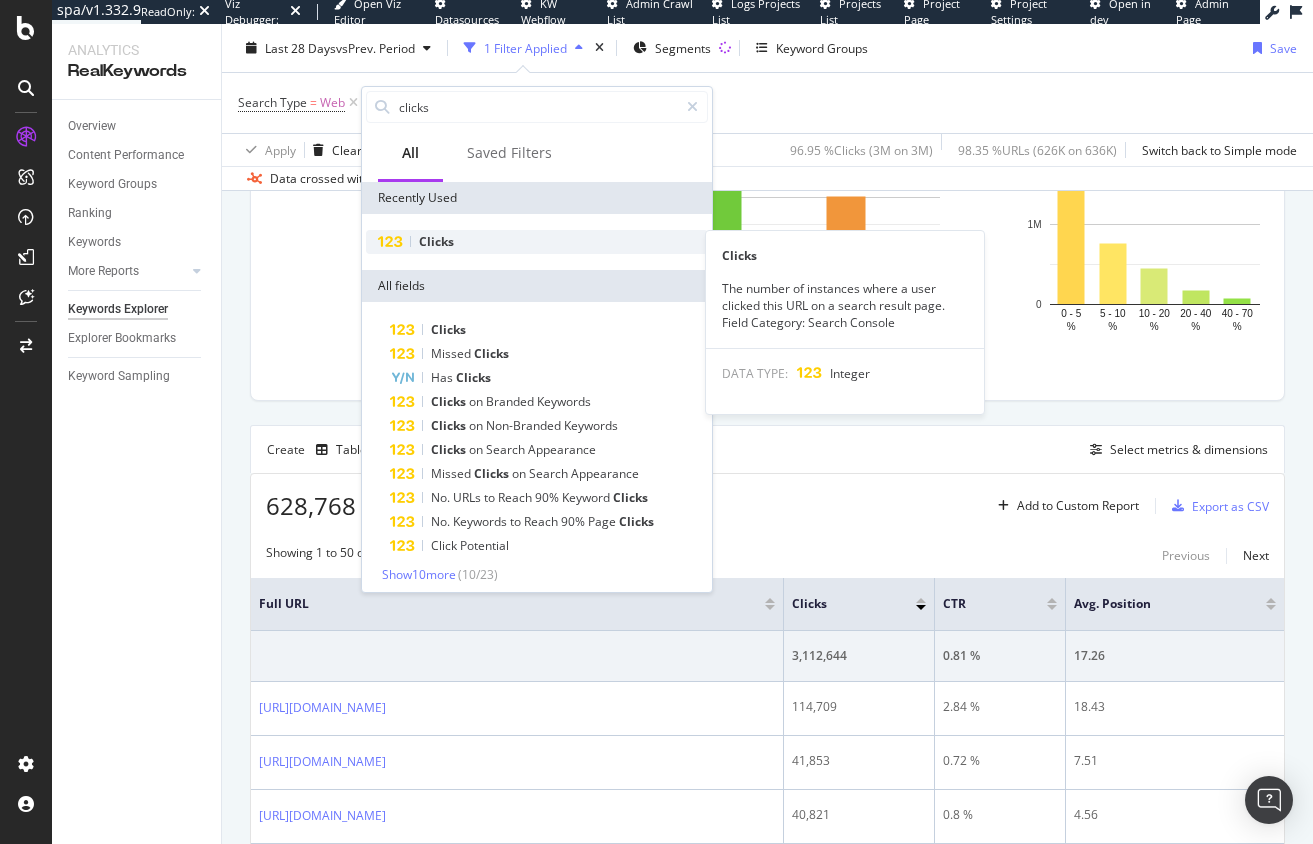 type on "clicks" 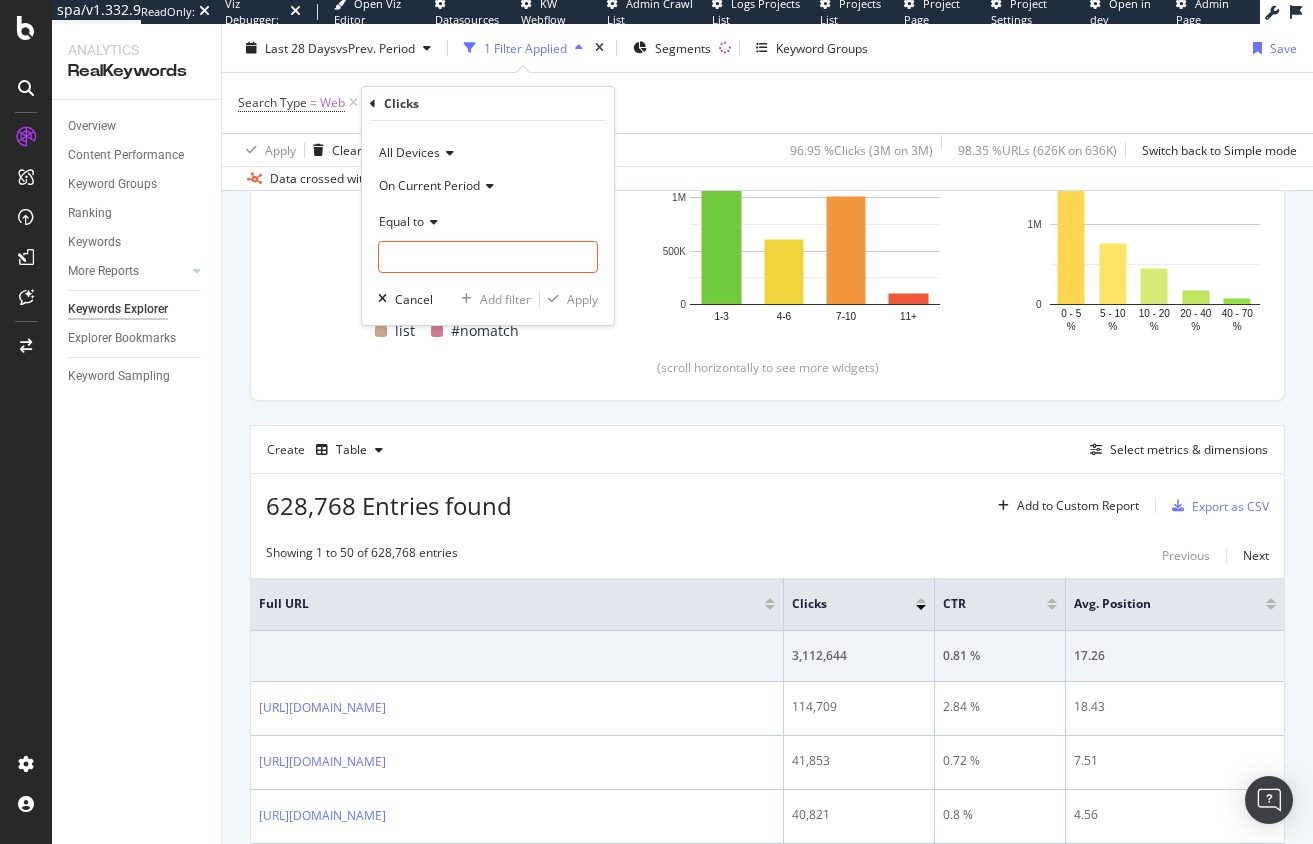 click on "Equal to" at bounding box center (488, 221) 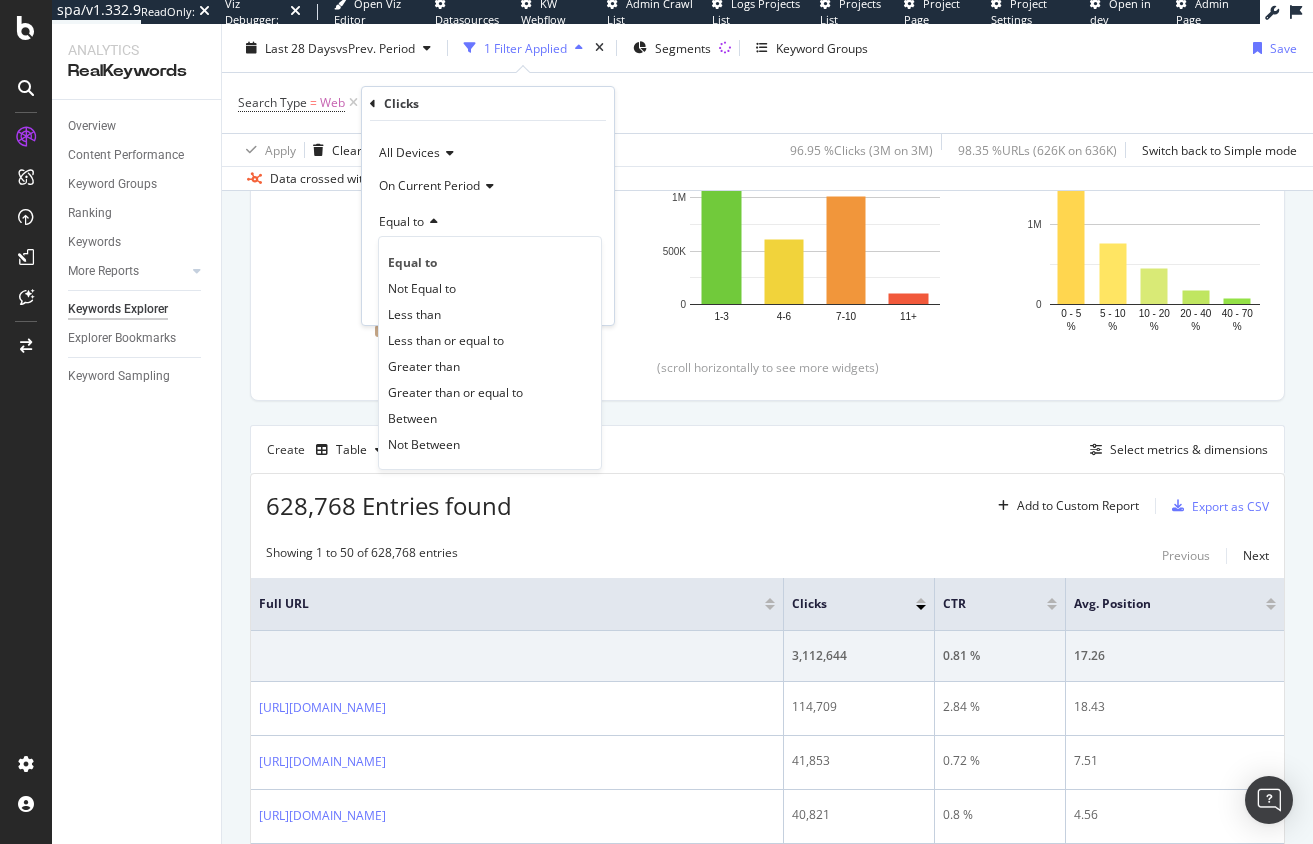 click on "Segments" at bounding box center (678, 48) 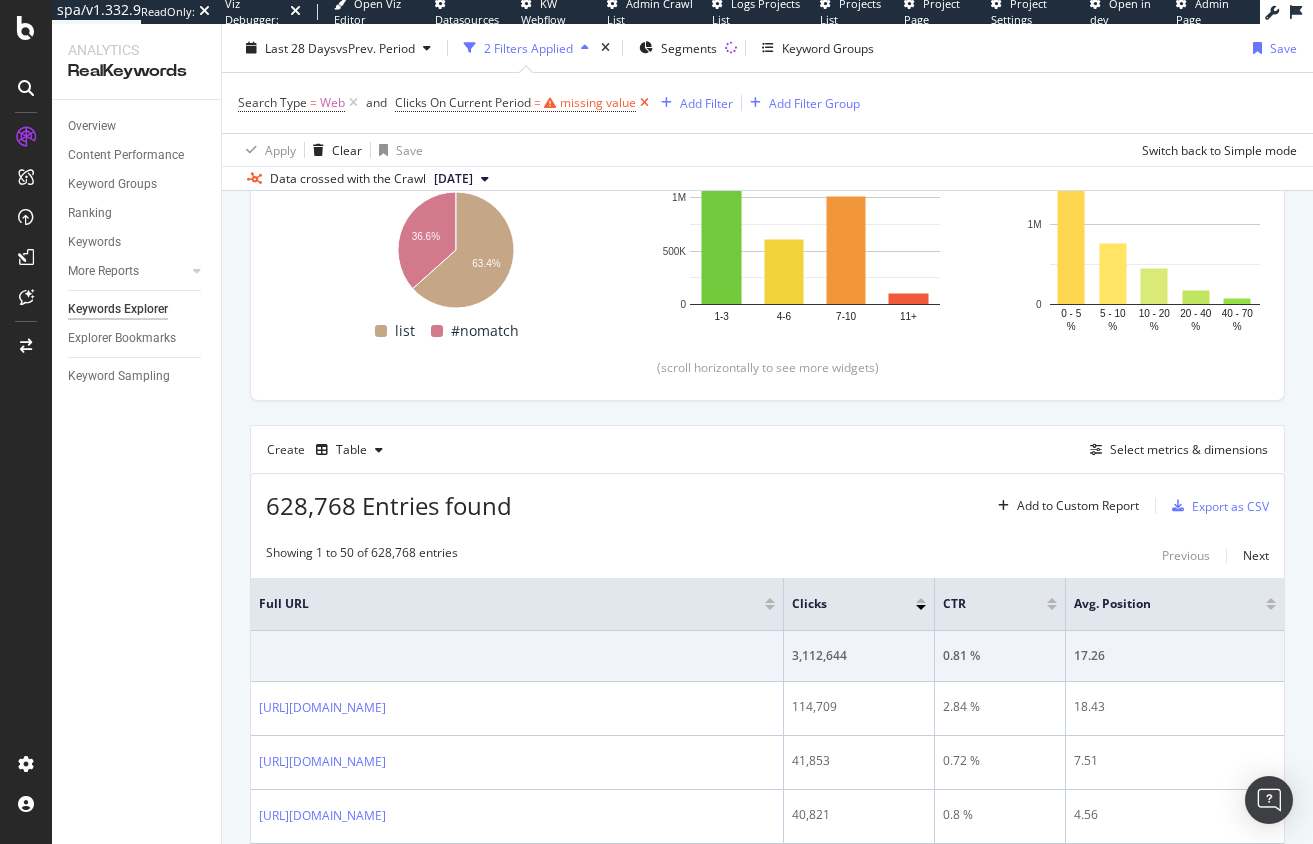 click at bounding box center [644, 103] 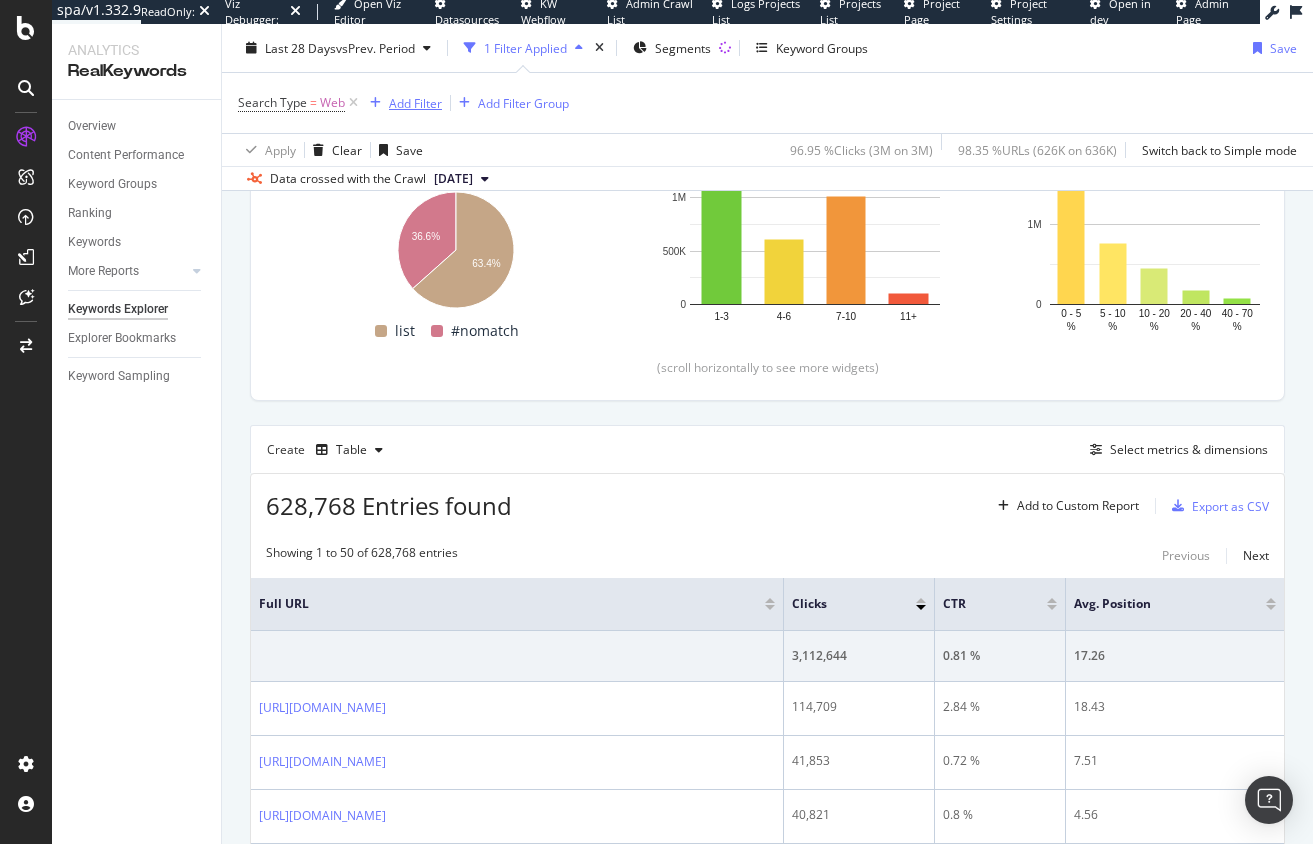 click on "Add Filter" at bounding box center (415, 102) 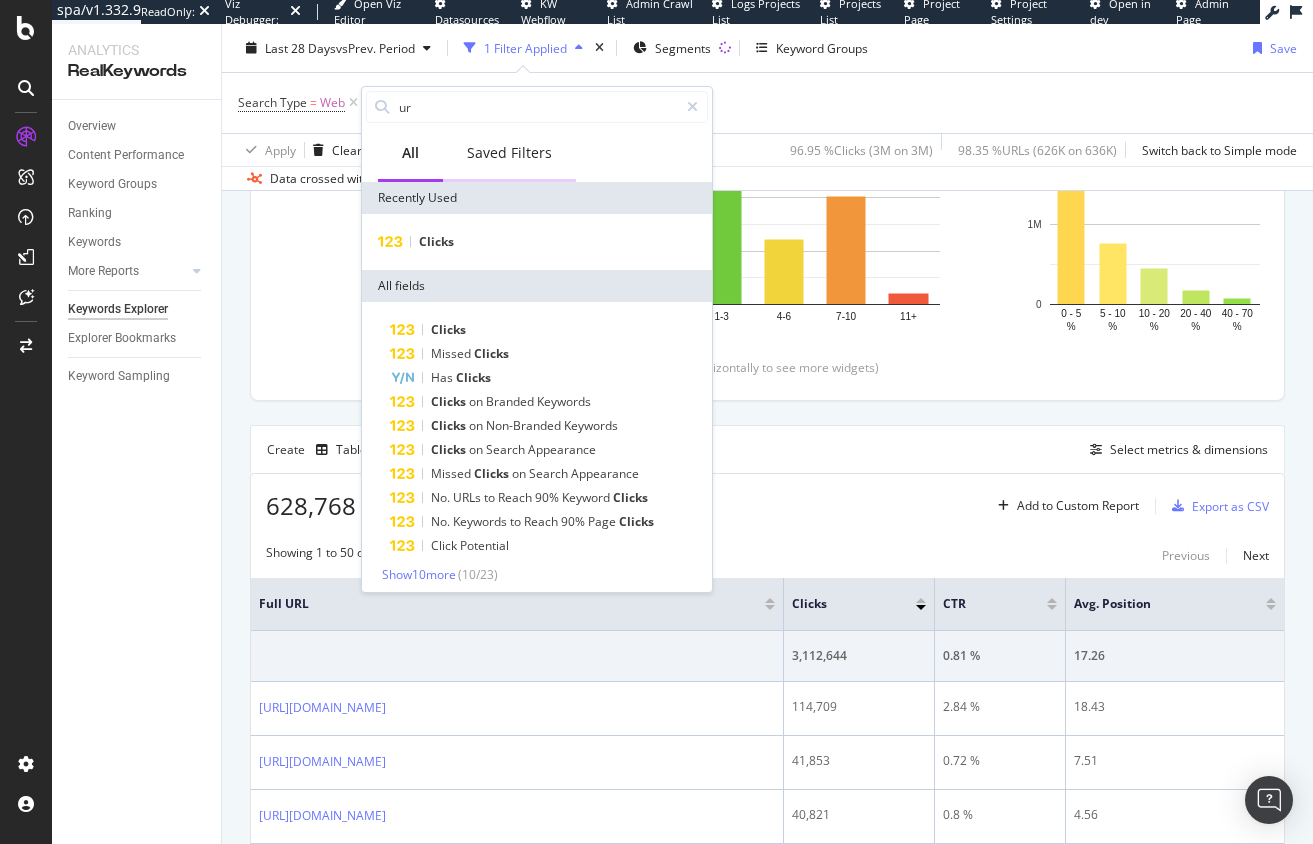 type on "u" 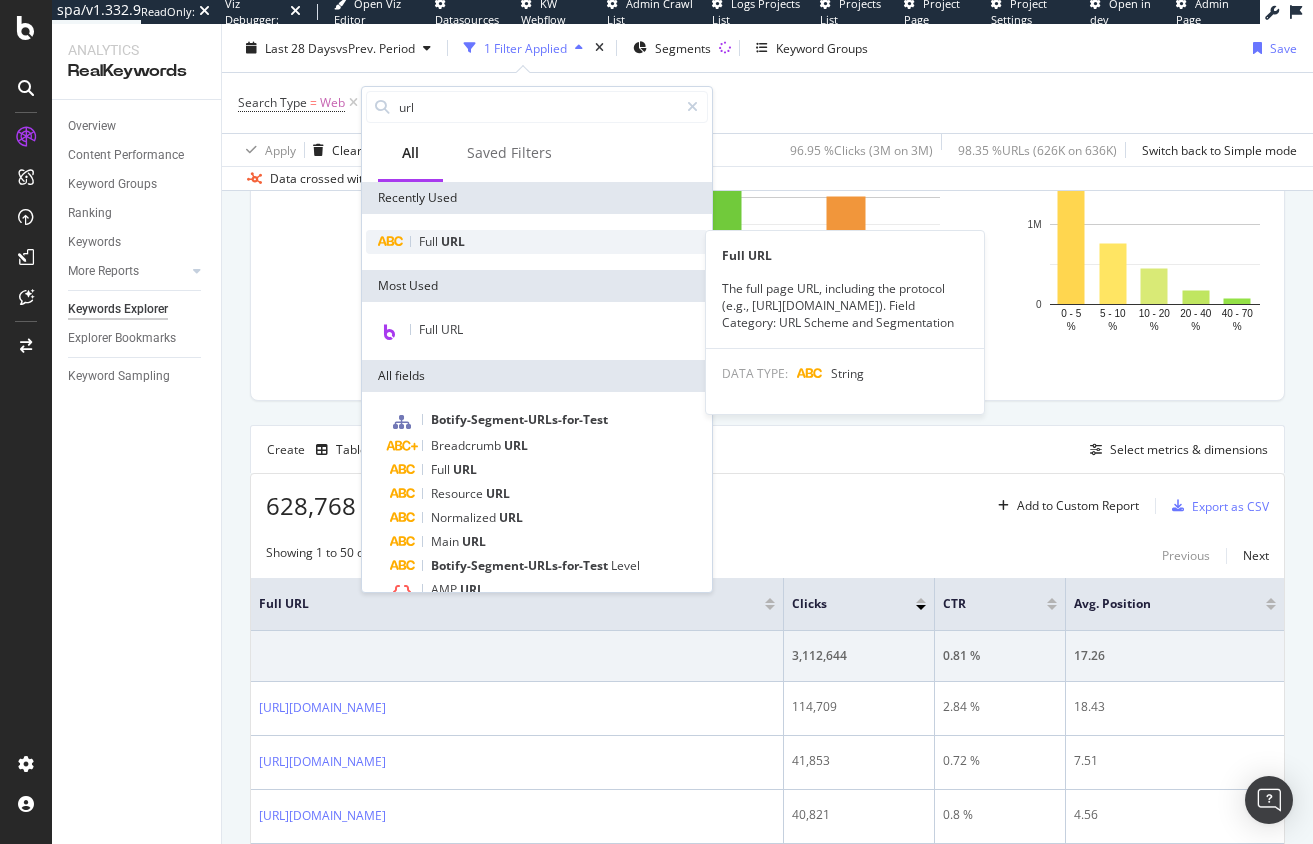 type on "url" 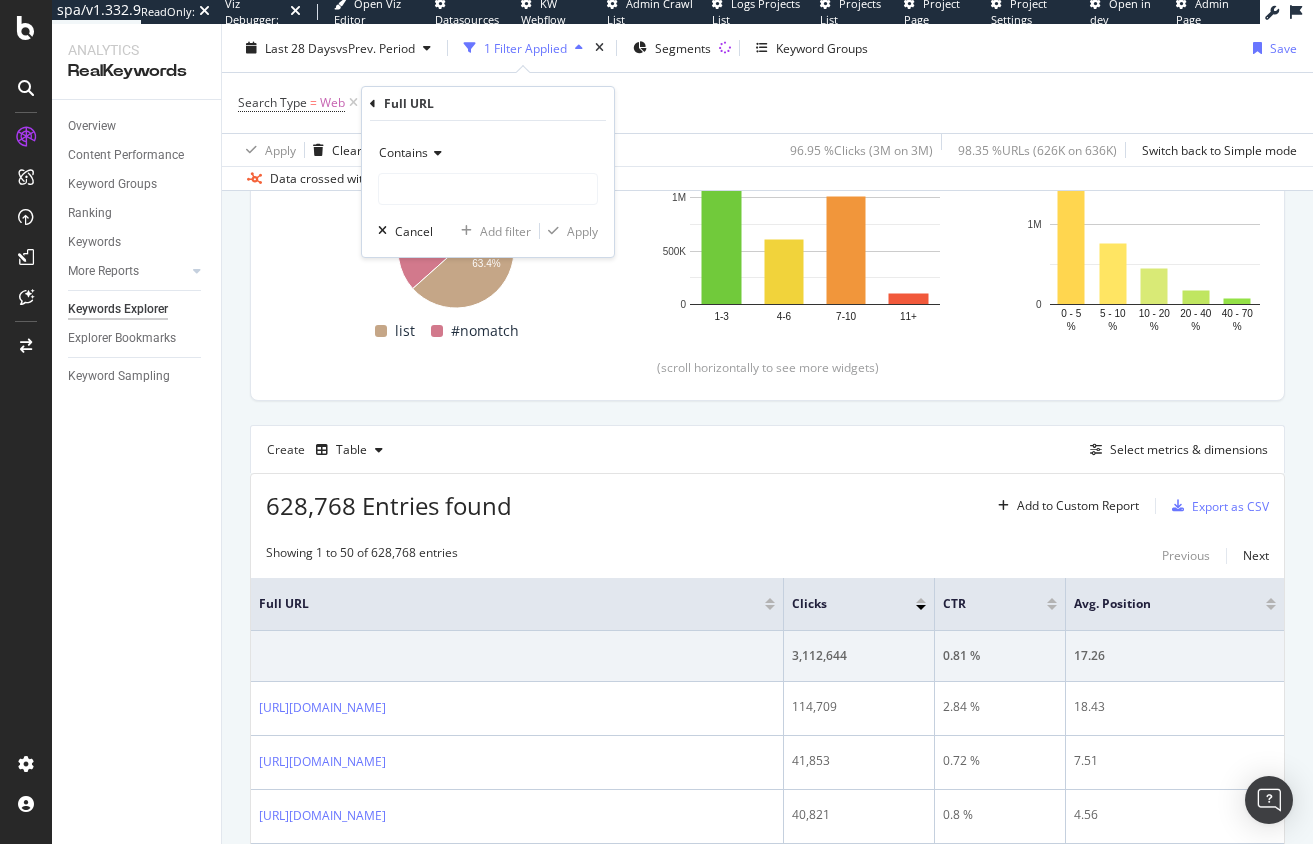 click on "Contains" at bounding box center [403, 152] 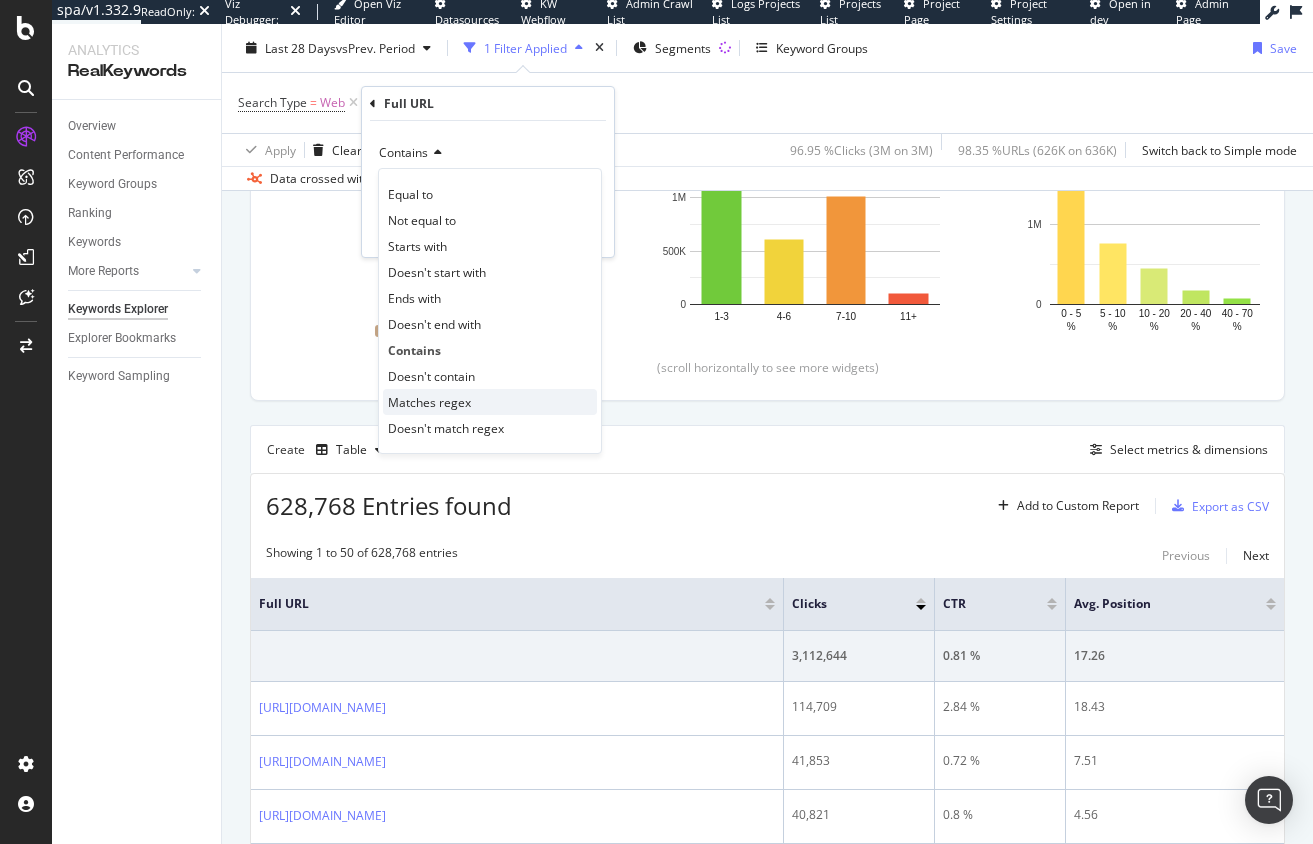 click on "Matches regex" at bounding box center (490, 402) 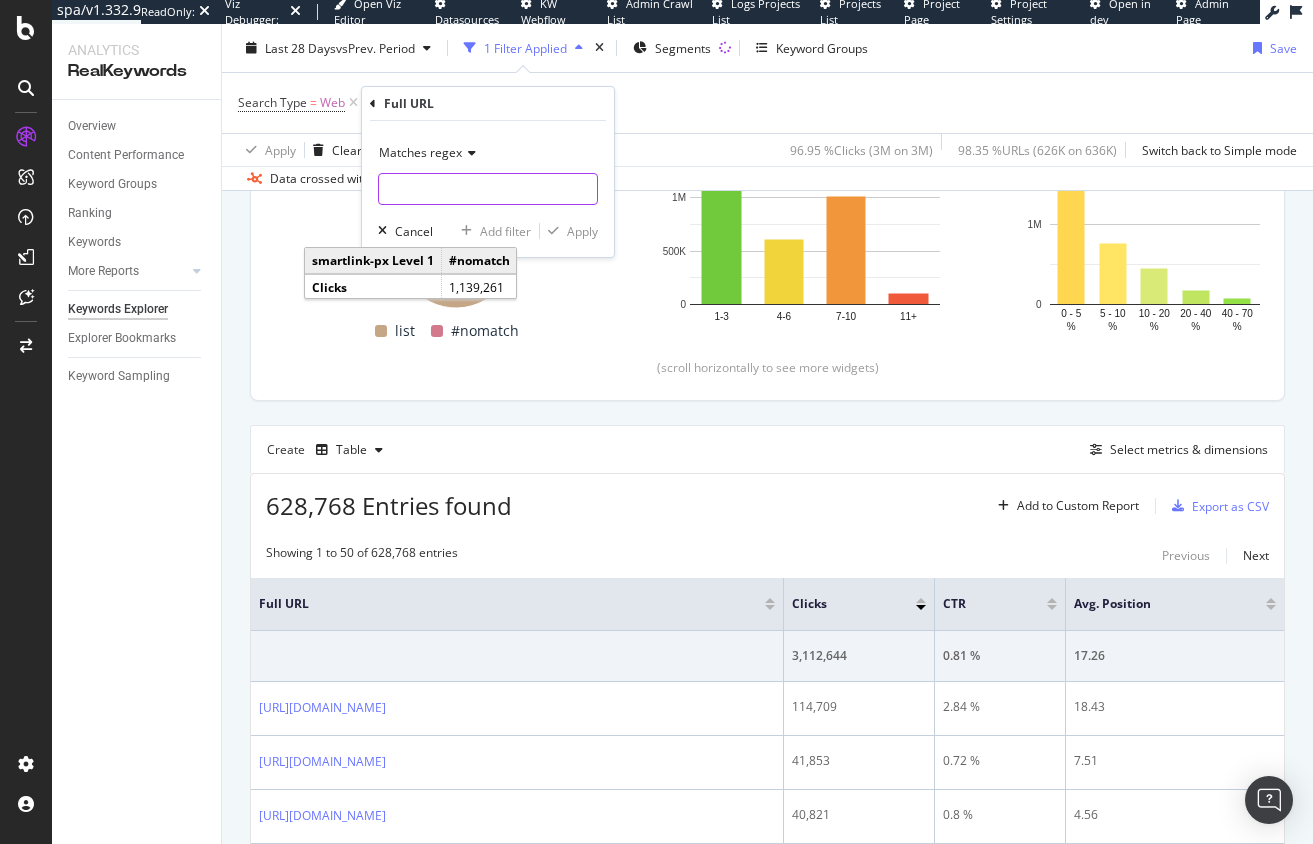 click at bounding box center [488, 189] 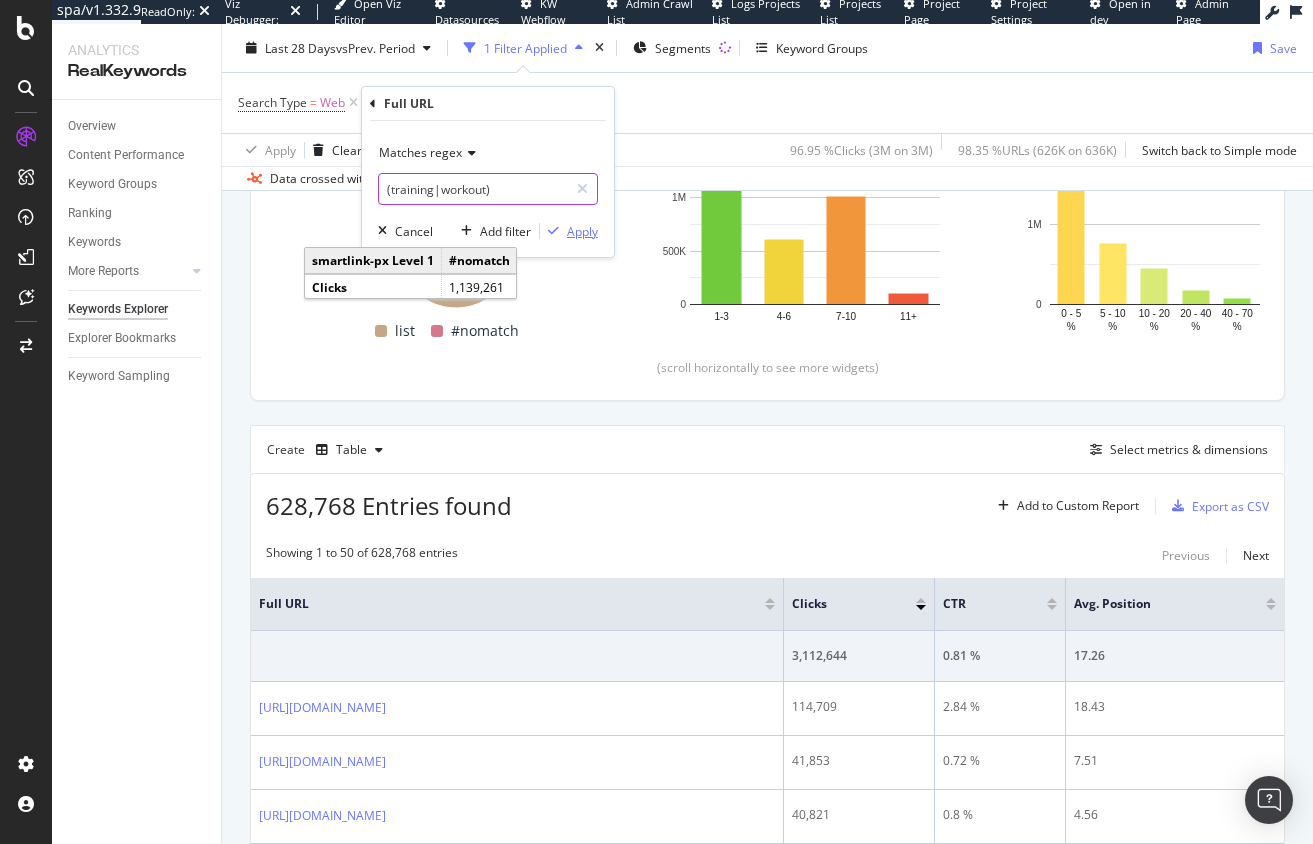 type on "(training|workout)" 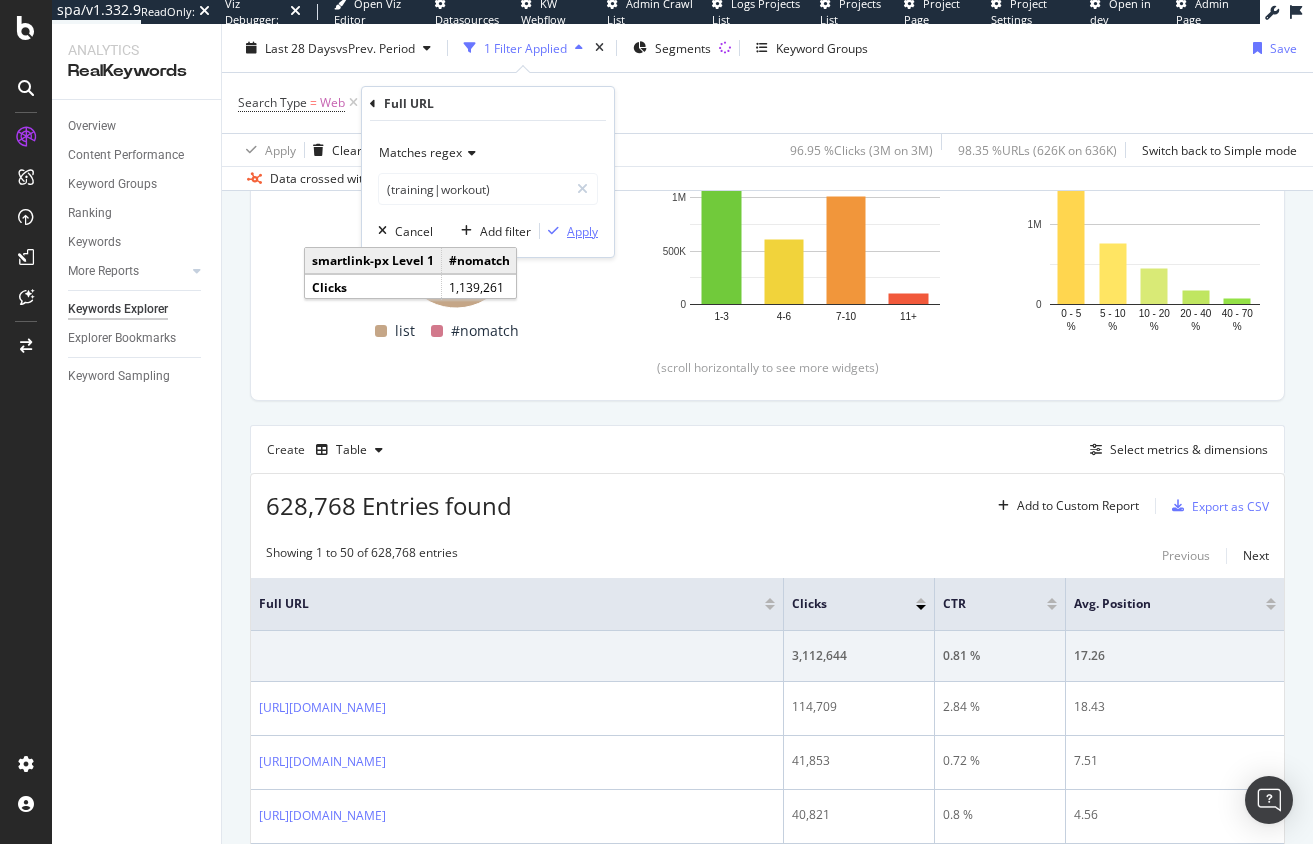 click on "Apply" at bounding box center (582, 231) 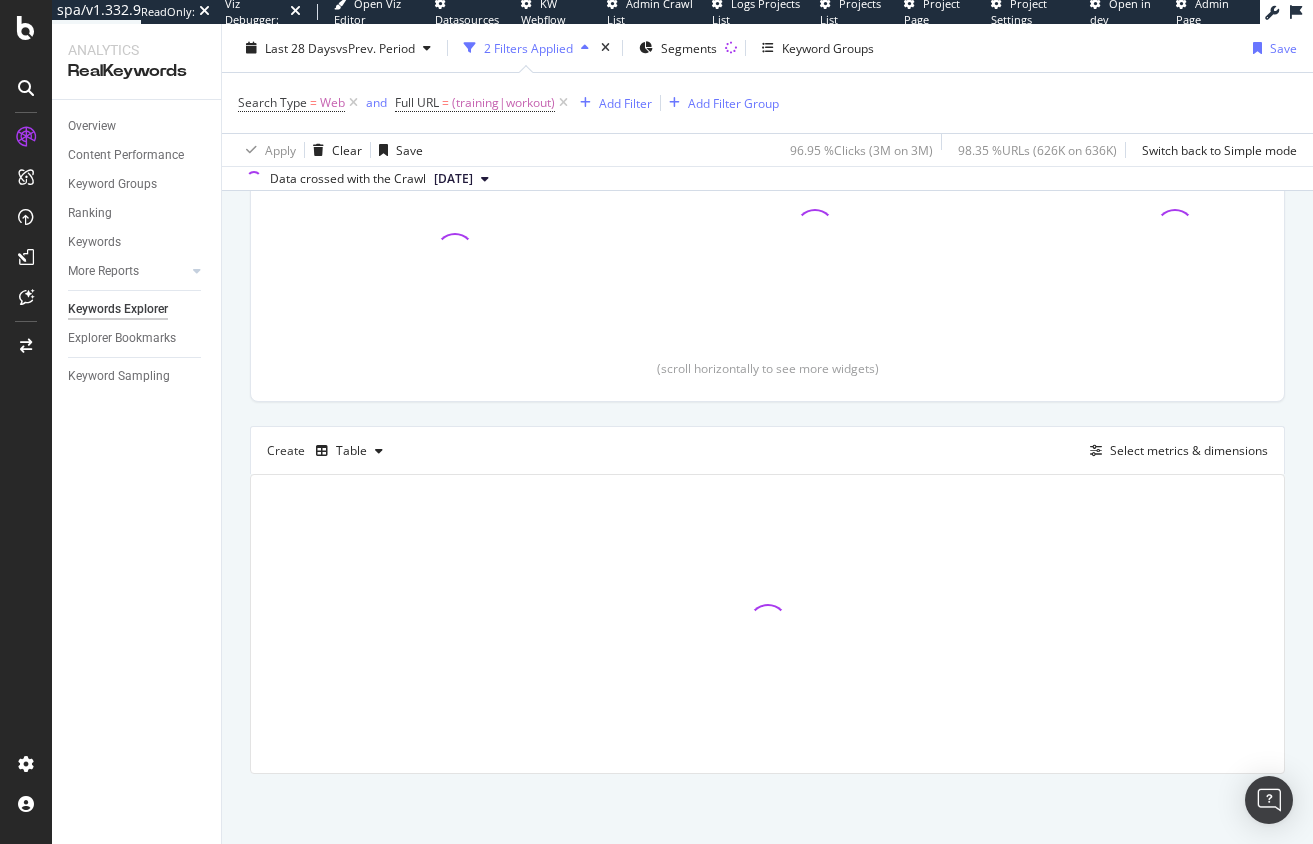 click on "Search Type   =     Web and Full URL   =     (training|workout) Add Filter Add Filter Group" at bounding box center [767, 103] 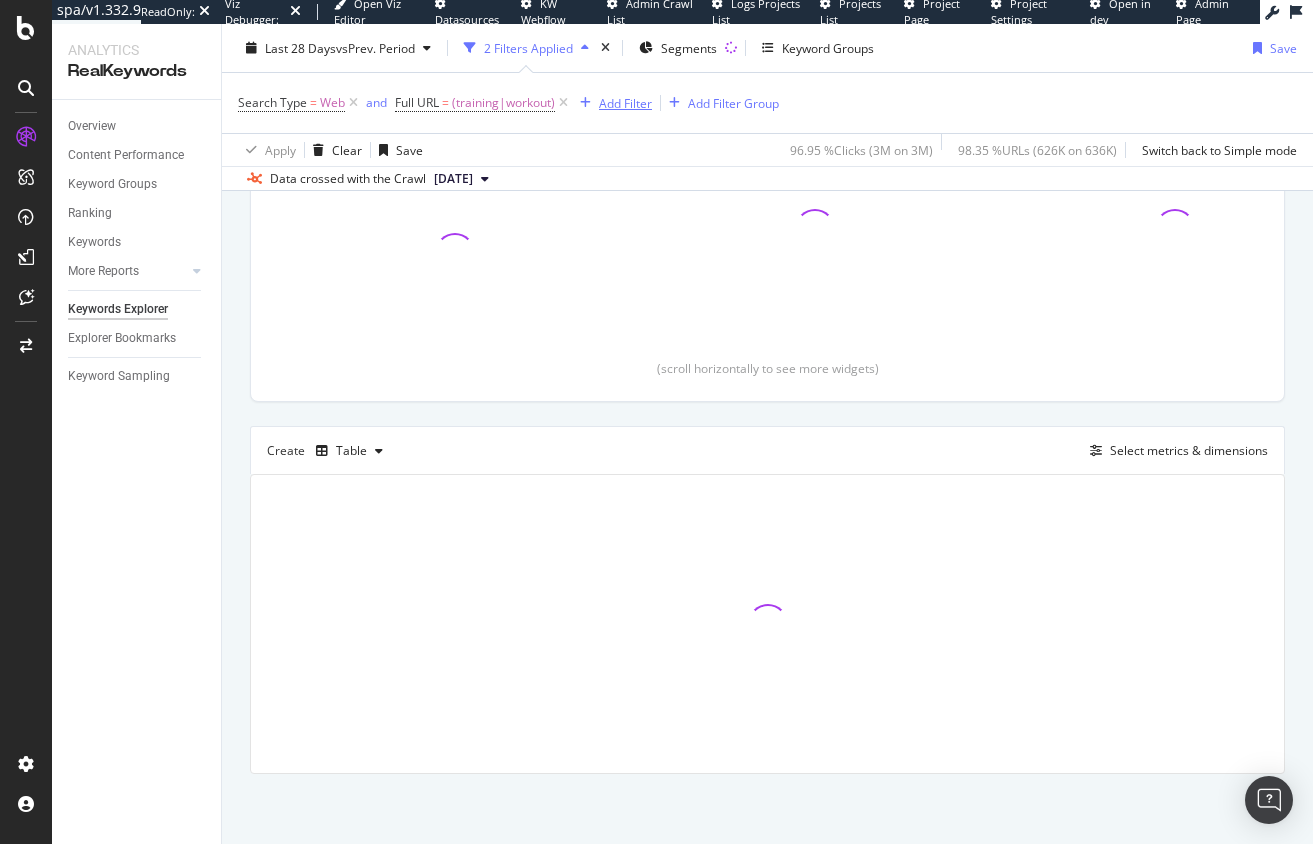 click on "Add Filter" at bounding box center [625, 102] 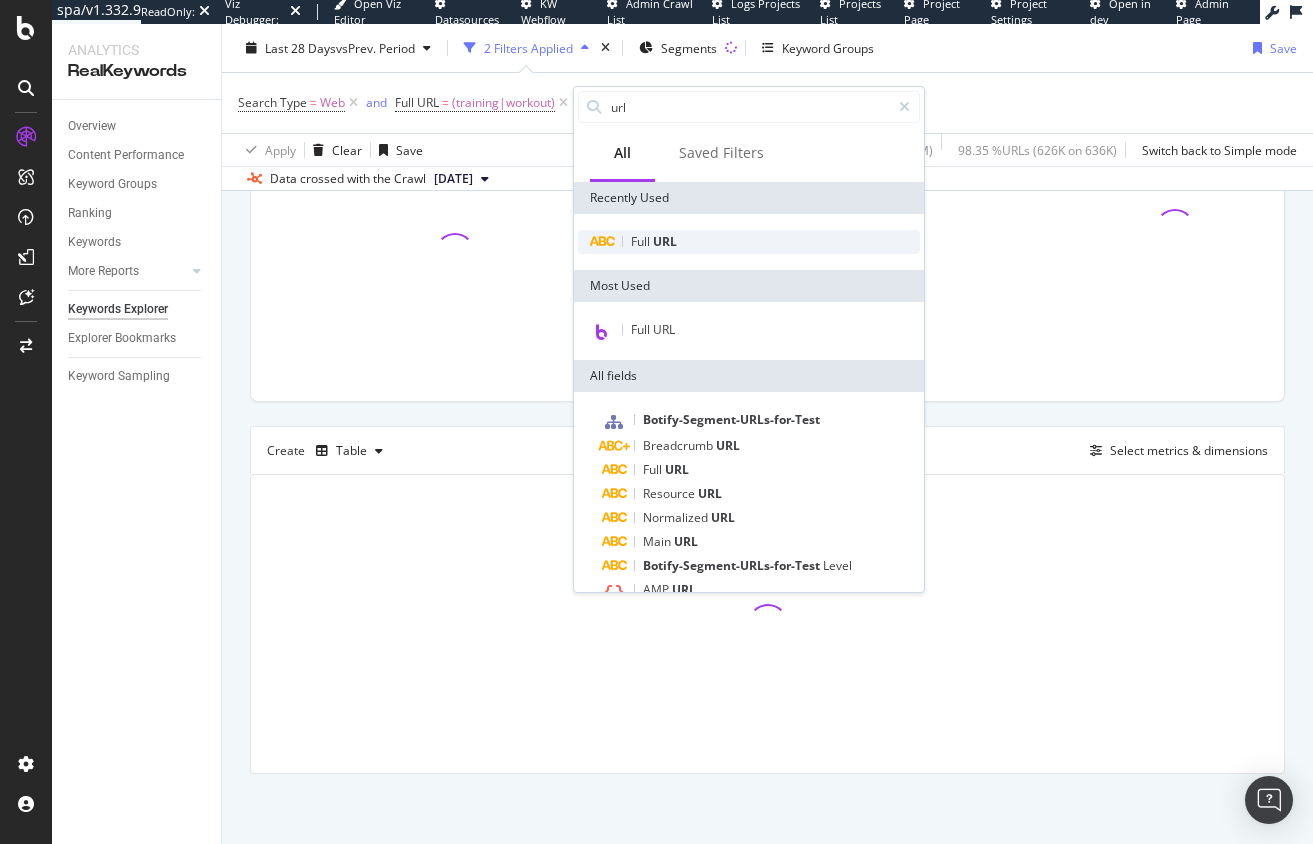click on "Full   URL" at bounding box center (749, 242) 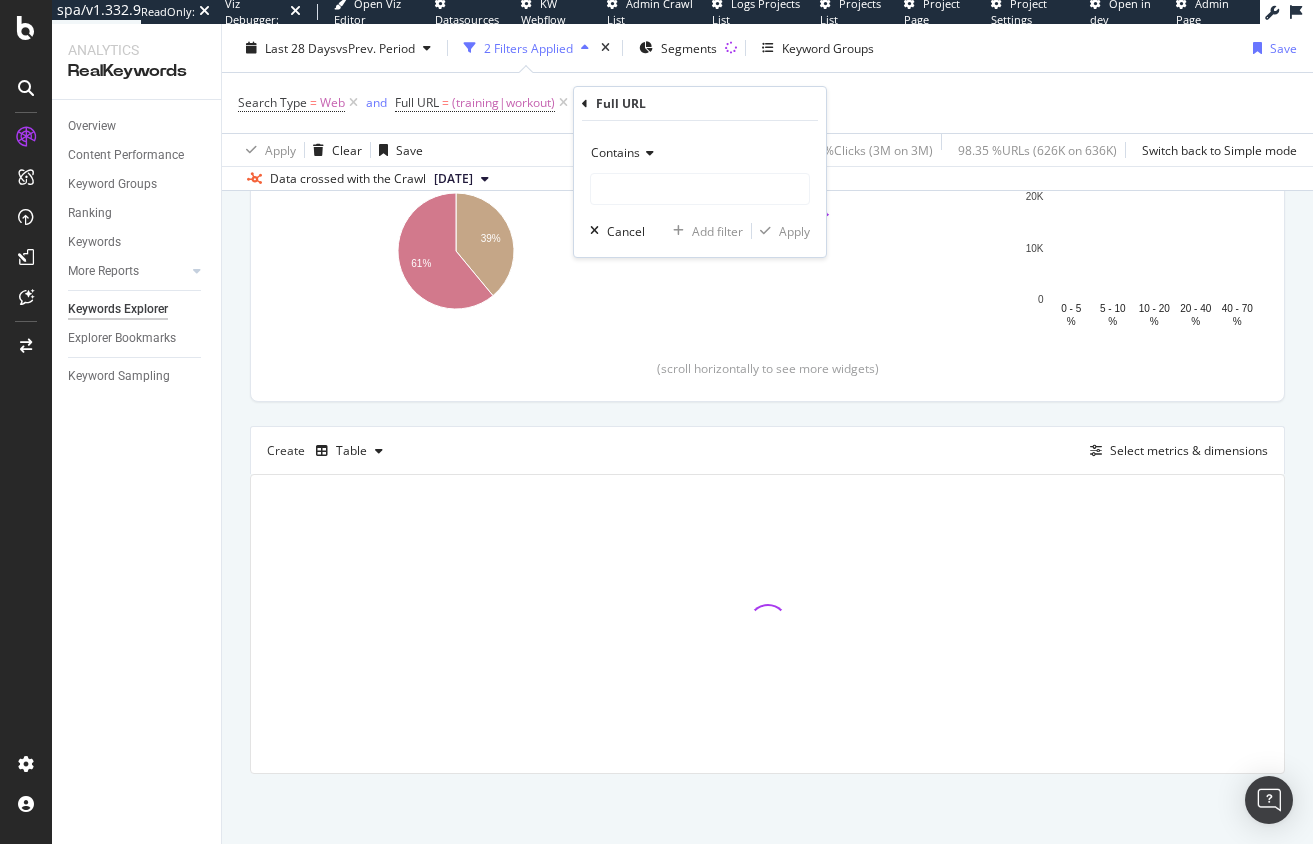 click on "Contains" at bounding box center [615, 152] 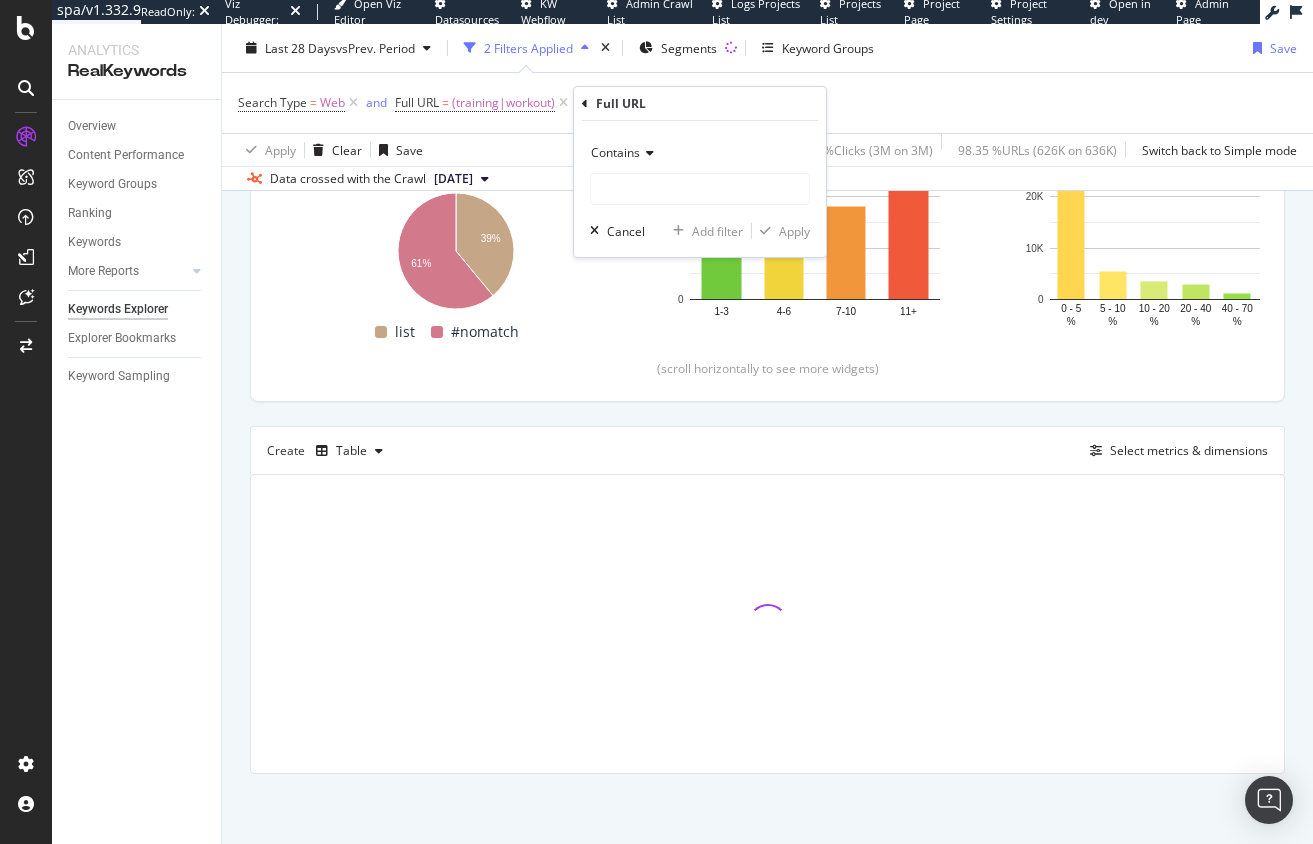 click on "Contains" at bounding box center [615, 152] 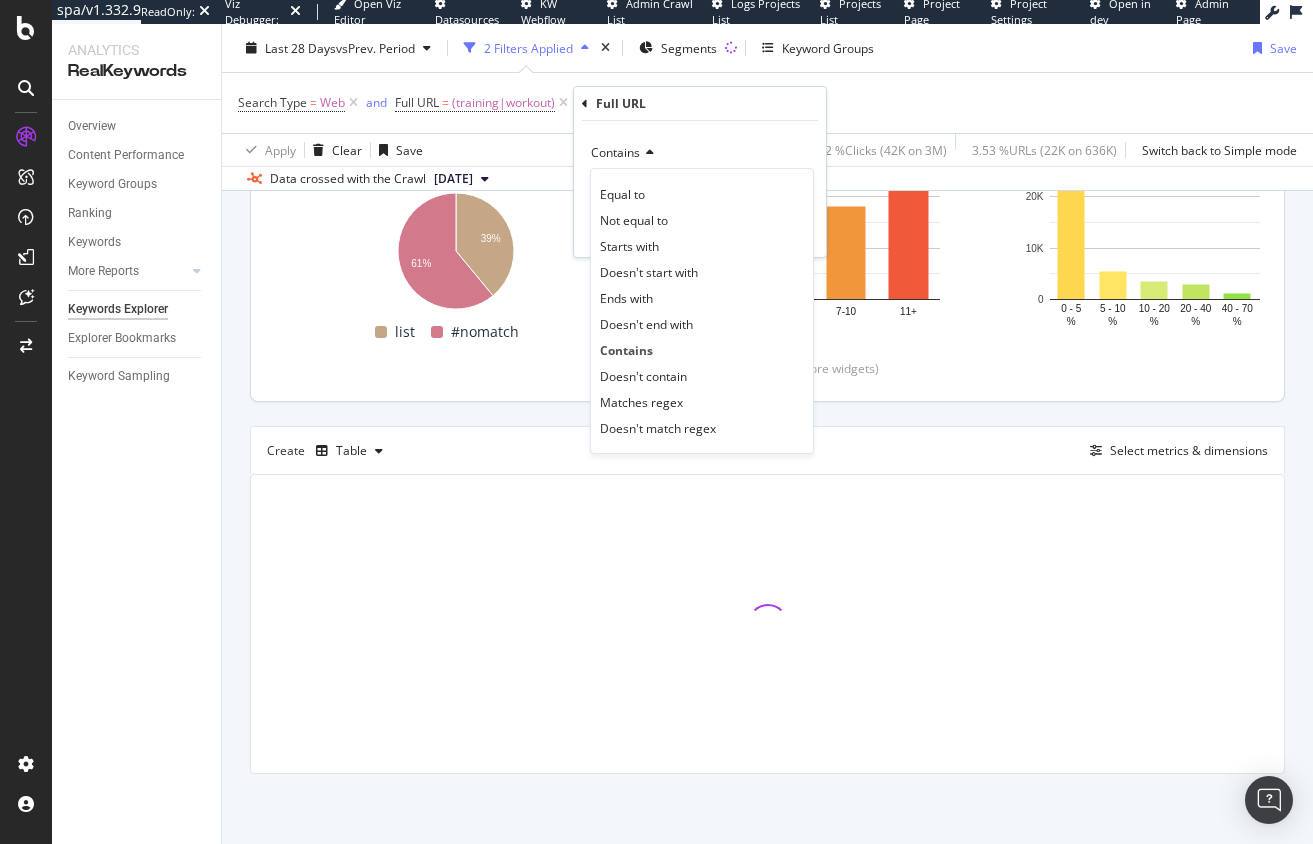 click on "Doesn't contain" at bounding box center [643, 376] 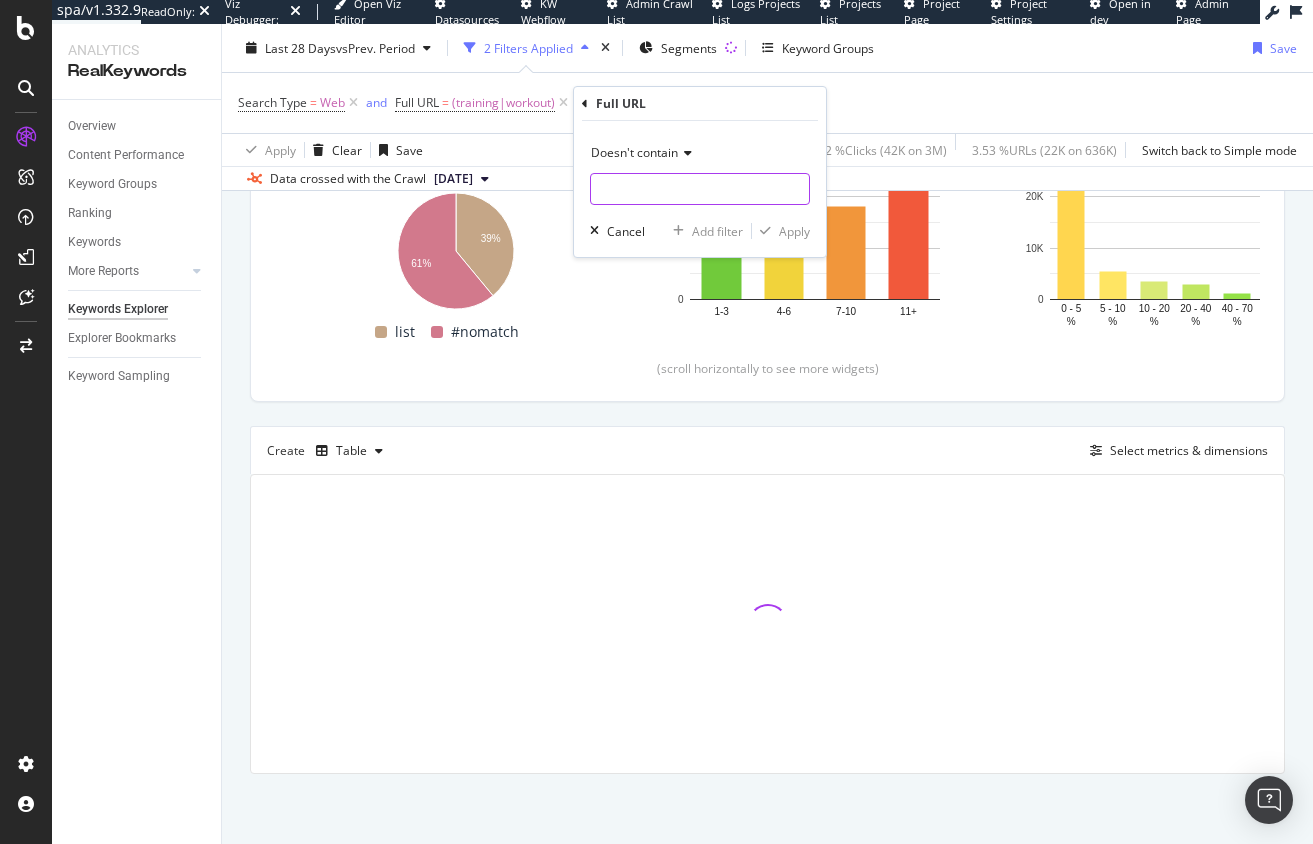 click at bounding box center (700, 189) 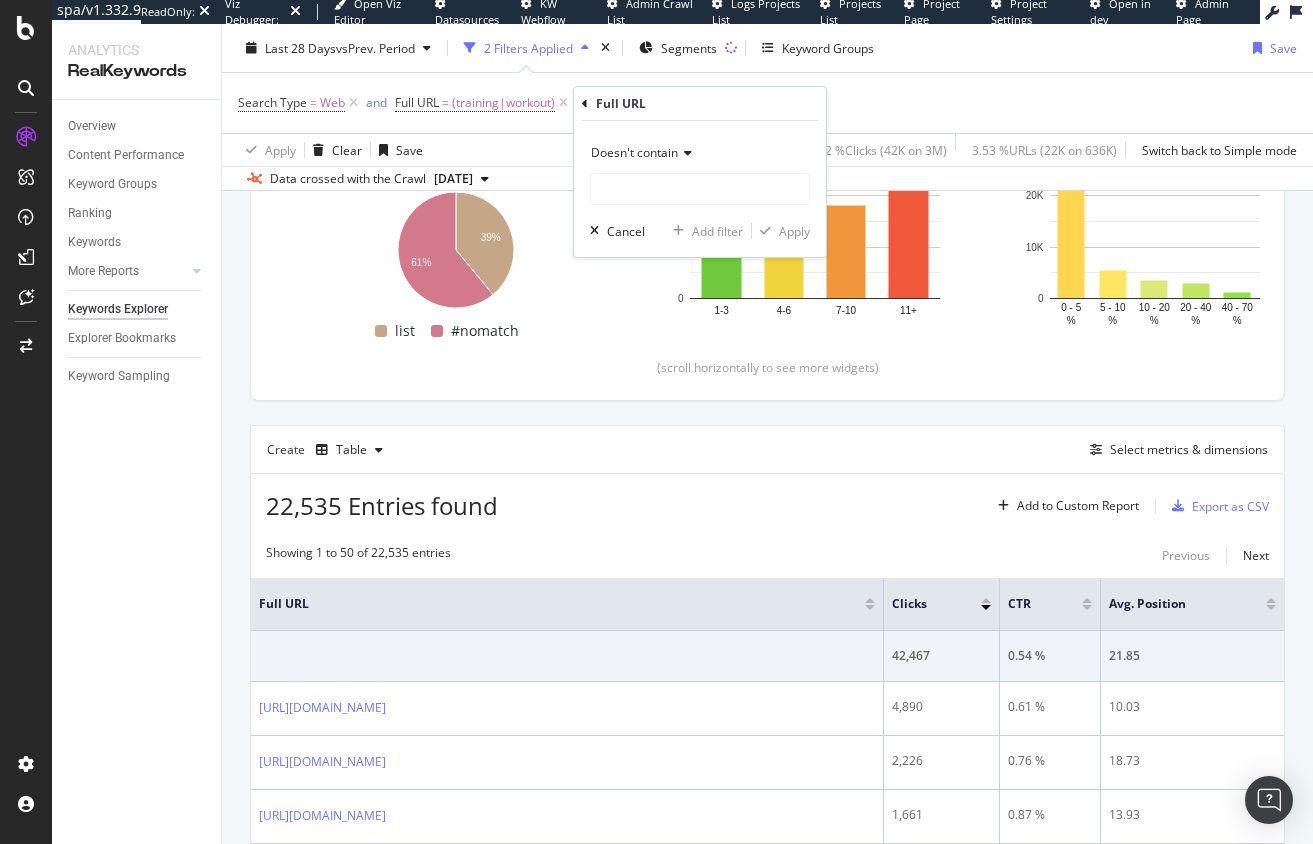 click on "Doesn't contain" at bounding box center (634, 152) 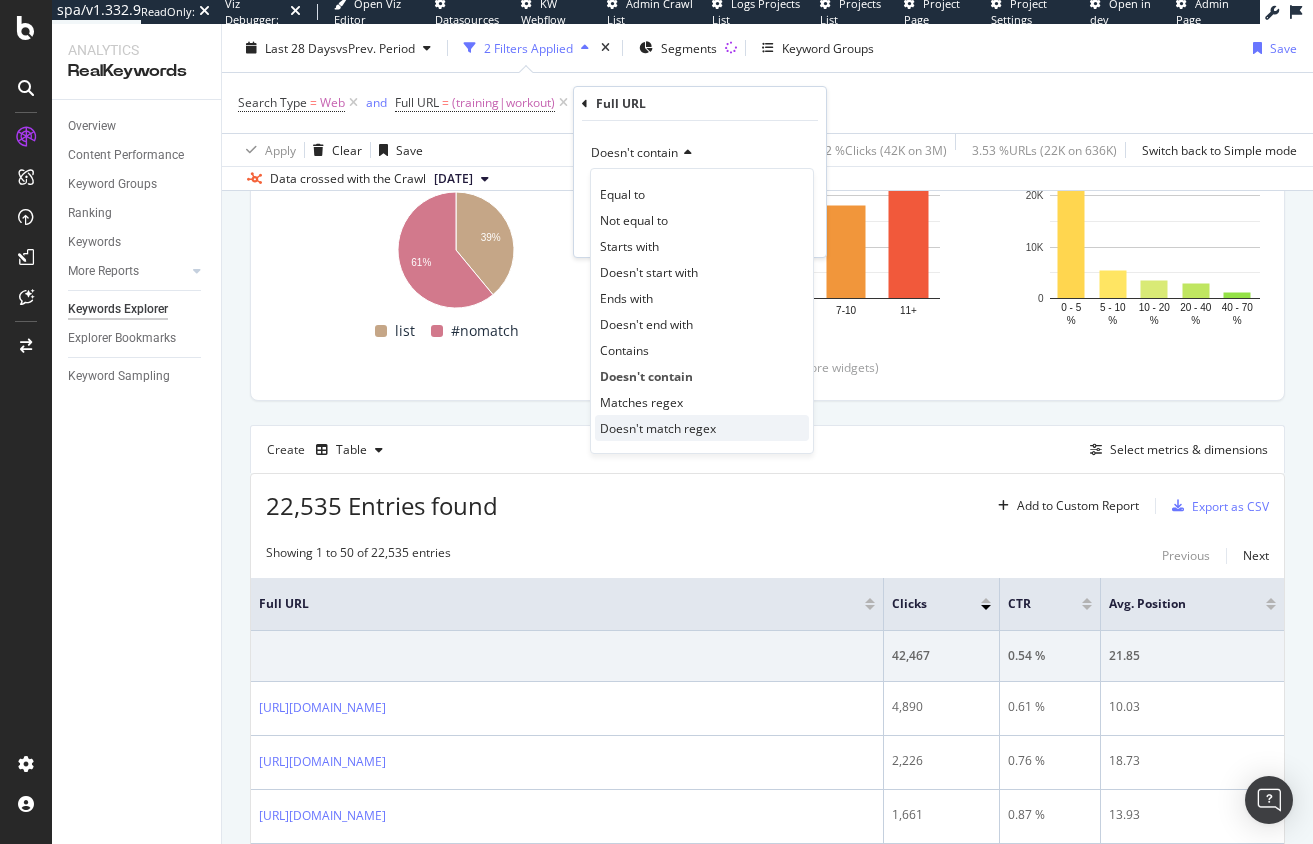 click on "Doesn't match regex" at bounding box center [658, 428] 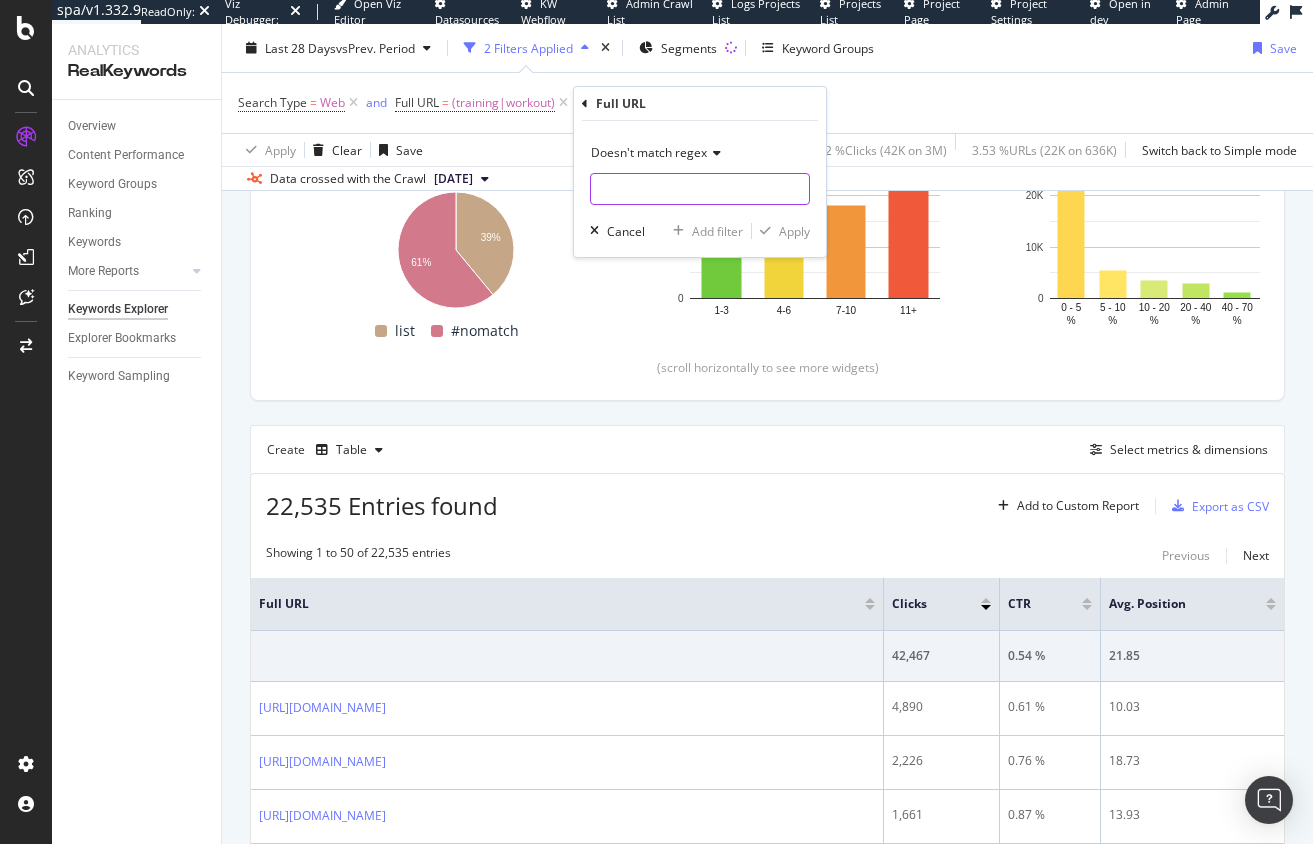 click at bounding box center [700, 189] 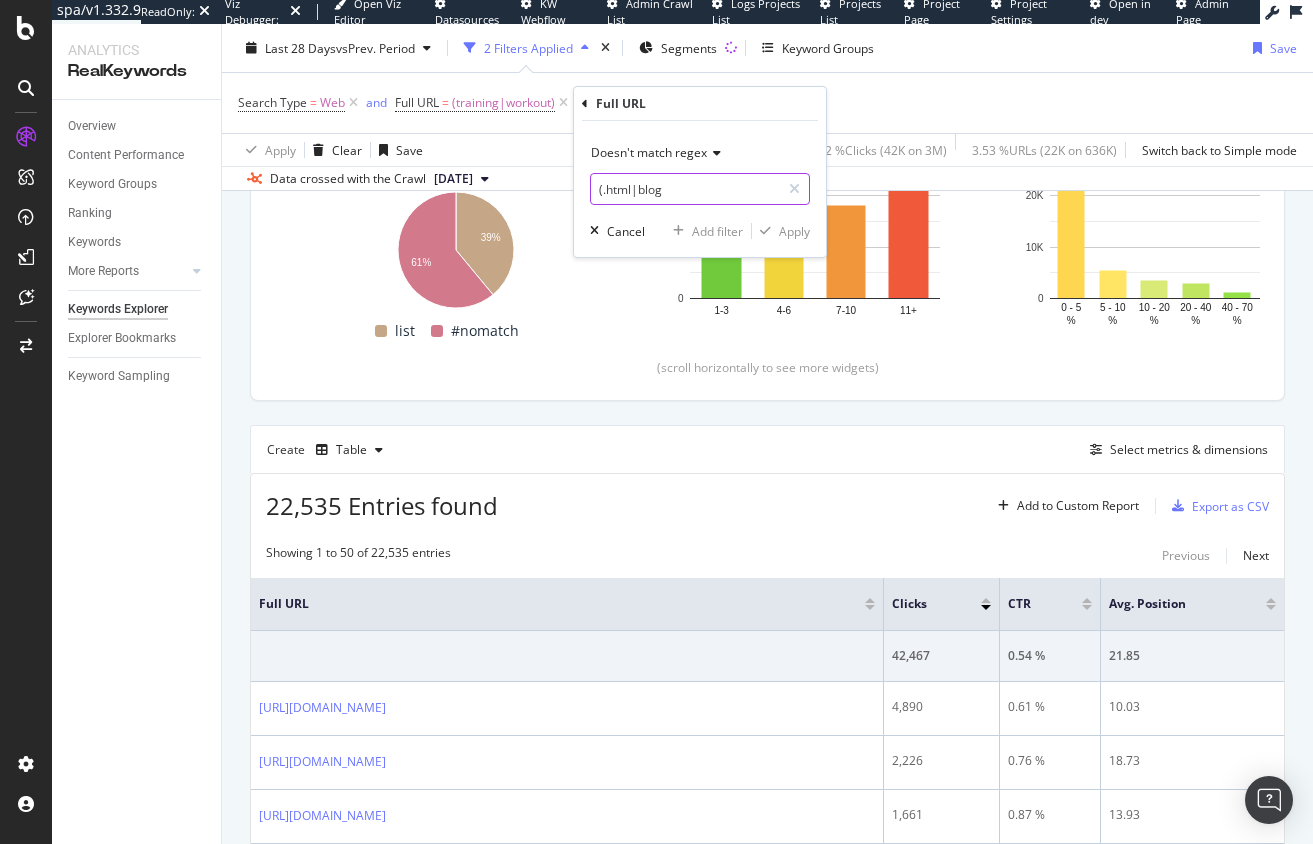 type on "(.html|blog)" 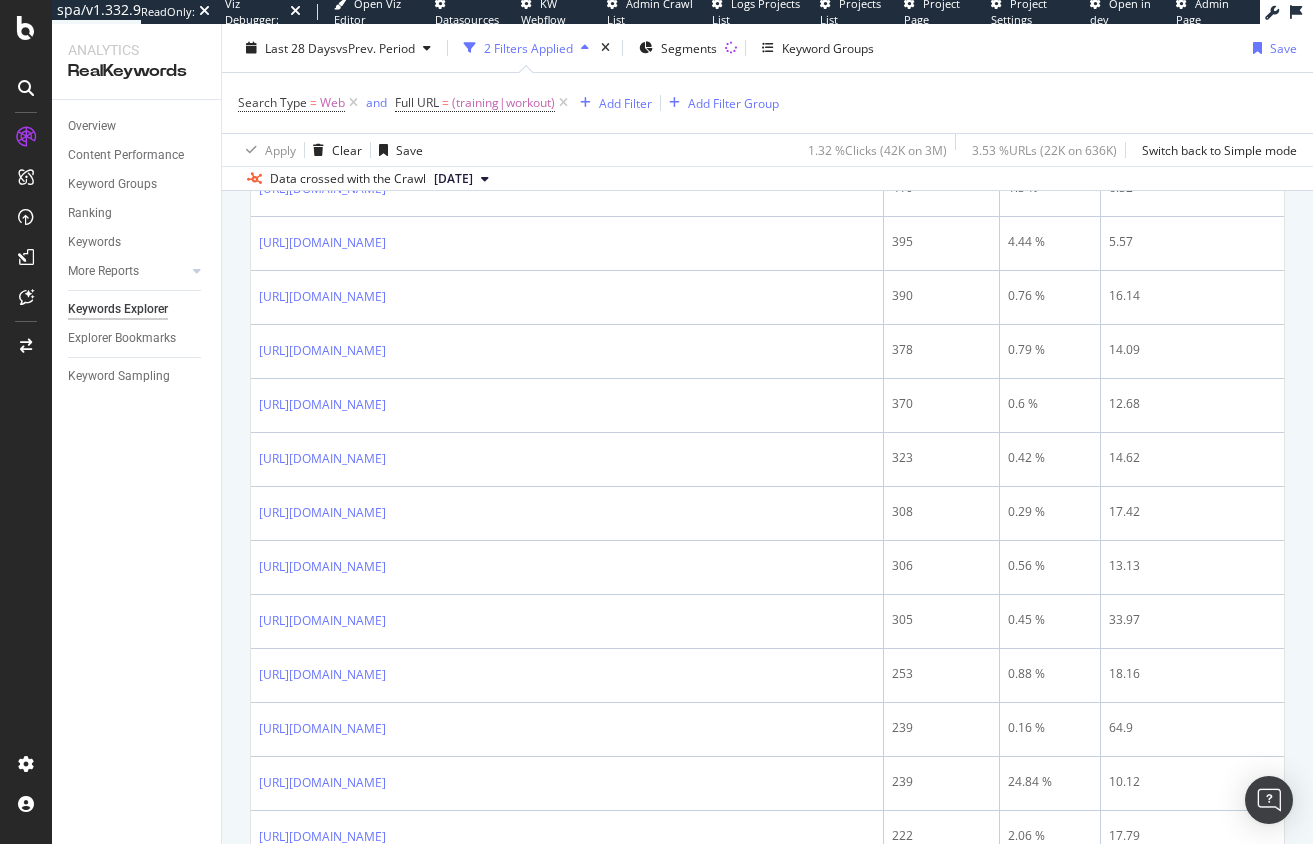 scroll, scrollTop: 615, scrollLeft: 0, axis: vertical 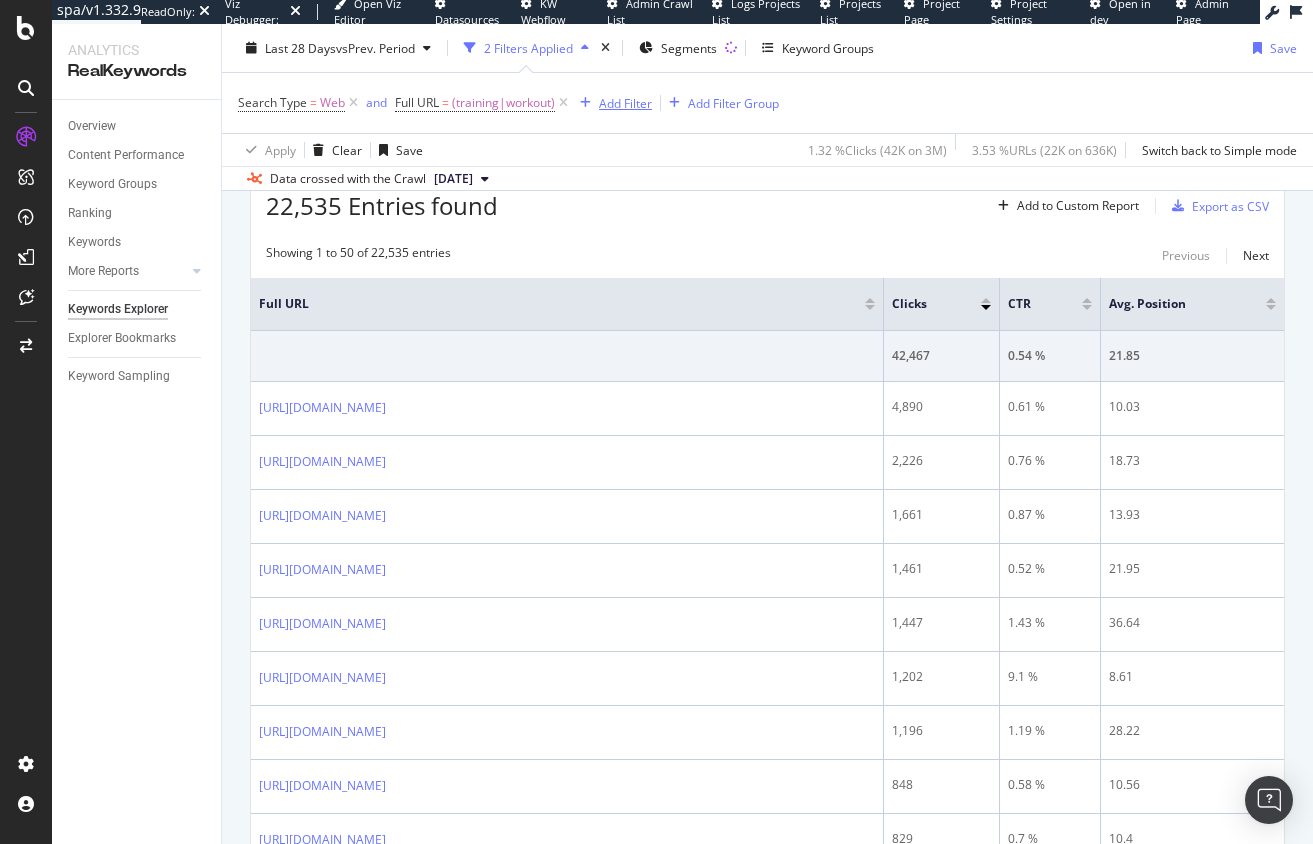 click on "Add Filter" at bounding box center [625, 102] 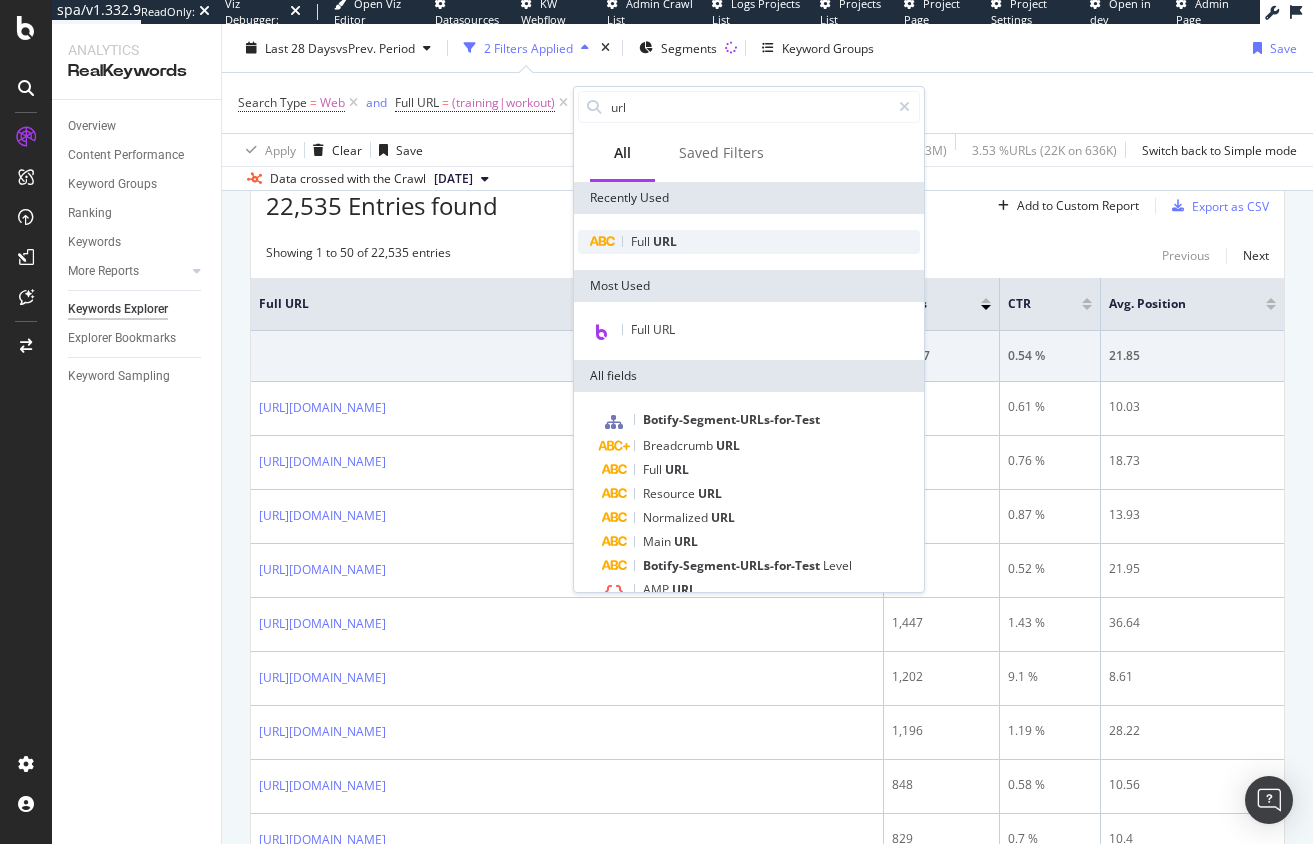 click on "URL" at bounding box center (665, 241) 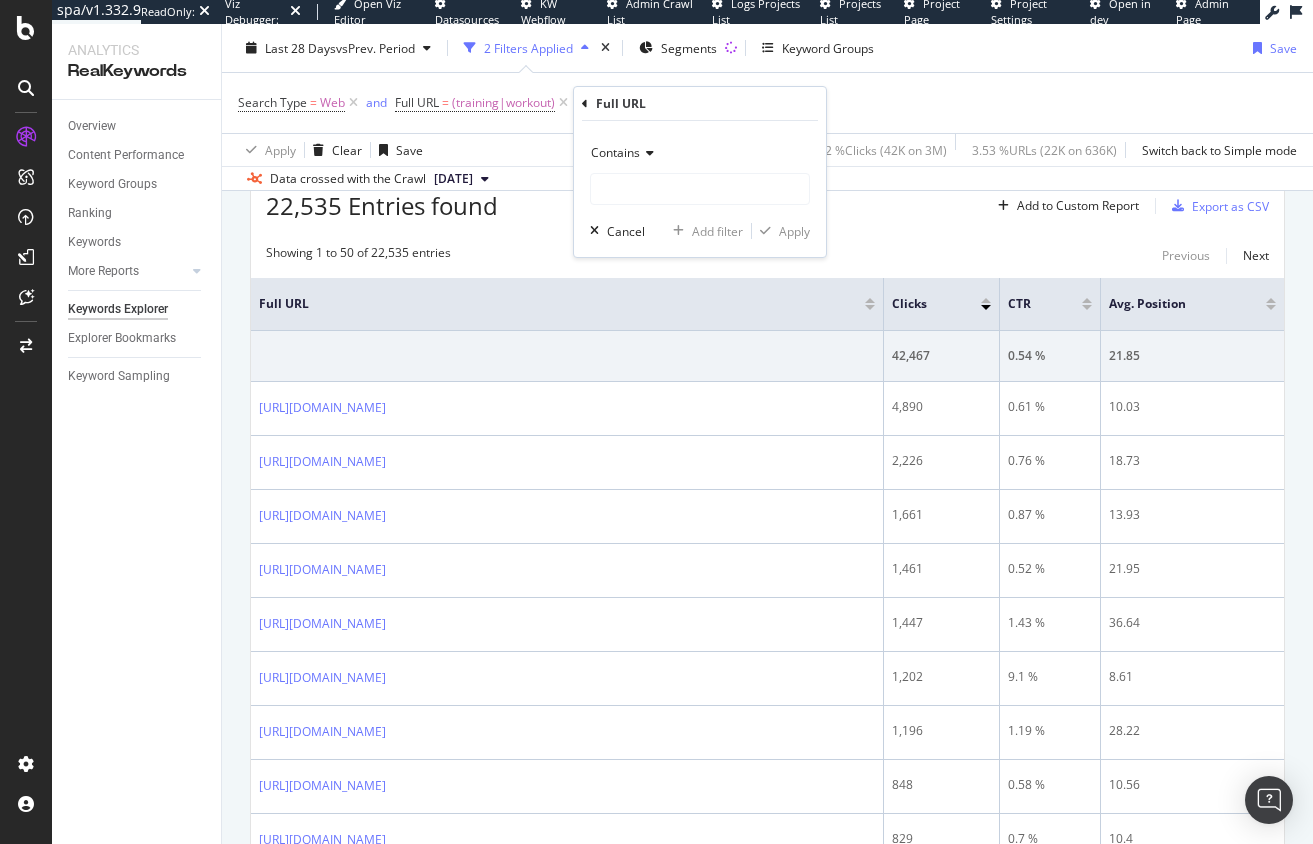 click on "Contains" at bounding box center (615, 152) 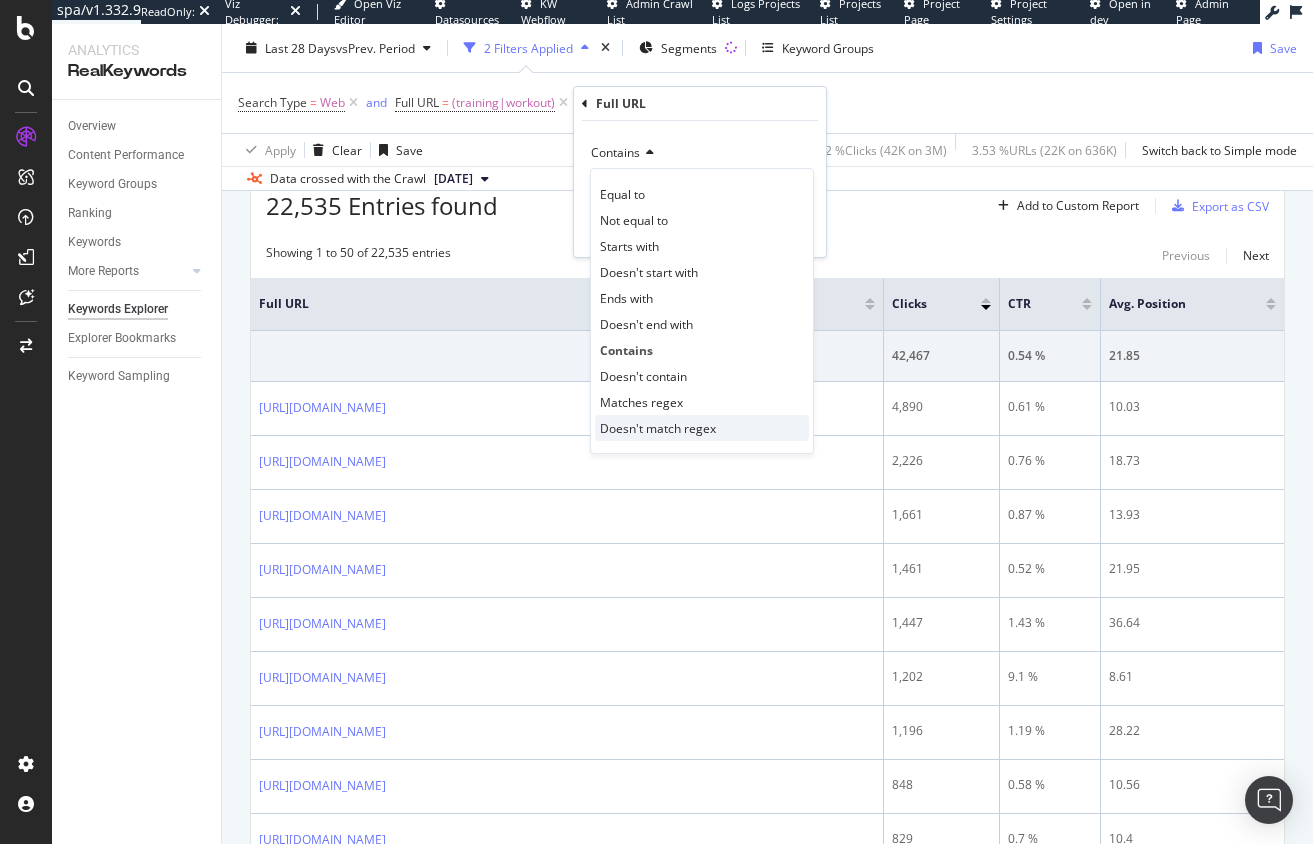 click on "Doesn't match regex" at bounding box center [658, 428] 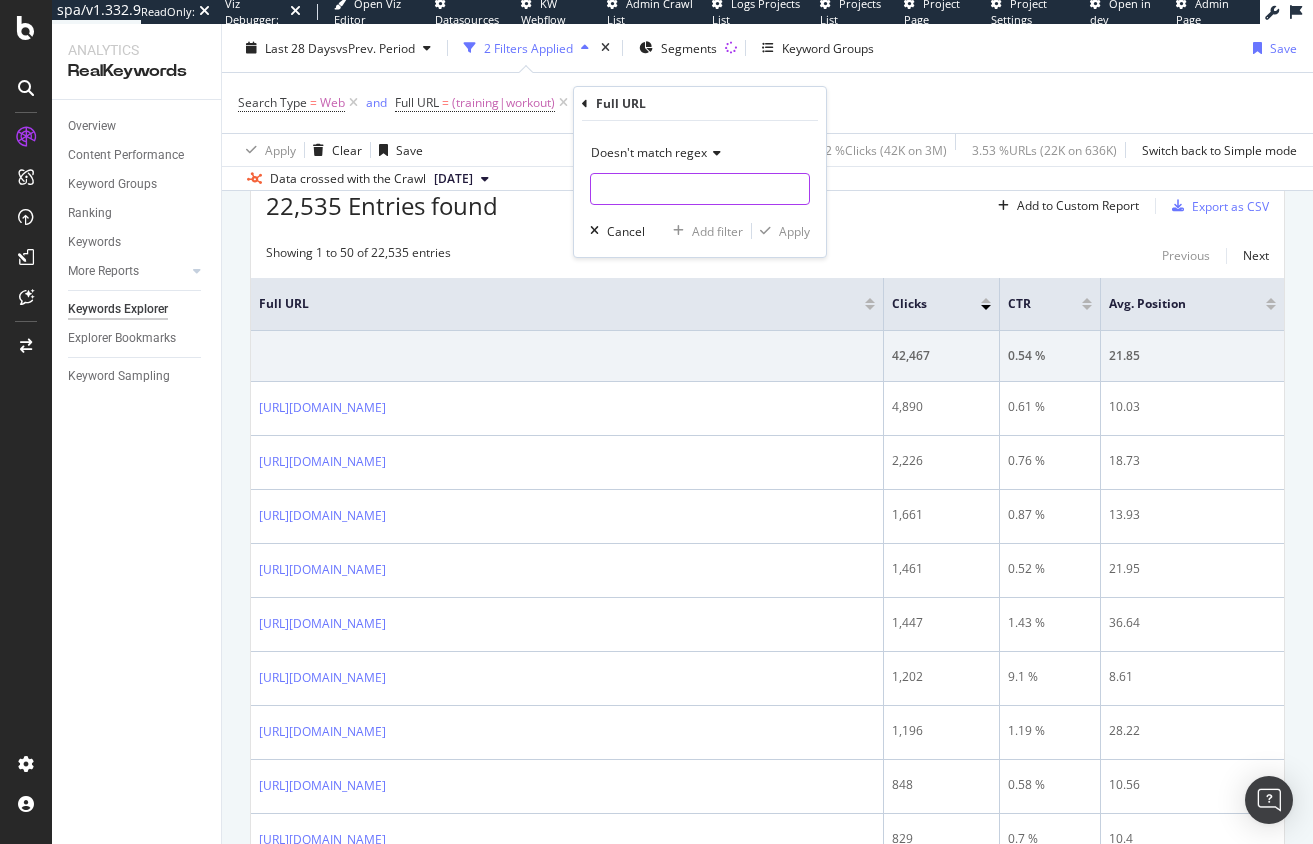 click at bounding box center (700, 189) 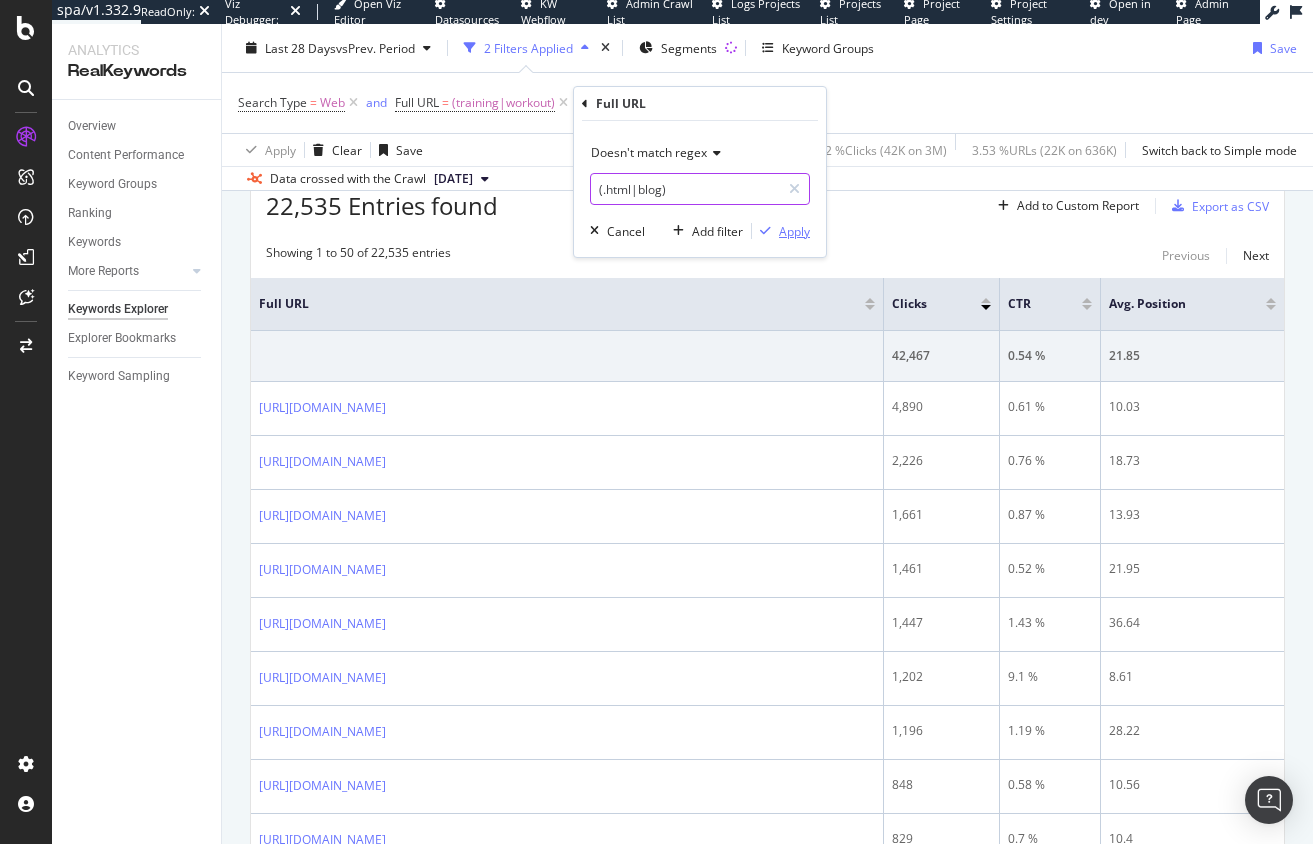 type on "(.html|blog)" 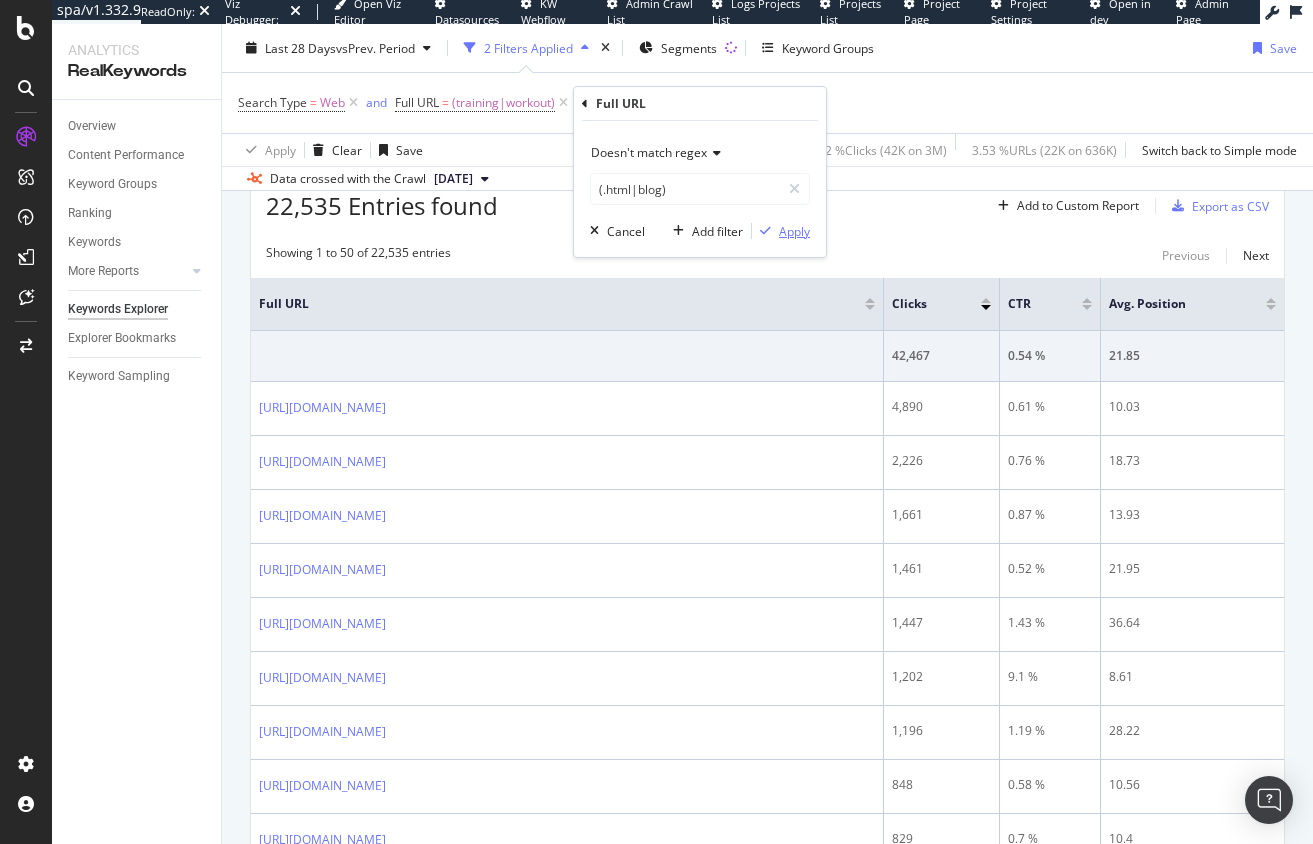 click on "Apply" at bounding box center [794, 231] 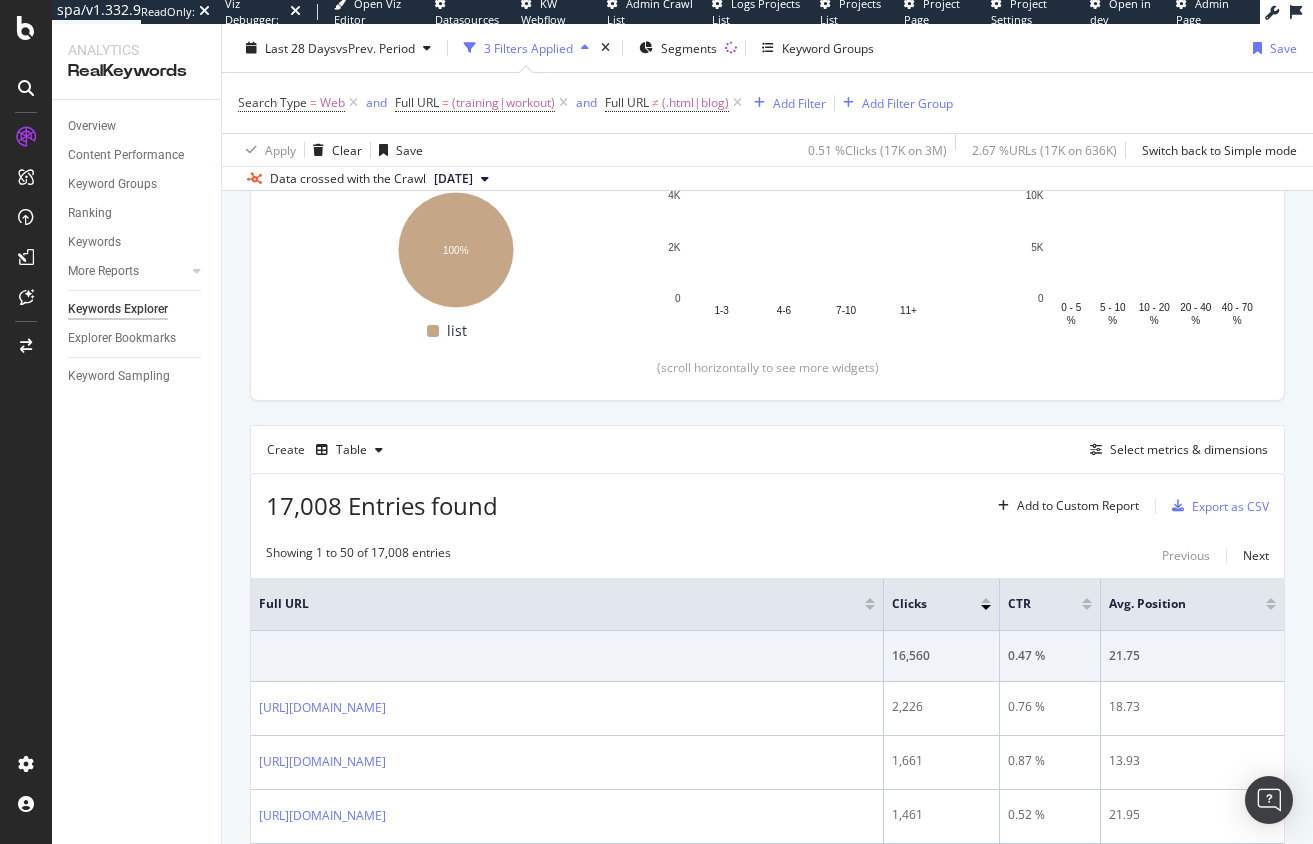 scroll, scrollTop: 615, scrollLeft: 0, axis: vertical 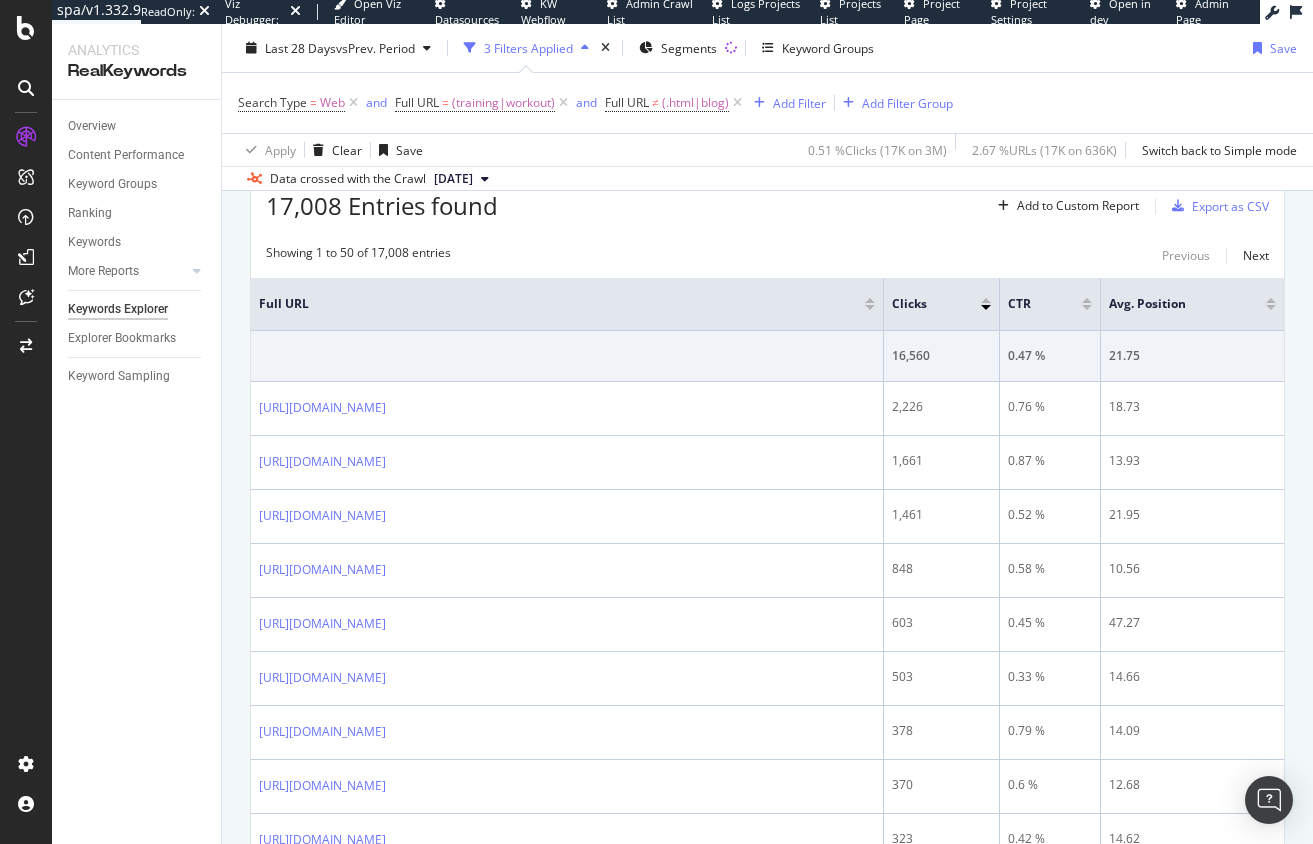 click on "Overview Content Performance Keyword Groups Ranking Keywords More Reports Countries Devices Content Structure Keywords Explorer Explorer Bookmarks Keyword Sampling" at bounding box center (136, 472) 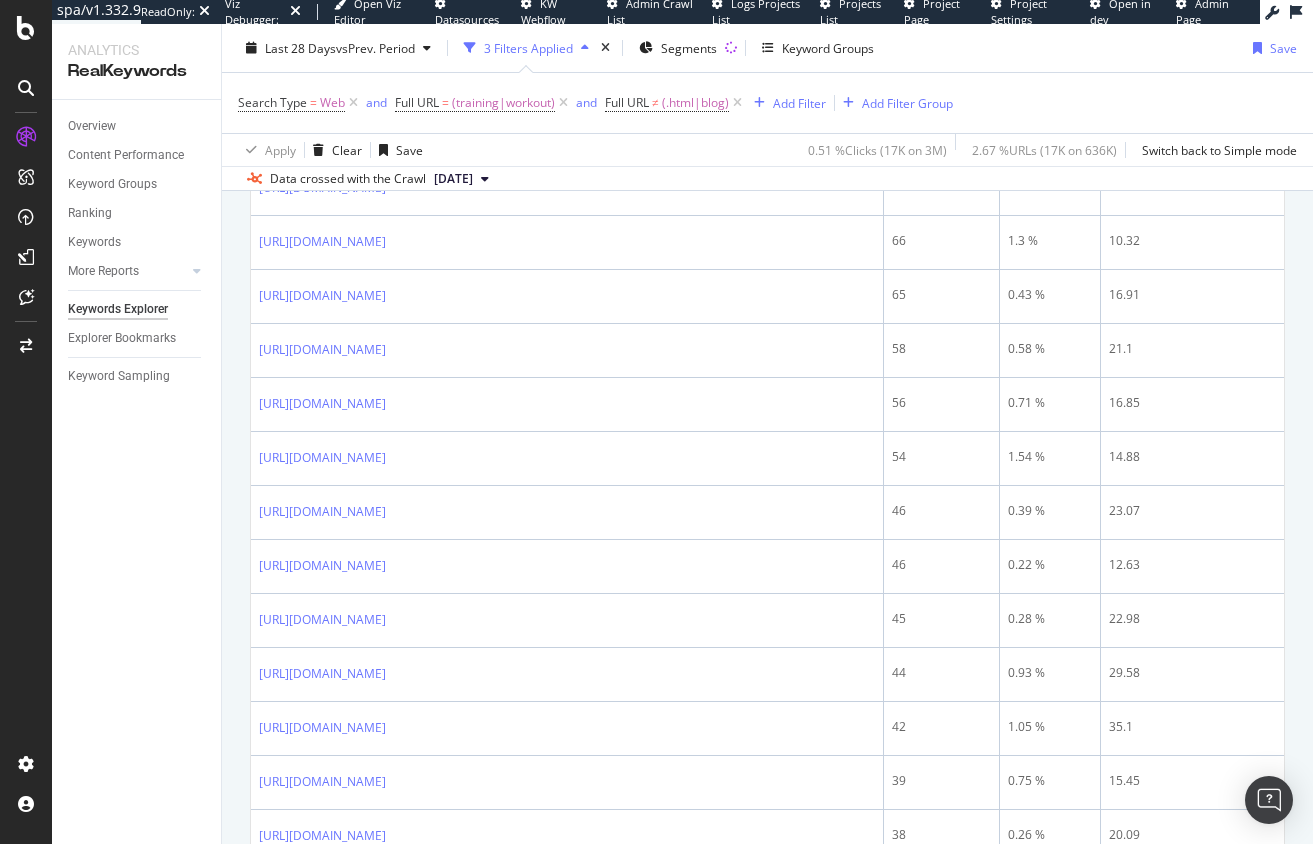 scroll, scrollTop: 2968, scrollLeft: 0, axis: vertical 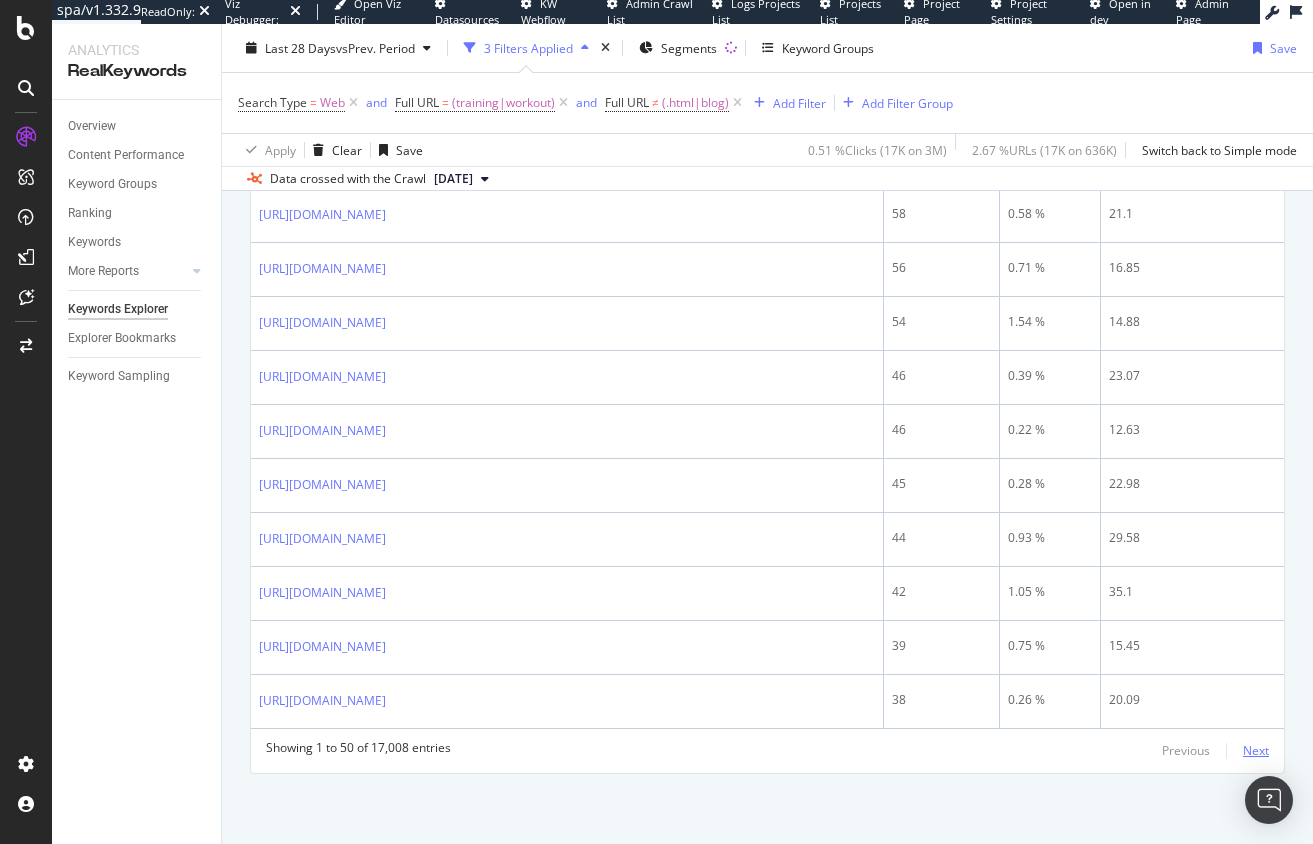 click on "Next" at bounding box center (1256, 750) 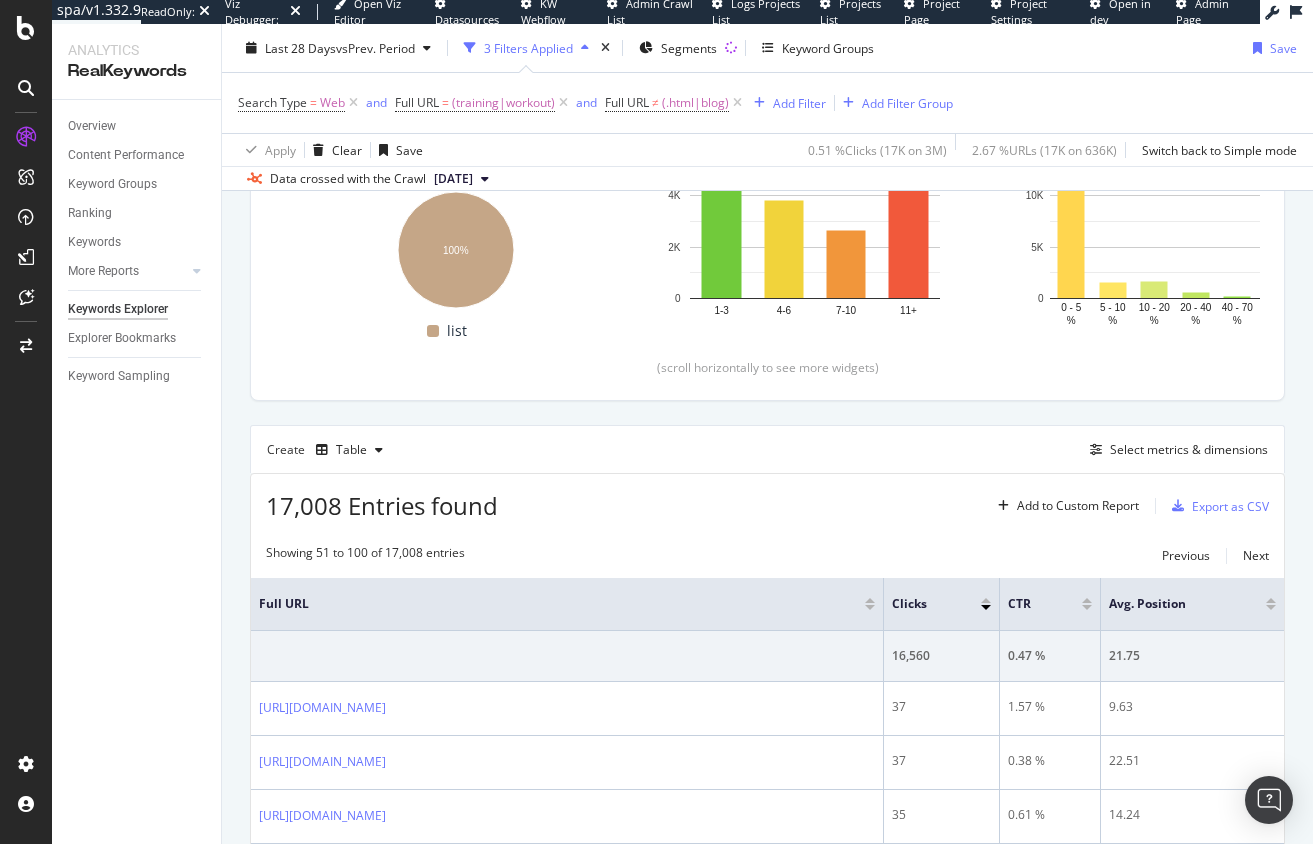 scroll, scrollTop: 2968, scrollLeft: 0, axis: vertical 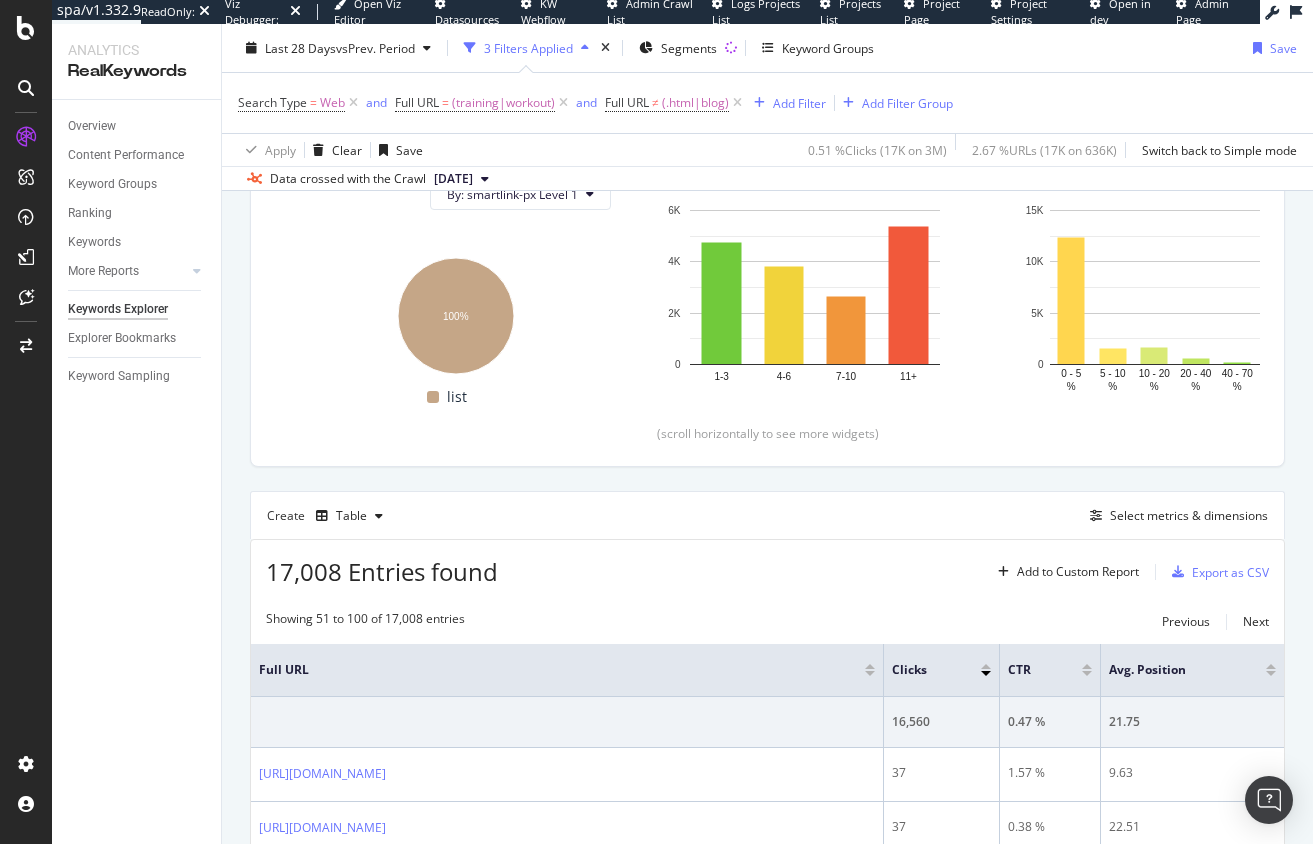 click on "Top Charts Clicks By smartlink-px Level 1 By: smartlink-px Level 1 Hold CMD (⌘) while clicking to filter the report. 100% smartlink-px Level 1 Clicks list 16,560 100% list Clicks By Average Position Hold CMD (⌘) while clicking to filter the report. 1-3 4-6 7-10 11+ 0 2K 4K 6K Avg. Position Clicks 1-3 4,746 4-6 3,814 7-10 2,642 11+ 5,358 6K Clicks By CTR Hold CMD (⌘) while clicking to filter the report. 0 - 5 % 5 - 10 % 10 - 20 % 20 - 40 % 40 - 70 % 70 - 100 % 0 5K 10K 15K CTR Clicks 0 - 5 % 12,399 5 - 10 % 1,595 10 - 20 % 1,696 20 - 40 % 564 40 - 70 % 154 70 - 100 % 152 15K Clicks By Content Size Hold CMD (⌘) while clicking to filter the report. 5000 + 1000 - 5000 500 - 1000 250 - 500 100 - 250 0 - 100 0 2K 4K 6K 8K No. of Words (Content) Clicks 5000 + 1000 - 5000 5,619 500 - 1000 6,964 250 - 500 1,509 100 - 250 899 0 - 100 667 8K Clicks By Inlinks Hold CMD (⌘) while clicking to filter the report. 101+ [PHONE_NUMBER] 6-15 2-5 1 0 5K 10K 15K No. of Unique Follow Inlinks Clicks 101+ 12,282 51-100 1,475" at bounding box center (767, 1771) 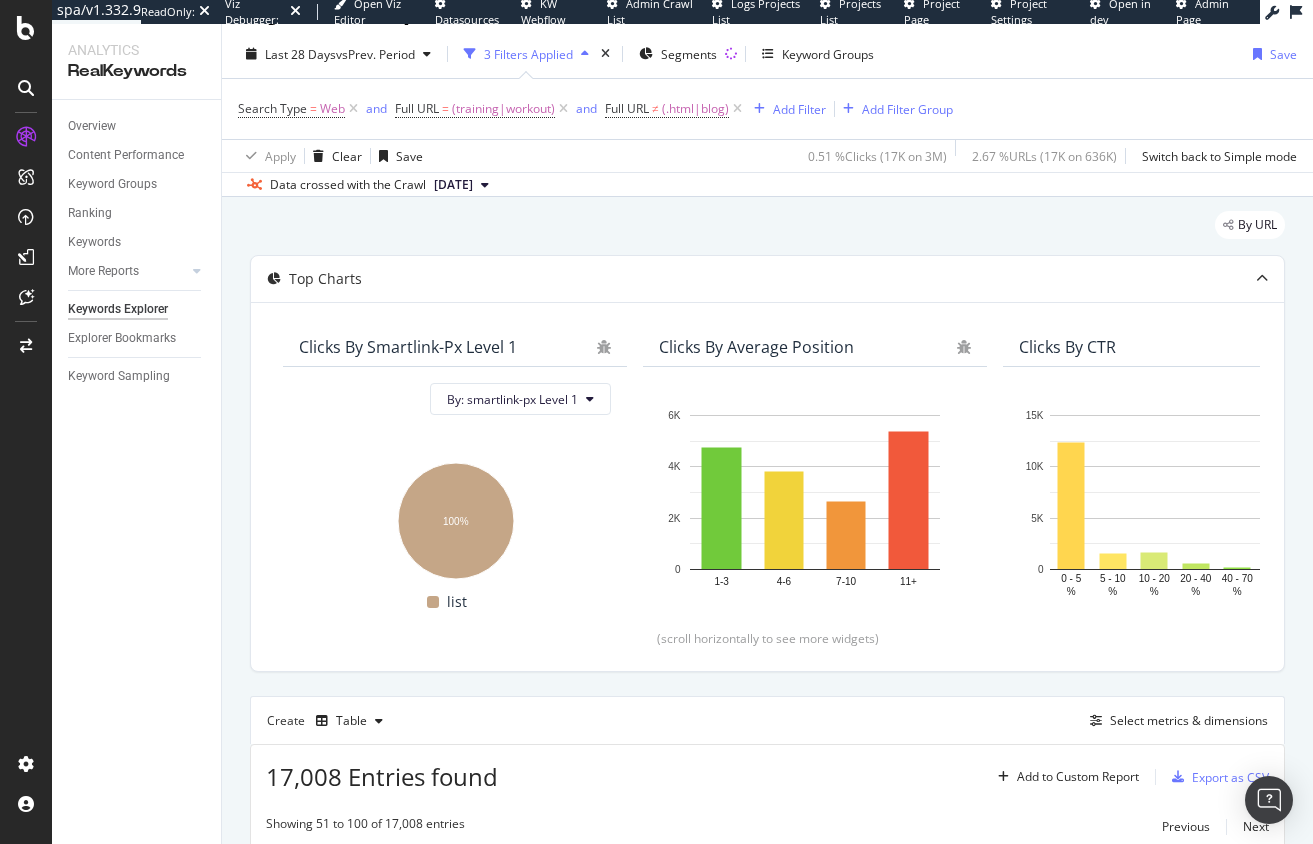 scroll, scrollTop: 0, scrollLeft: 0, axis: both 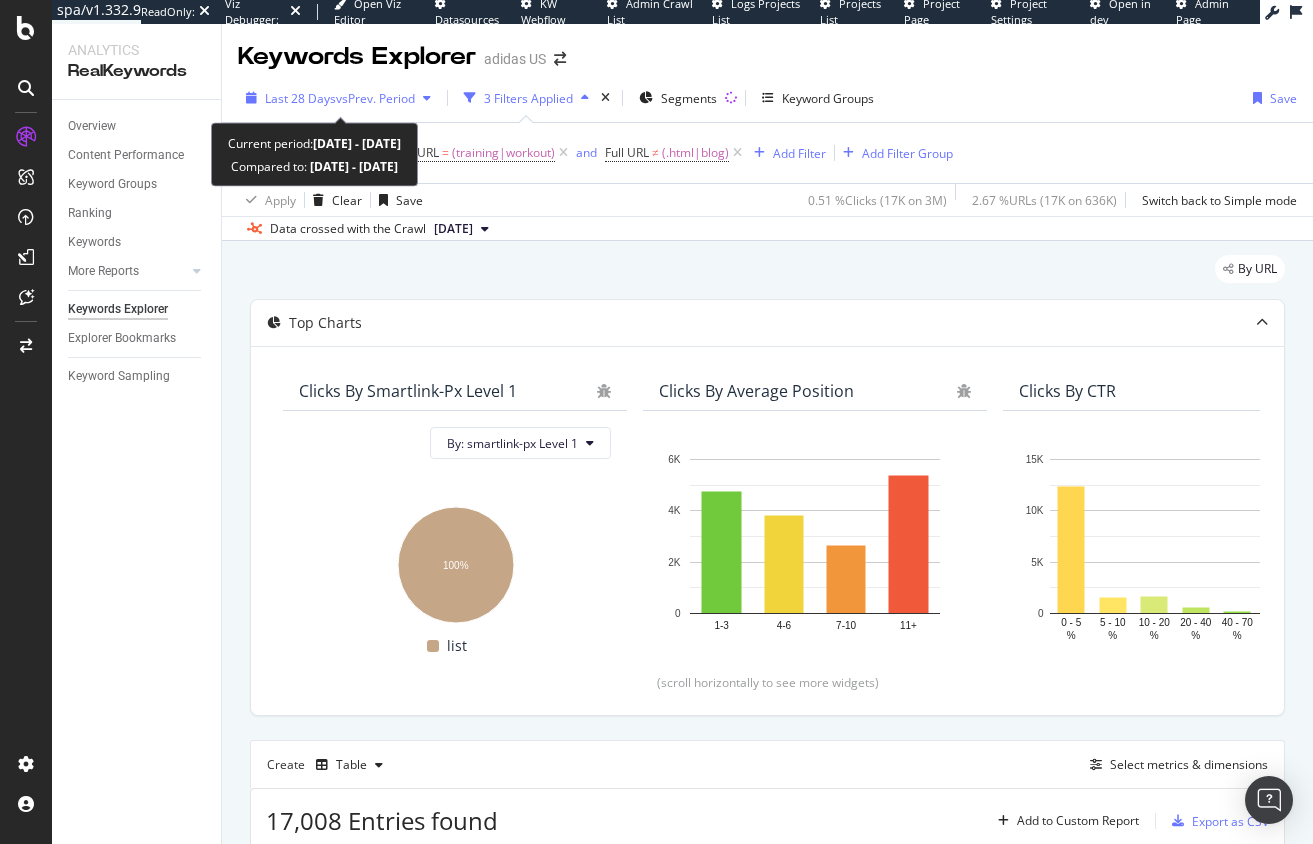 click on "vs  Prev. Period" at bounding box center (375, 98) 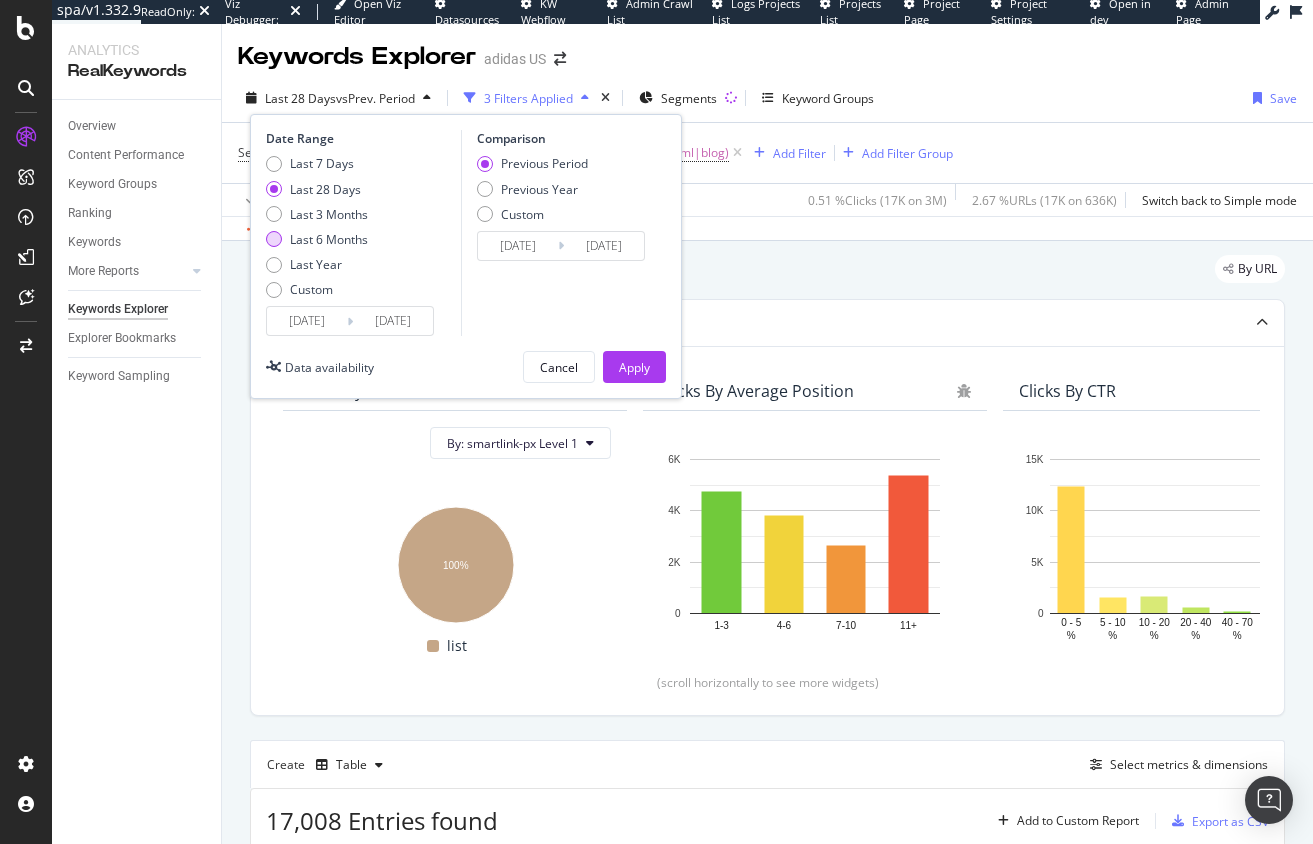 click on "Last 6 Months" at bounding box center (329, 239) 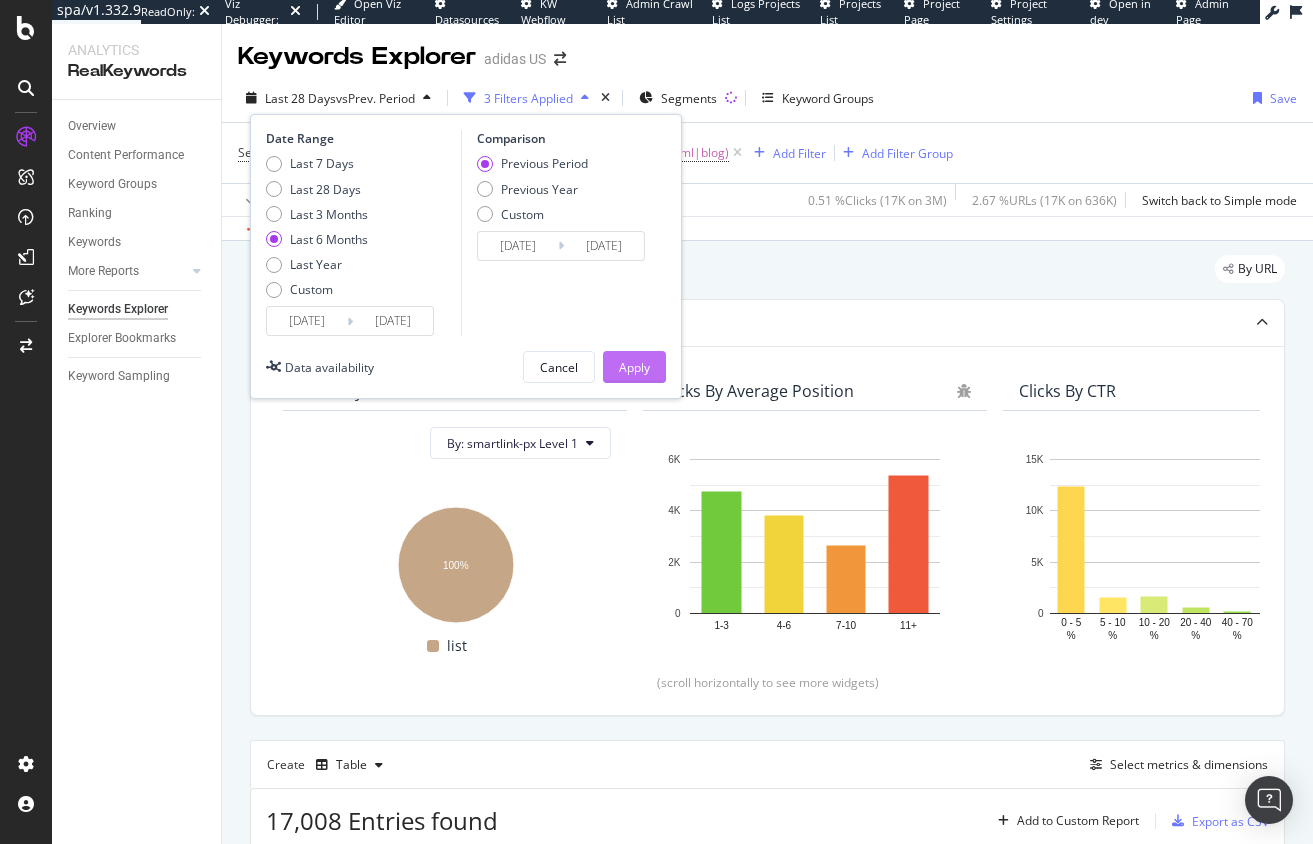 click on "Apply" at bounding box center (634, 367) 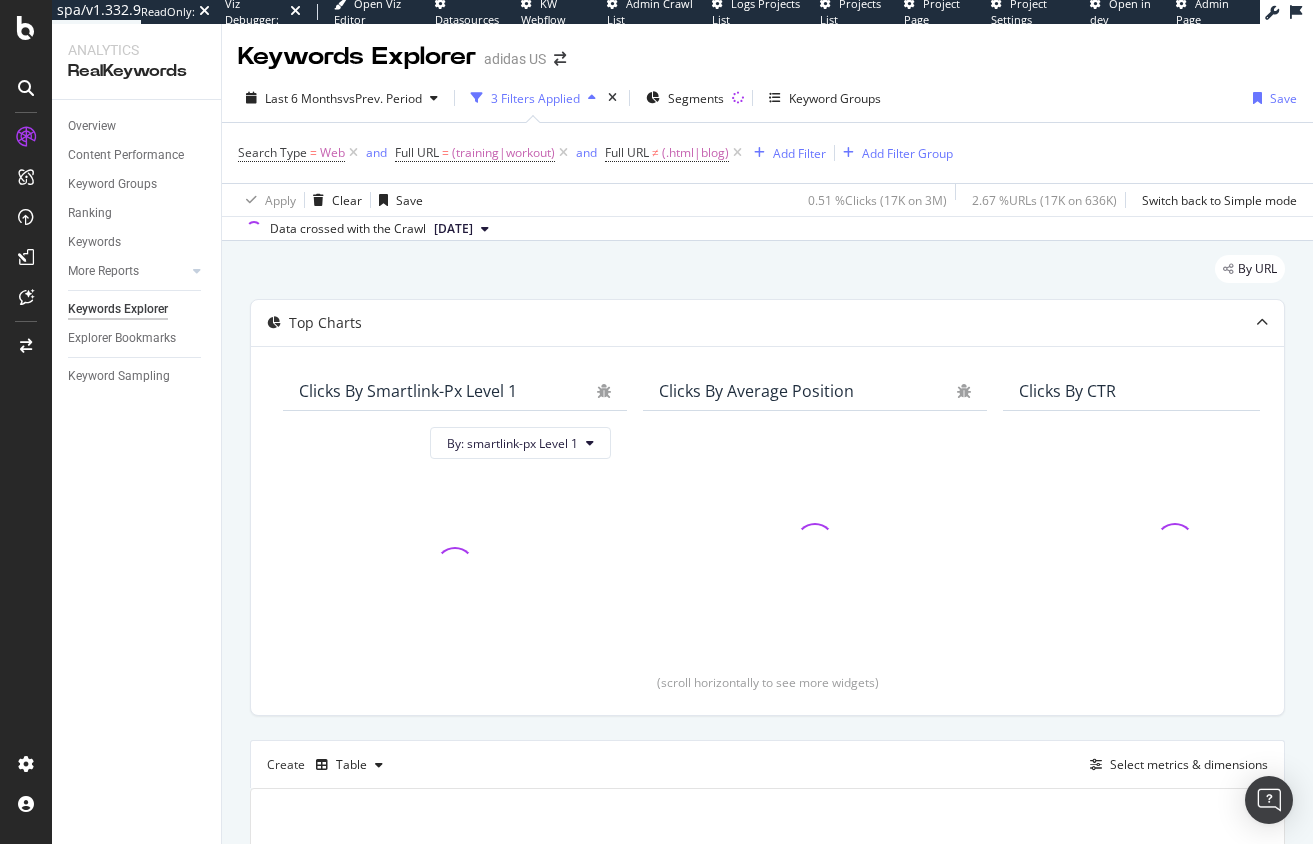 click on "By URL" at bounding box center (767, 277) 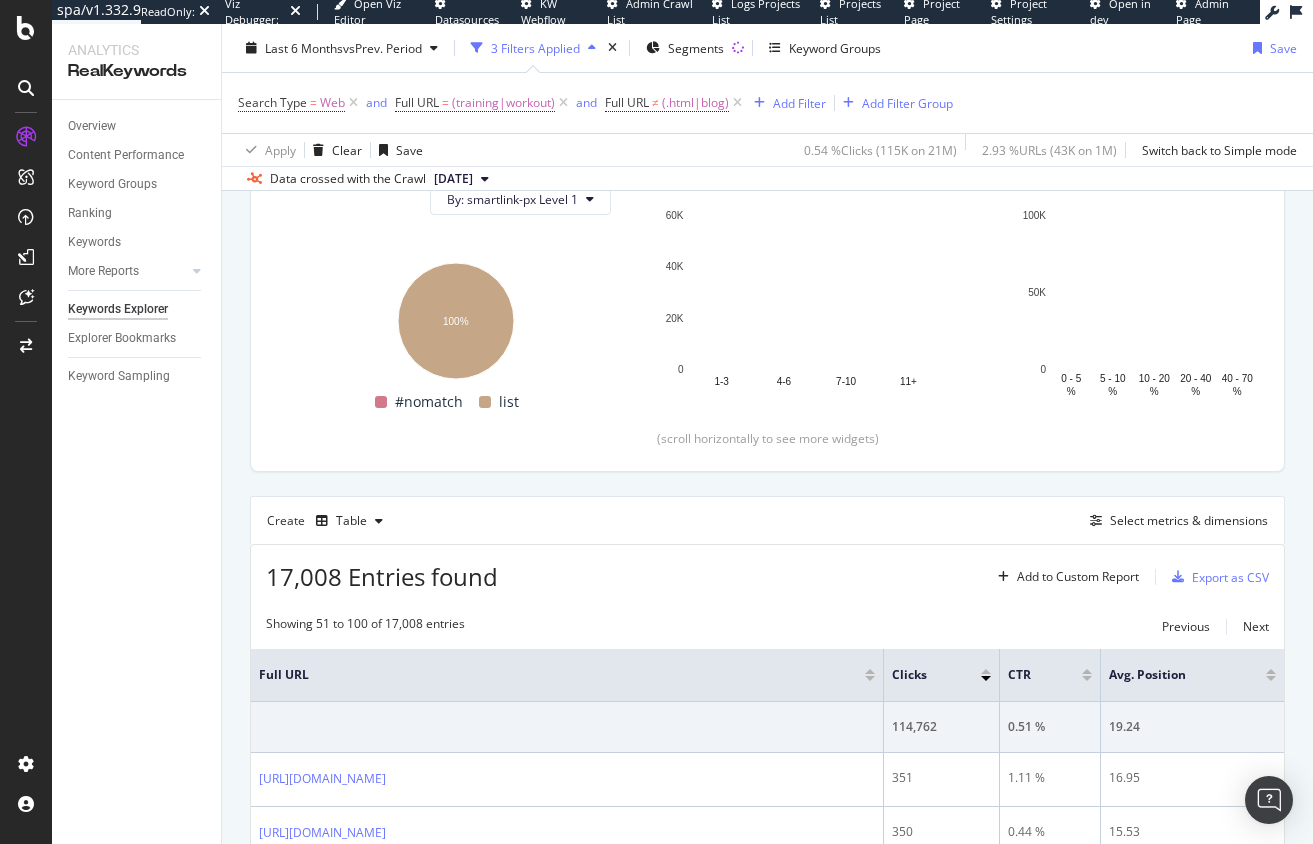 scroll, scrollTop: 549, scrollLeft: 0, axis: vertical 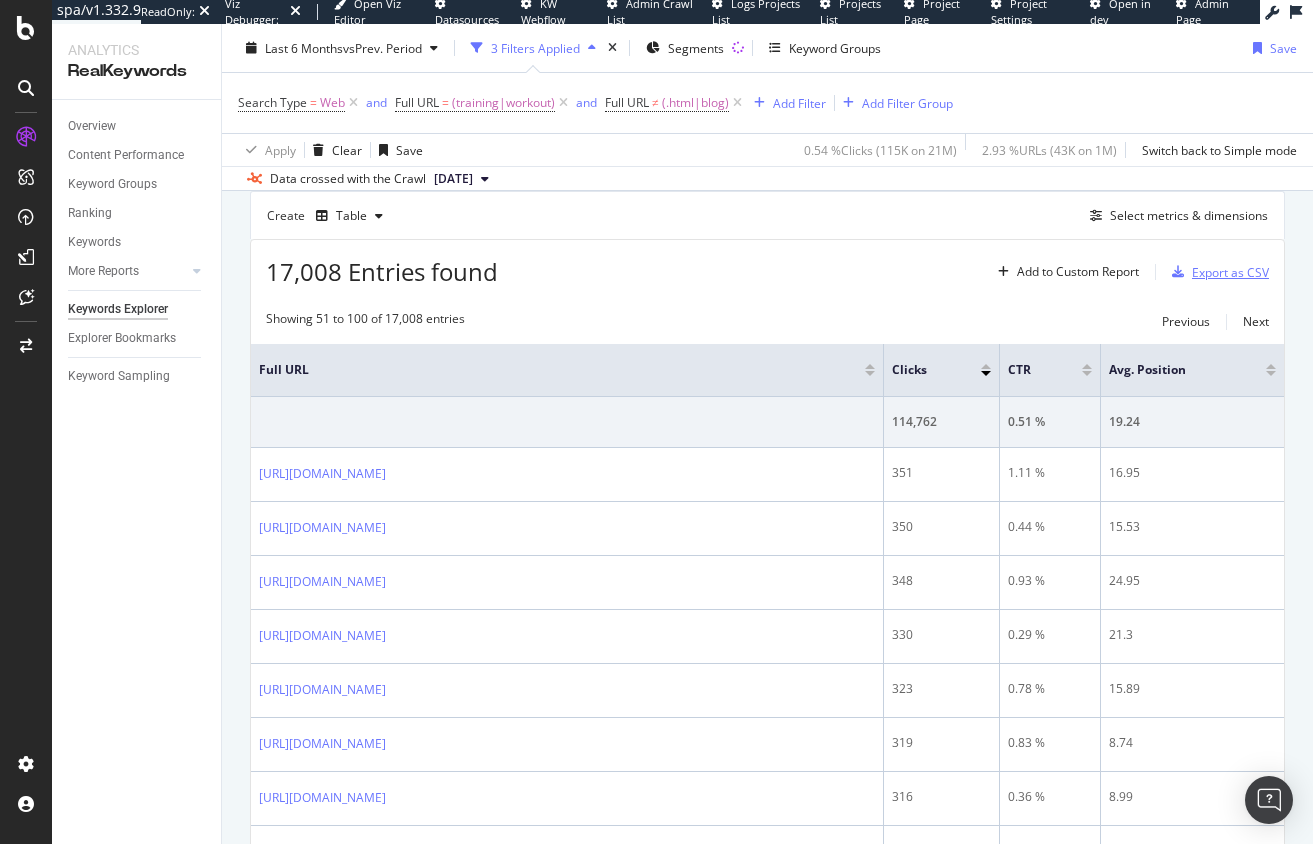 click on "Export as CSV" at bounding box center (1230, 272) 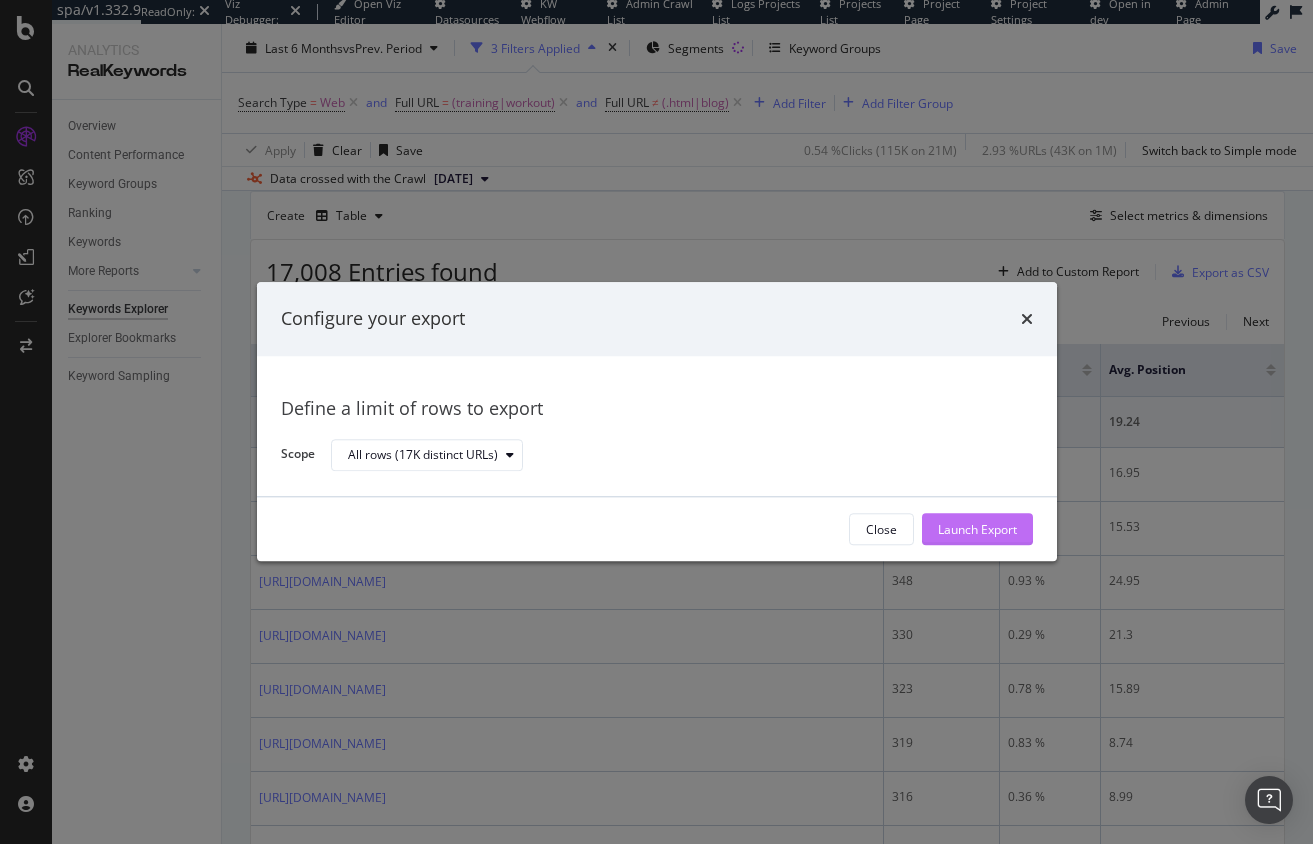 click on "Launch Export" at bounding box center (977, 529) 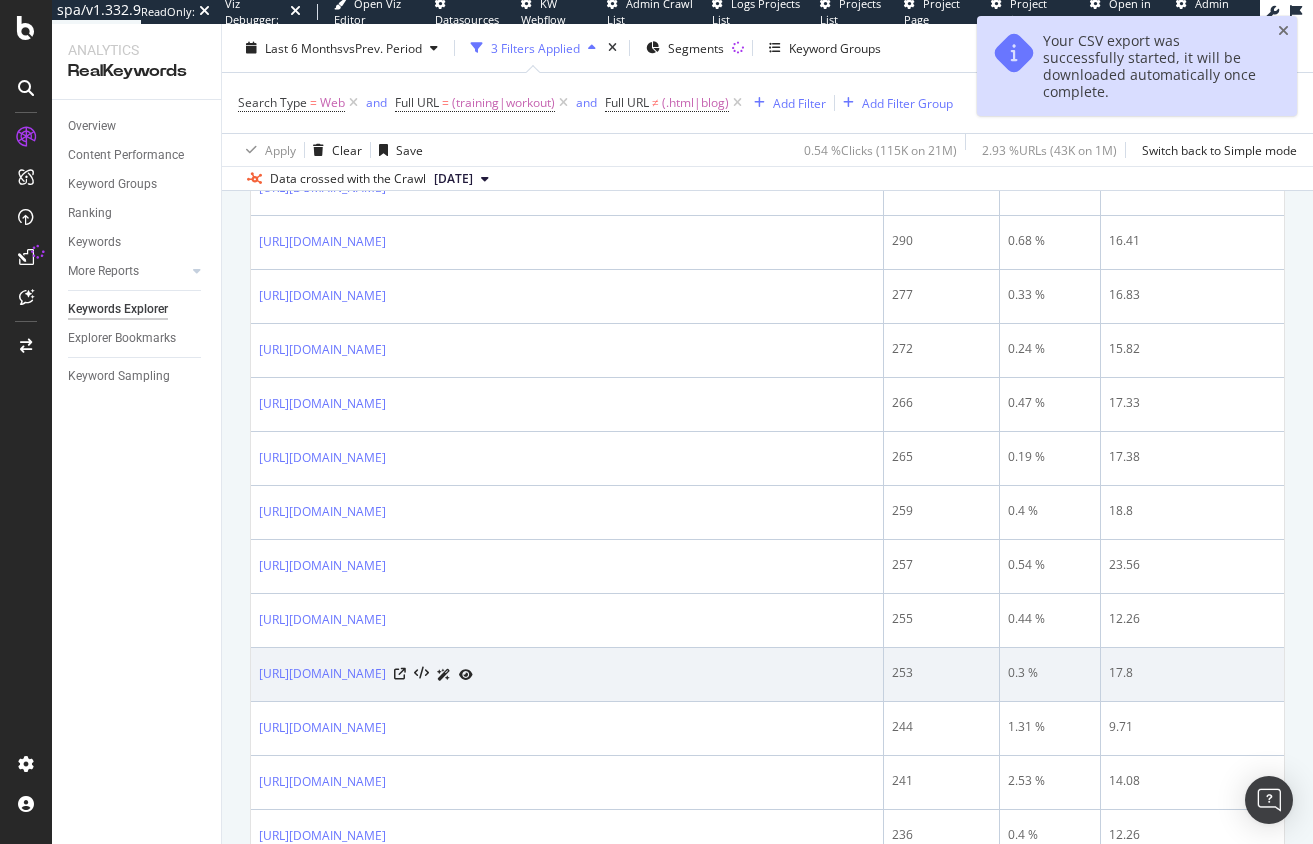scroll, scrollTop: 0, scrollLeft: 0, axis: both 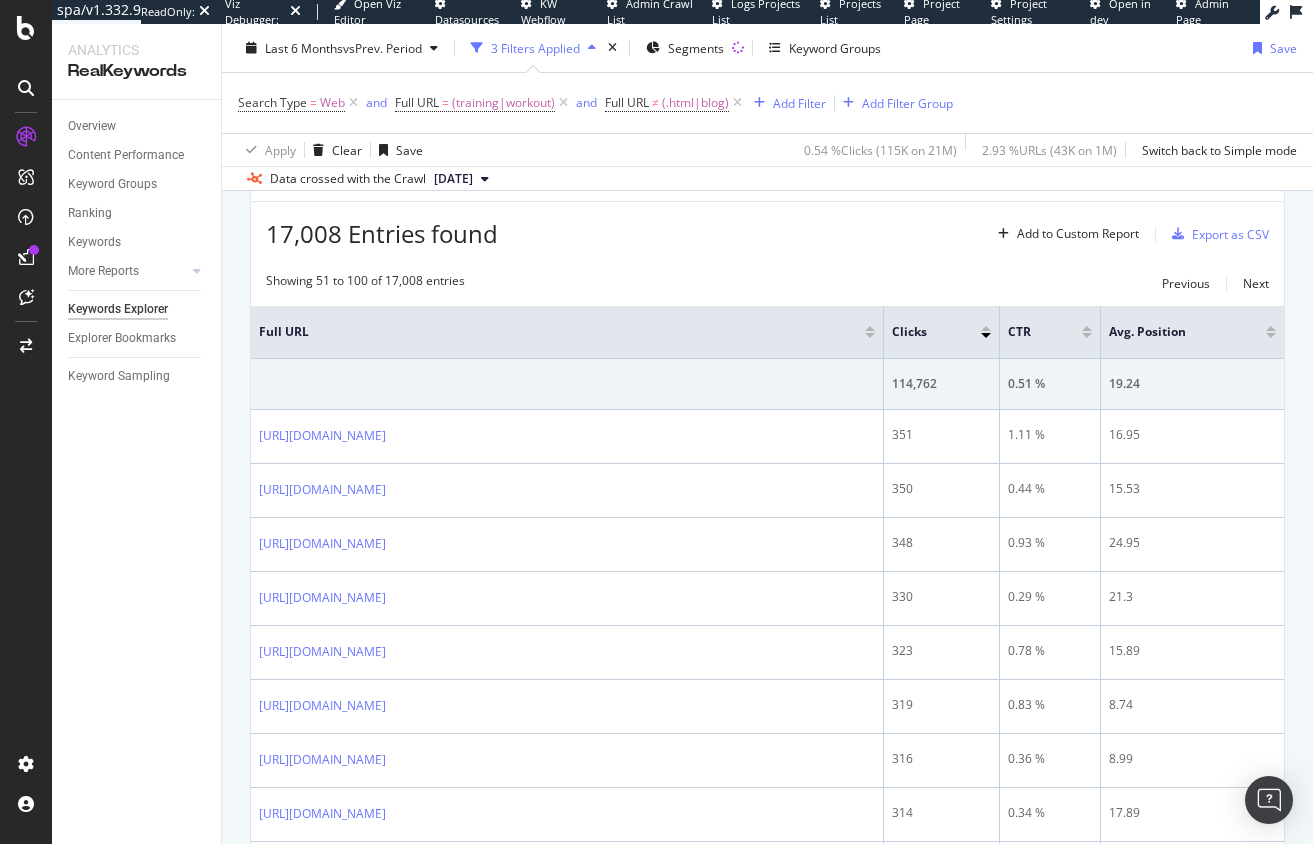 click on "17,008 Entries found Add to Custom Report Export as CSV Showing 51 to 100 of 17,008 entries Previous Next Full URL Clicks CTR Avg. Position 114,762 0.51 % 19.24 [URL][DOMAIN_NAME] 351 1.11 % 16.95 [URL][DOMAIN_NAME] 350 0.44 % 15.53 [URL][DOMAIN_NAME] 348 0.93 % 24.95 [URL][DOMAIN_NAME] 330 0.29 % 21.3 [URL][DOMAIN_NAME] 323 0.78 % 15.89 [URL][DOMAIN_NAME] 319 0.83 % 8.74 [URL][DOMAIN_NAME] 316 0.36 % 8.99 [URL][DOMAIN_NAME] 314 0.34 % 17.89 [URL][DOMAIN_NAME] 290 0.68 % 16.41 [URL][DOMAIN_NAME] 277 0.33 % 16.83 [URL][DOMAIN_NAME] 272 0.24 % 15.82 [URL][DOMAIN_NAME] 266 0.47 % 17.33 [URL][DOMAIN_NAME] 265 0.19 % 17.38 259 0.4 % 18.8 257 0.54 % 22" at bounding box center [767, 1677] 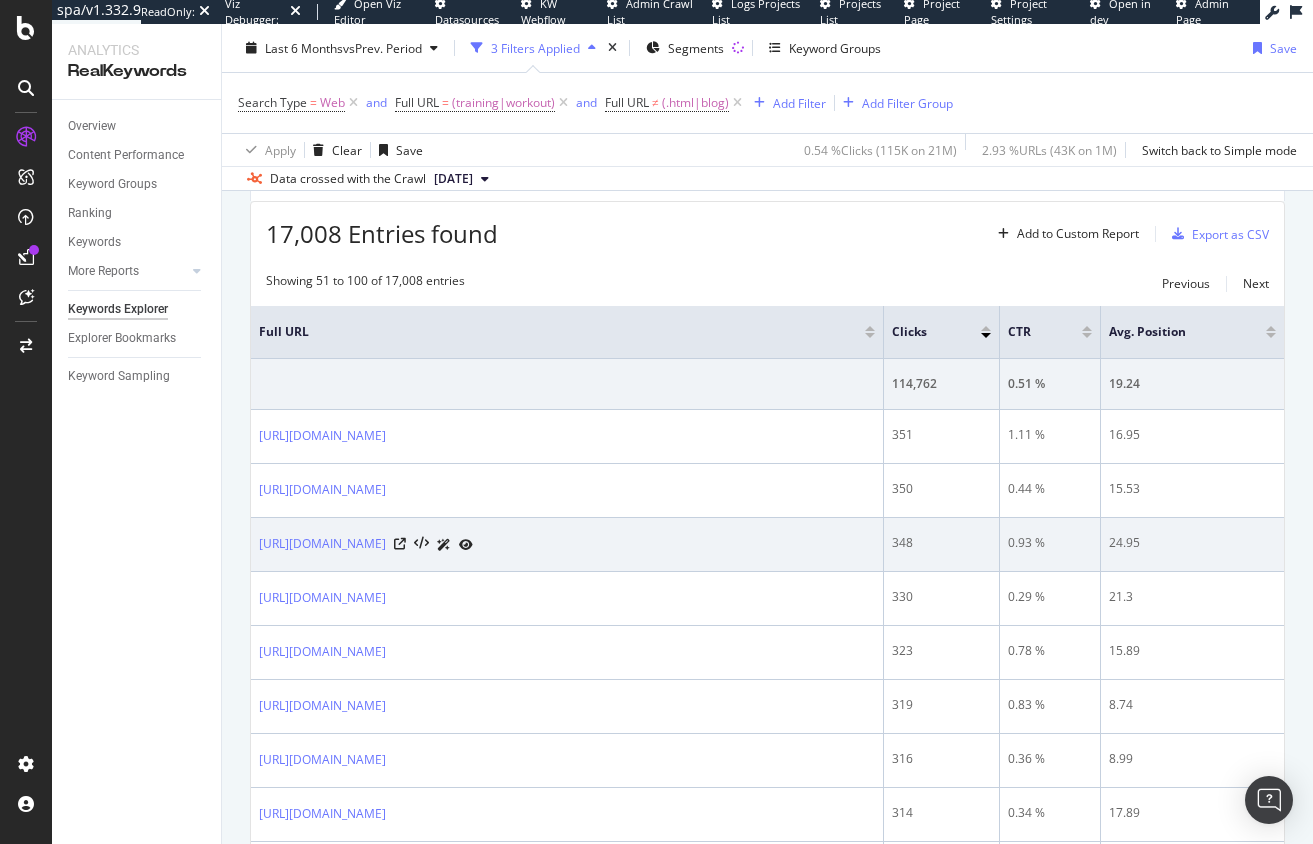 scroll, scrollTop: 0, scrollLeft: 0, axis: both 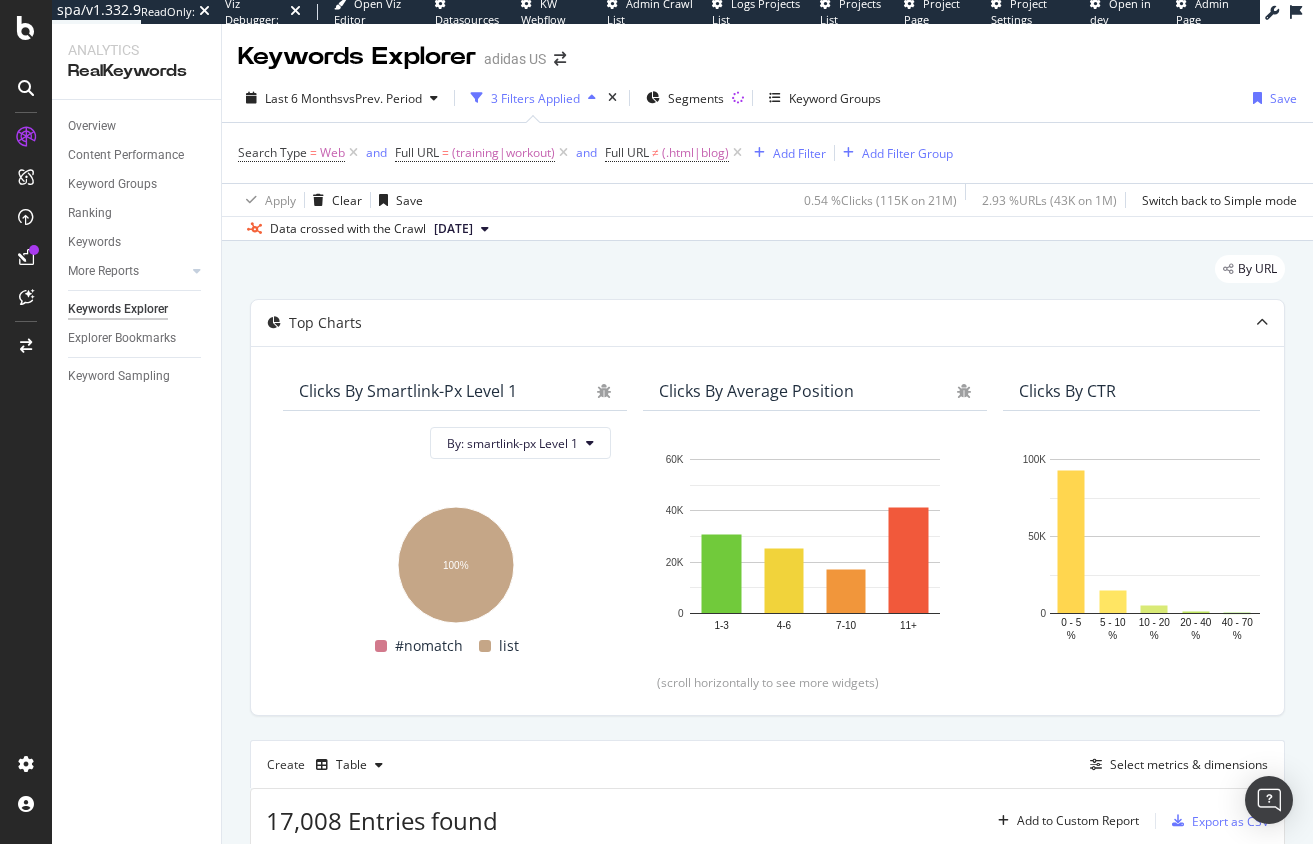 click on "By URL" at bounding box center (767, 277) 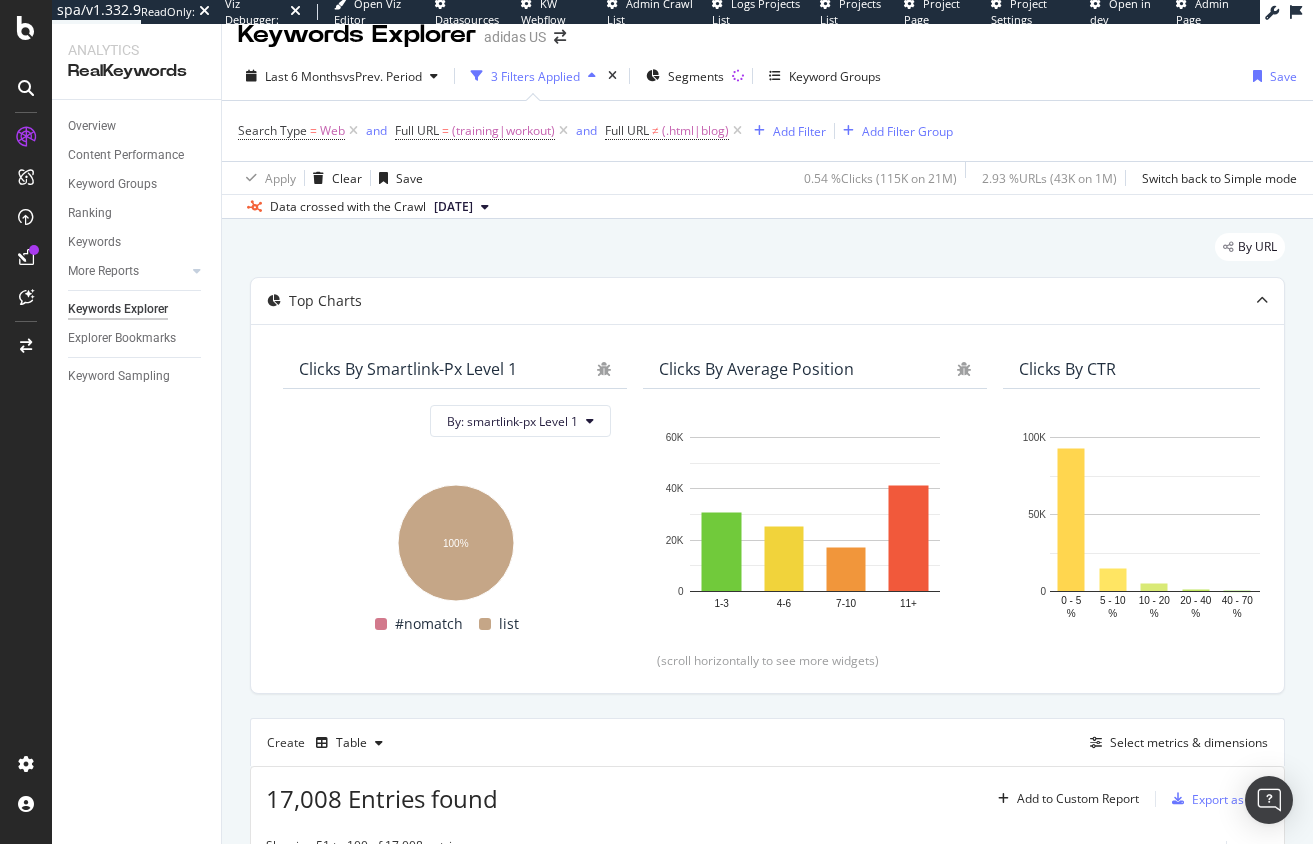 scroll, scrollTop: 0, scrollLeft: 0, axis: both 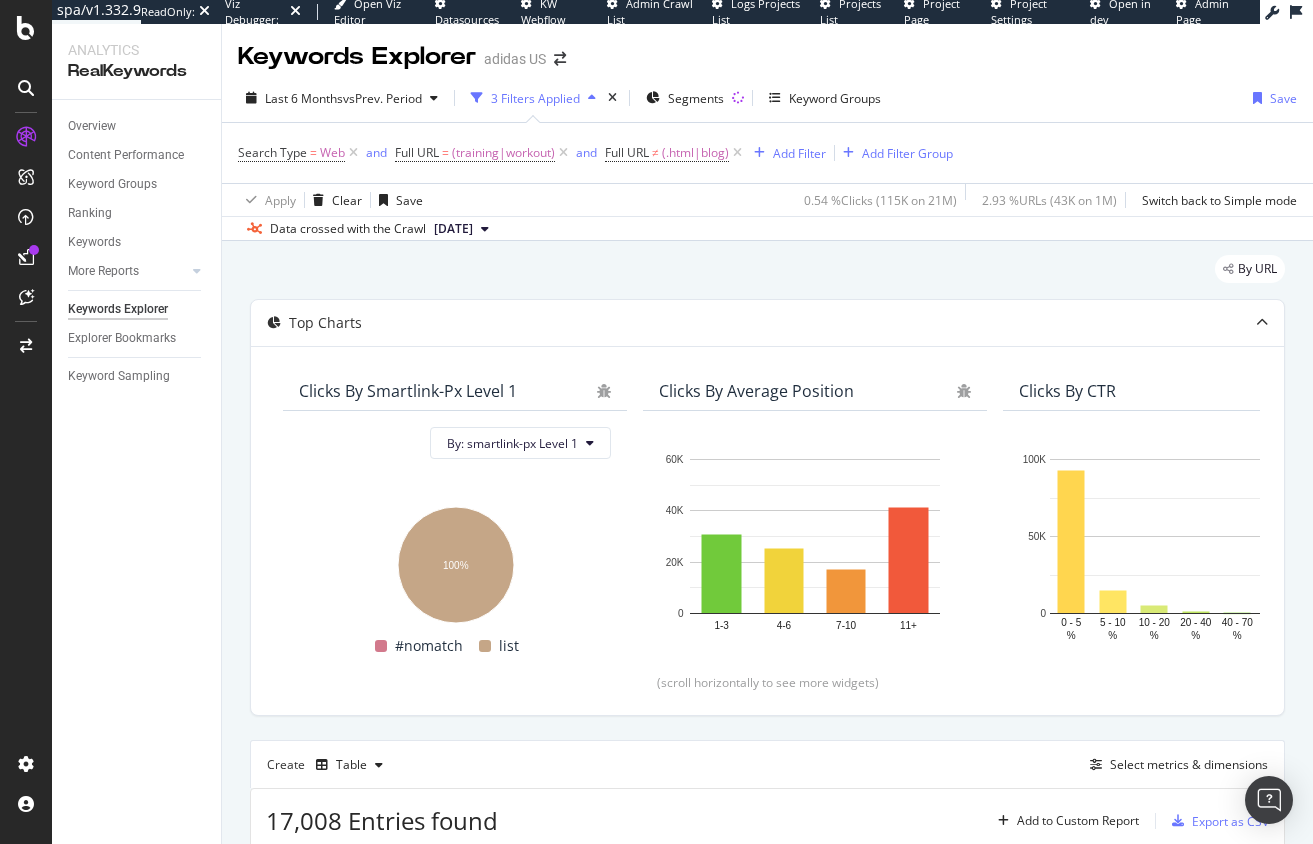 click on "Top Charts Clicks By smartlink-px Level 1 By: smartlink-px Level 1 Hold CMD (⌘) while clicking to filter the report. 100% smartlink-px Level 1 Clicks #nomatch 0 list 114,762 100% #nomatch list Clicks By Average Position Hold CMD (⌘) while clicking to filter the report. 1-3 4-6 7-10 11+ 0 20K 40K 60K Avg. Position Clicks 1-3 30,908 4-6 25,347 7-10 17,249 11+ 41,258 60K Clicks By CTR Hold CMD (⌘) while clicking to filter the report. 0 - 5 % 5 - 10 % 10 - 20 % 20 - 40 % 40 - 70 % 70 - 100 % 0 50K 100K CTR Clicks 0 - 5 % 92,600 5 - 10 % 15,256 10 - 20 % 5,099 20 - 40 % 1,196 40 - 70 % 293 70 - 100 % 318 100K Clicks By Content Size Hold CMD (⌘) while clicking to filter the report. 5000 + 1000 - 5000 500 - 1000 250 - 500 100 - 250 0 - 100 0 20K 40K 60K No. of Words (Content) Clicks 5000 + 1000 - 5000 36,205 500 - 1000 48,039 250 - 500 10,001 100 - 250 4,361 0 - 100 3,404 60K Clicks By Inlinks Hold CMD (⌘) while clicking to filter the report. 101+ [PHONE_NUMBER] 6-15 2-5 1 0 50K 100K Clicks 101+ 80,416 9,187" at bounding box center (767, 2020) 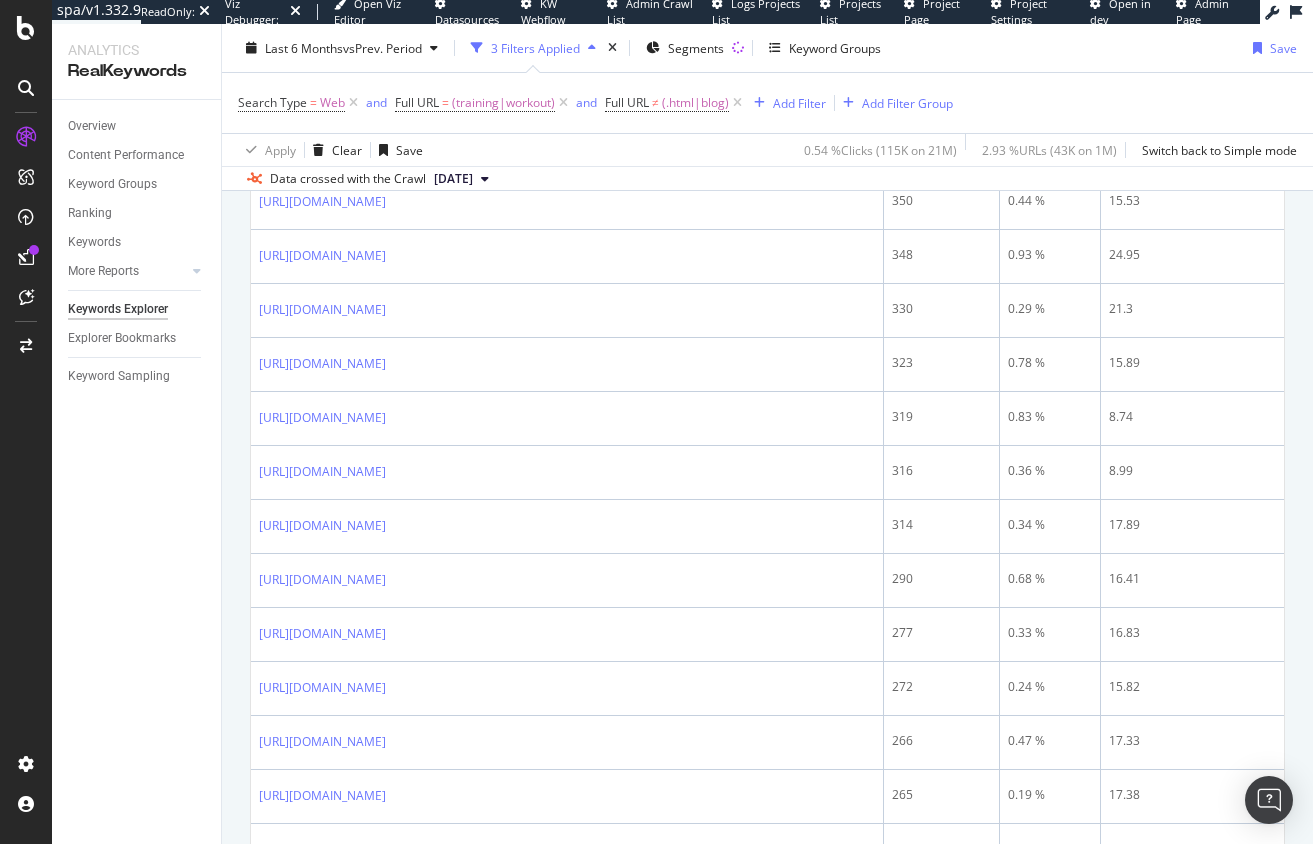 scroll, scrollTop: 0, scrollLeft: 0, axis: both 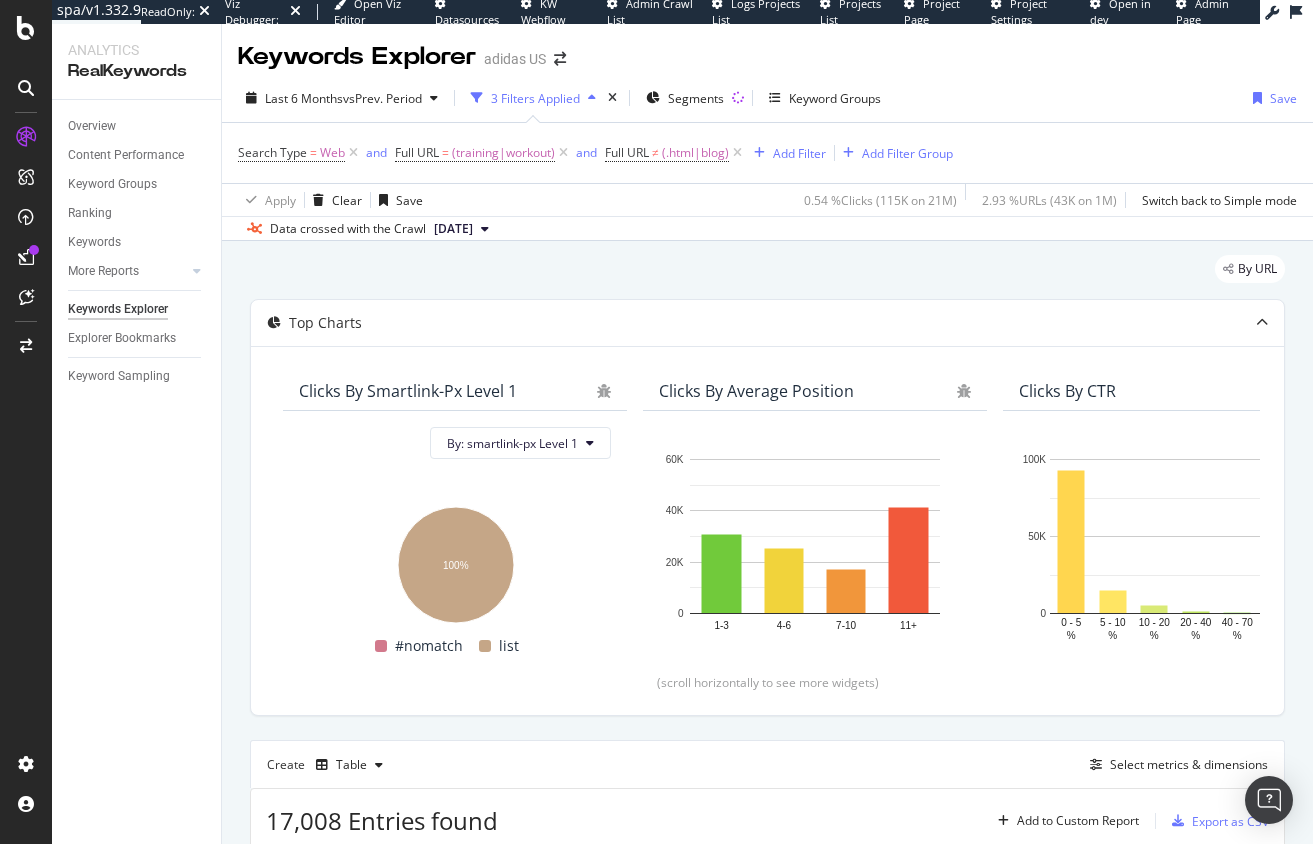 click on "Top Charts Clicks By smartlink-px Level 1 By: smartlink-px Level 1 Hold CMD (⌘) while clicking to filter the report. 100% smartlink-px Level 1 Clicks #nomatch 0 list 114,762 100% #nomatch list Clicks By Average Position Hold CMD (⌘) while clicking to filter the report. 1-3 4-6 7-10 11+ 0 20K 40K 60K Avg. Position Clicks 1-3 30,908 4-6 25,347 7-10 17,249 11+ 41,258 60K Clicks By CTR Hold CMD (⌘) while clicking to filter the report. 0 - 5 % 5 - 10 % 10 - 20 % 20 - 40 % 40 - 70 % 70 - 100 % 0 50K 100K CTR Clicks 0 - 5 % 92,600 5 - 10 % 15,256 10 - 20 % 5,099 20 - 40 % 1,196 40 - 70 % 293 70 - 100 % 318 100K Clicks By Content Size Hold CMD (⌘) while clicking to filter the report. 5000 + 1000 - 5000 500 - 1000 250 - 500 100 - 250 0 - 100 0 20K 40K 60K No. of Words (Content) Clicks 5000 + 1000 - 5000 36,205 500 - 1000 48,039 250 - 500 10,001 100 - 250 4,361 0 - 100 3,404 60K Clicks By Inlinks Hold CMD (⌘) while clicking to filter the report. 101+ [PHONE_NUMBER] 6-15 2-5 1 0 50K 100K Clicks 101+ 80,416 9,187" at bounding box center [767, 2020] 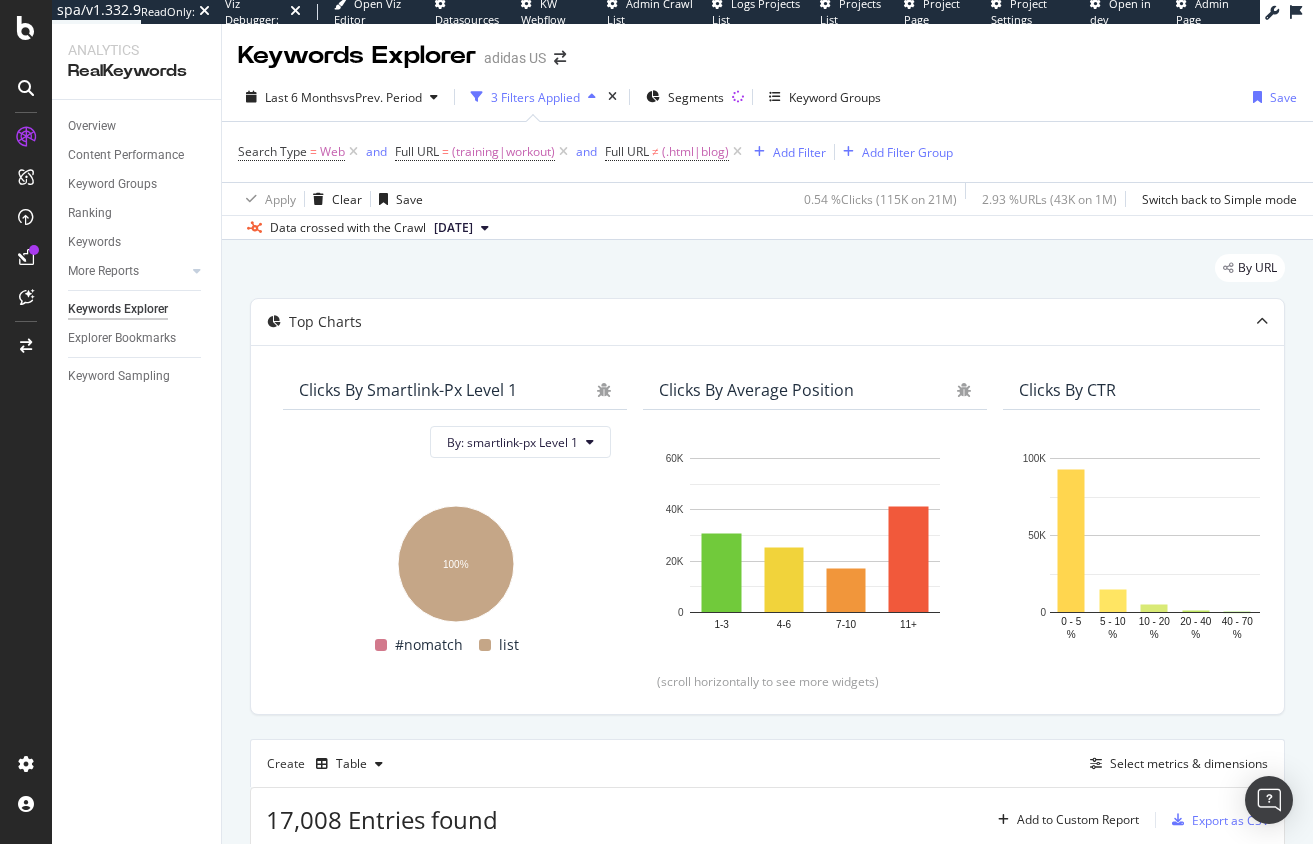 scroll, scrollTop: 0, scrollLeft: 0, axis: both 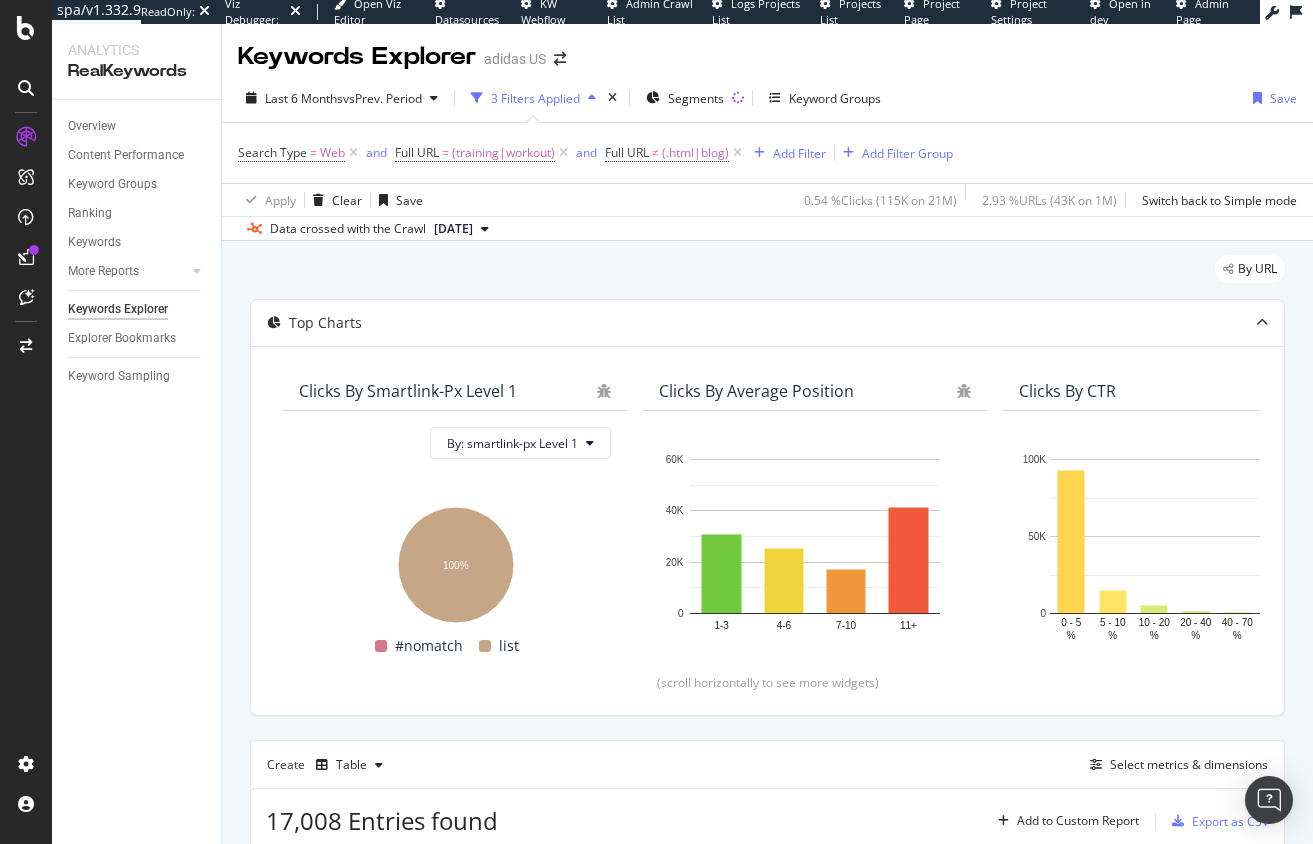 click on "Top Charts Clicks By smartlink-px Level 1 By: smartlink-px Level 1 Hold CMD (⌘) while clicking to filter the report. 100% smartlink-px Level 1 Clicks #nomatch 0 list 114,762 100% #nomatch list Clicks By Average Position Hold CMD (⌘) while clicking to filter the report. 1-3 4-6 7-10 11+ 0 20K 40K 60K Avg. Position Clicks 1-3 30,908 4-6 25,347 7-10 17,249 11+ 41,258 60K Clicks By CTR Hold CMD (⌘) while clicking to filter the report. 0 - 5 % 5 - 10 % 10 - 20 % 20 - 40 % 40 - 70 % 70 - 100 % 0 50K 100K CTR Clicks 0 - 5 % 92,600 5 - 10 % 15,256 10 - 20 % 5,099 20 - 40 % 1,196 40 - 70 % 293 70 - 100 % 318 100K Clicks By Content Size Hold CMD (⌘) while clicking to filter the report. 5000 + 1000 - 5000 500 - 1000 250 - 500 100 - 250 0 - 100 0 20K 40K 60K No. of Words (Content) Clicks 5000 + 1000 - 5000 36,205 500 - 1000 48,039 250 - 500 10,001 100 - 250 4,361 0 - 100 3,404 60K Clicks By Inlinks Hold CMD (⌘) while clicking to filter the report. 101+ [PHONE_NUMBER] 6-15 2-5 1 0 50K 100K Clicks 101+ 80,416 9,187" at bounding box center (767, 2020) 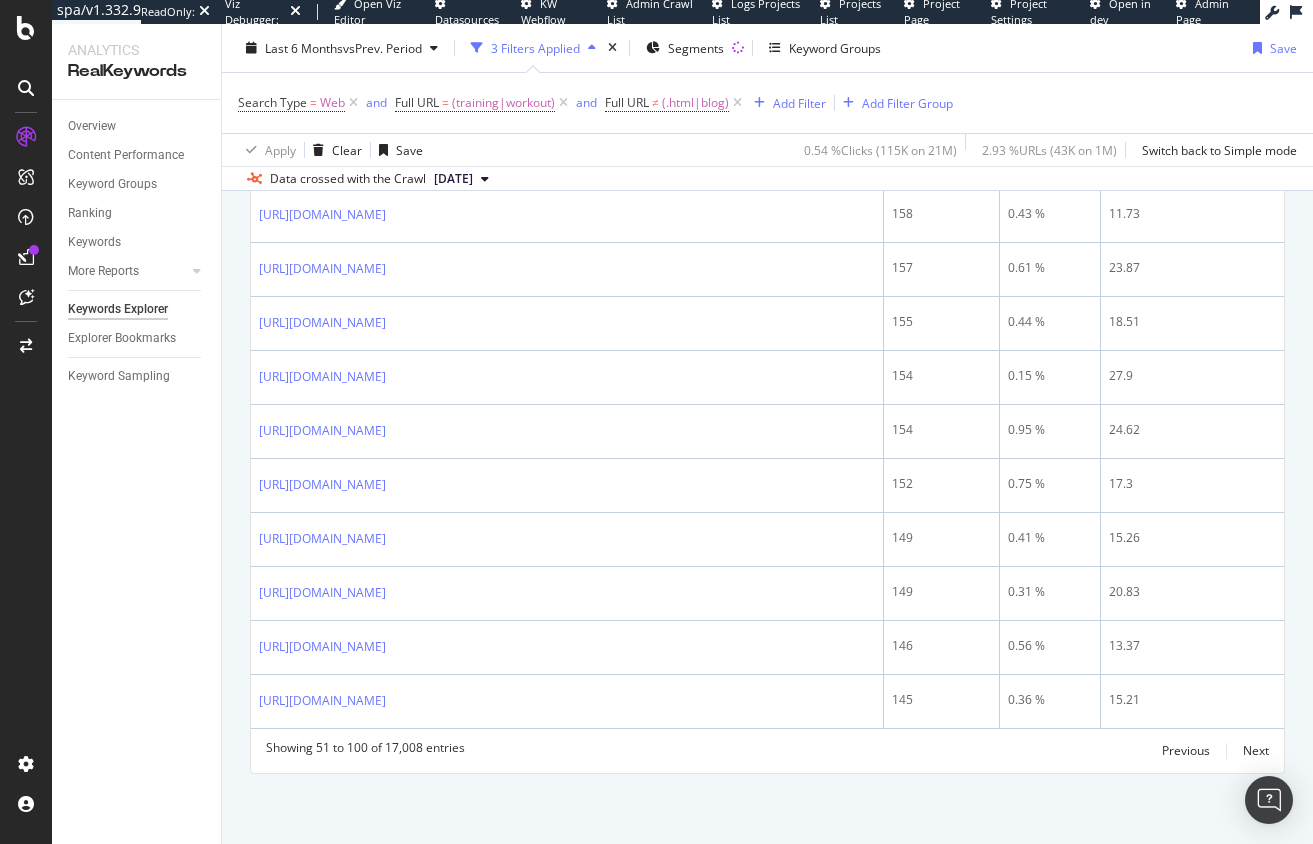 scroll, scrollTop: 0, scrollLeft: 0, axis: both 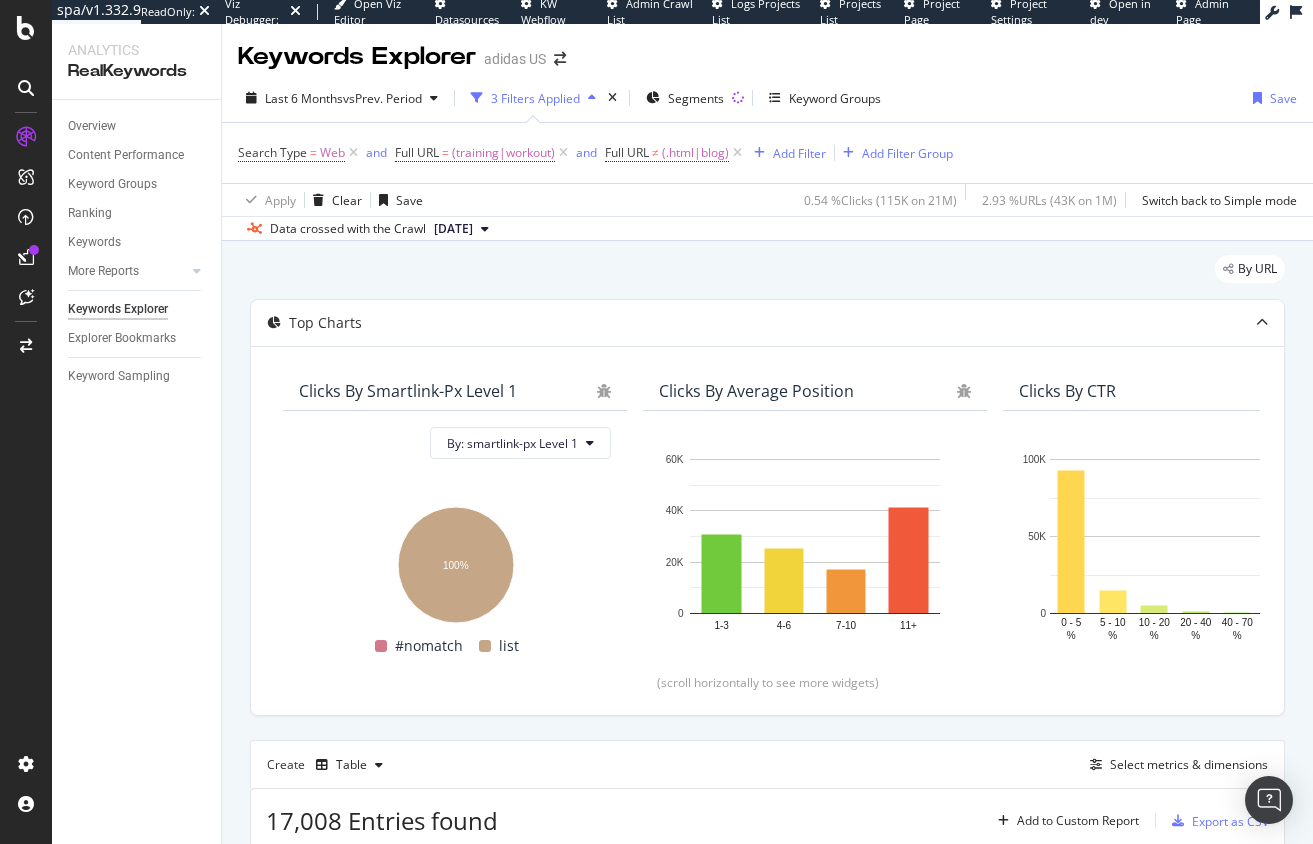 click on "Top Charts Clicks By smartlink-px Level 1 By: smartlink-px Level 1 Hold CMD (⌘) while clicking to filter the report. 100% smartlink-px Level 1 Clicks #nomatch 0 list 114,762 100% #nomatch list Clicks By Average Position Hold CMD (⌘) while clicking to filter the report. 1-3 4-6 7-10 11+ 0 20K 40K 60K Avg. Position Clicks 1-3 30,908 4-6 25,347 7-10 17,249 11+ 41,258 60K Clicks By CTR Hold CMD (⌘) while clicking to filter the report. 0 - 5 % 5 - 10 % 10 - 20 % 20 - 40 % 40 - 70 % 70 - 100 % 0 50K 100K CTR Clicks 0 - 5 % 92,600 5 - 10 % 15,256 10 - 20 % 5,099 20 - 40 % 1,196 40 - 70 % 293 70 - 100 % 318 100K Clicks By Content Size Hold CMD (⌘) while clicking to filter the report. 5000 + 1000 - 5000 500 - 1000 250 - 500 100 - 250 0 - 100 0 20K 40K 60K No. of Words (Content) Clicks 5000 + 1000 - 5000 36,205 500 - 1000 48,039 250 - 500 10,001 100 - 250 4,361 0 - 100 3,404 60K Clicks By Inlinks Hold CMD (⌘) while clicking to filter the report. 101+ [PHONE_NUMBER] 6-15 2-5 1 0 50K 100K Clicks 101+ 80,416 9,187" at bounding box center [767, 2020] 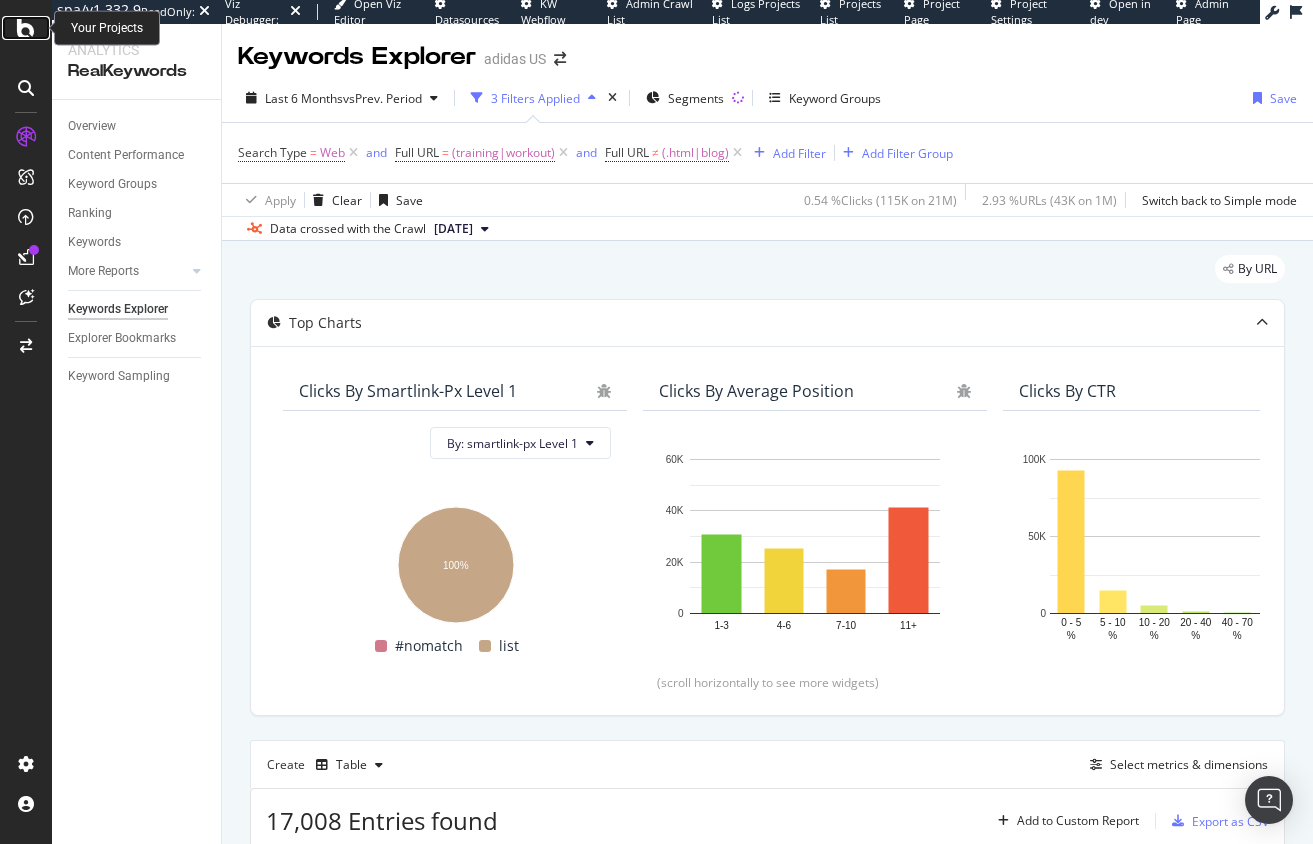 click at bounding box center (26, 28) 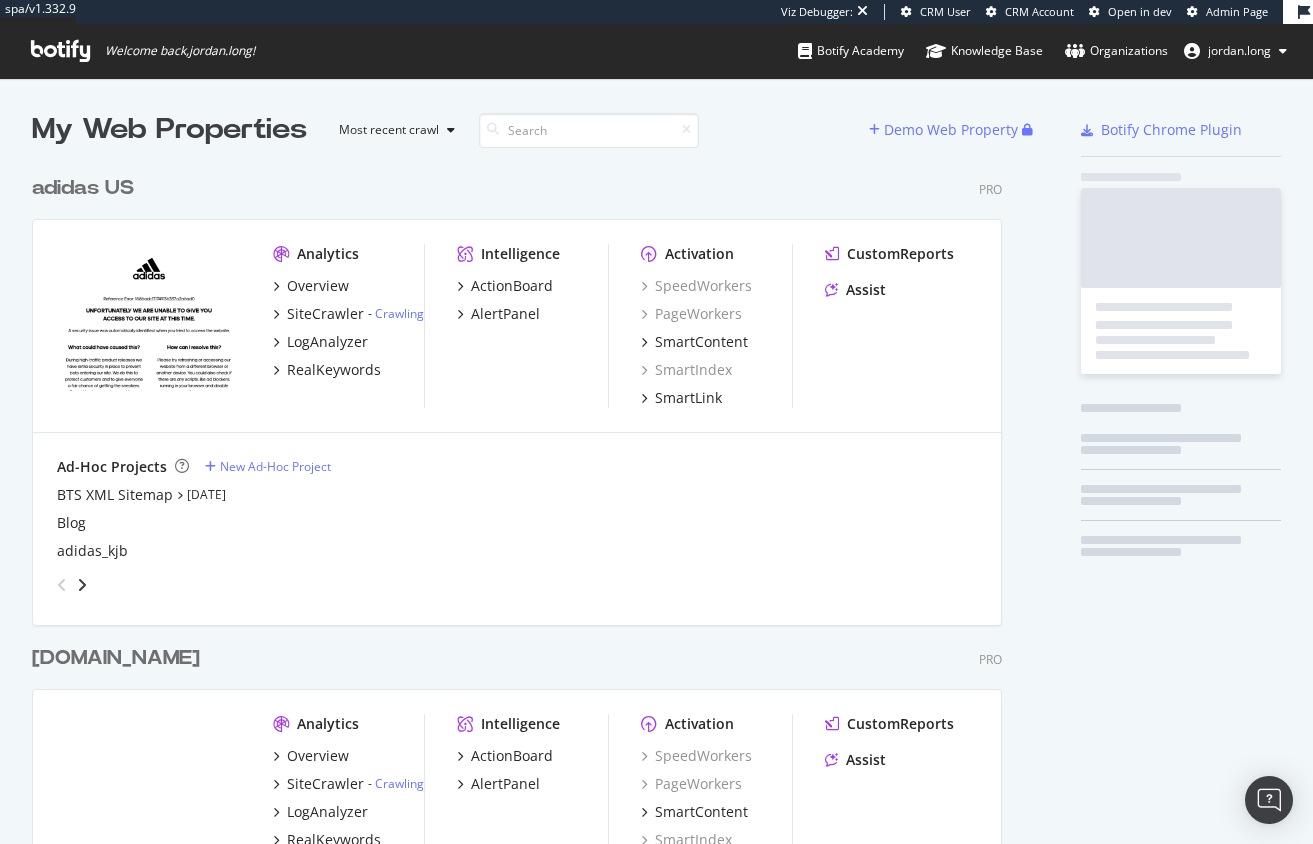 scroll, scrollTop: 16, scrollLeft: 16, axis: both 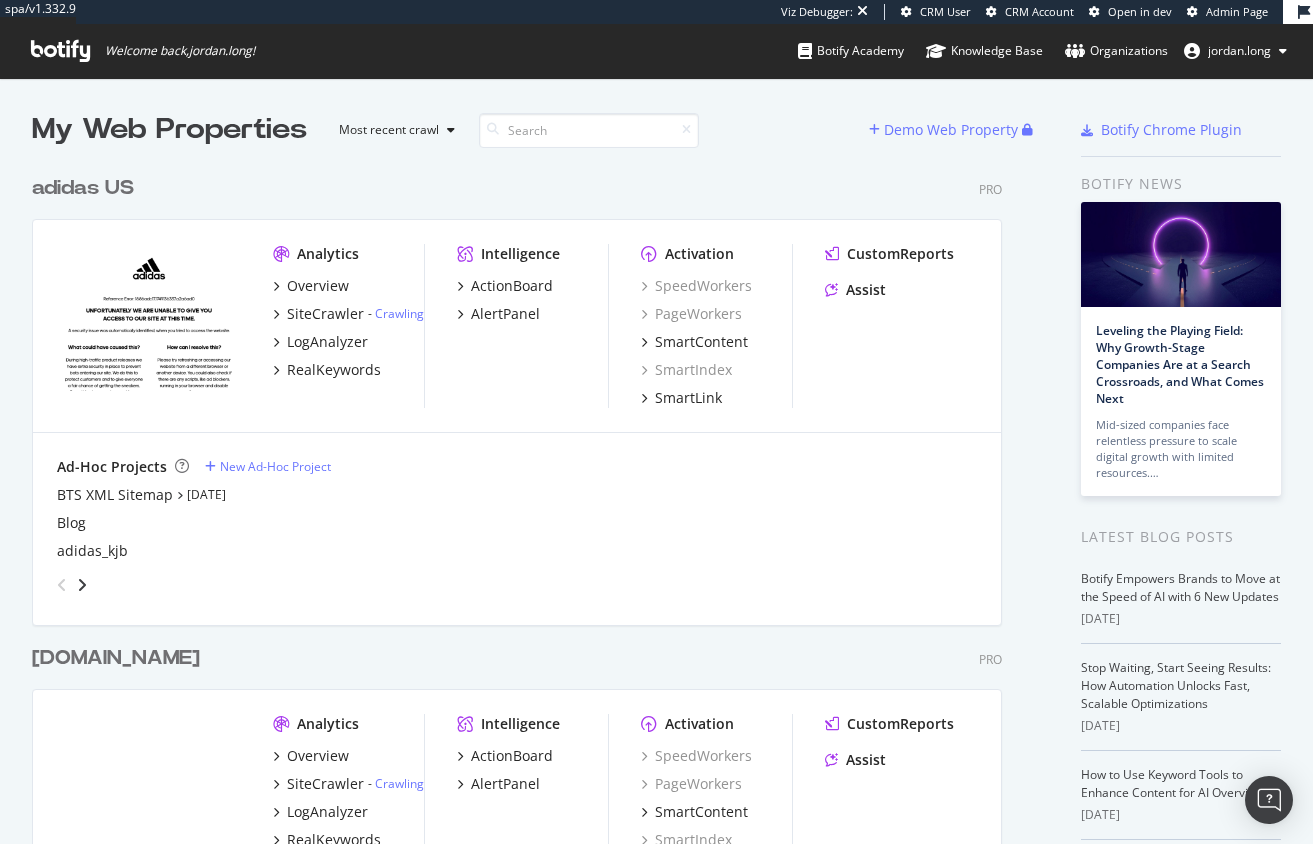 click on "adidas US" at bounding box center [83, 188] 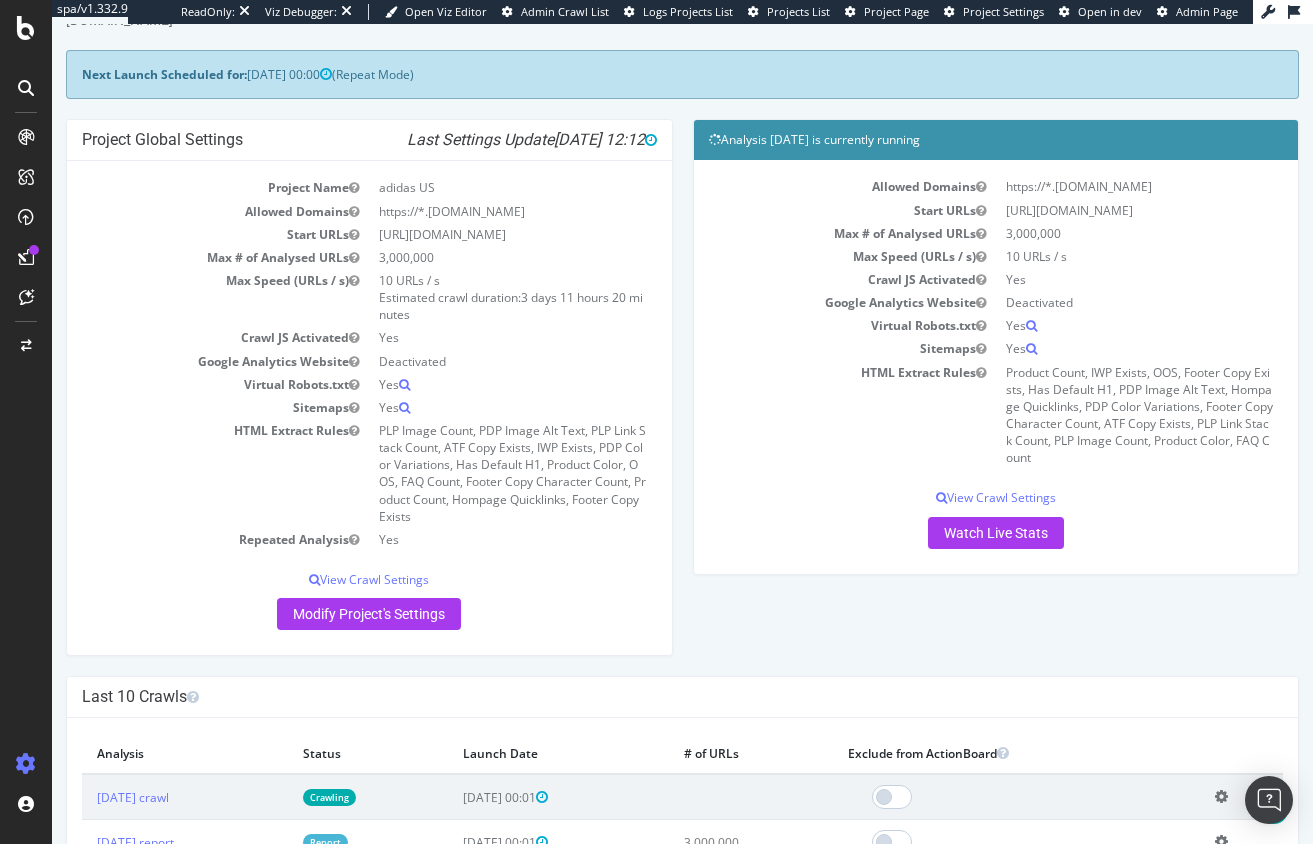 scroll, scrollTop: 359, scrollLeft: 0, axis: vertical 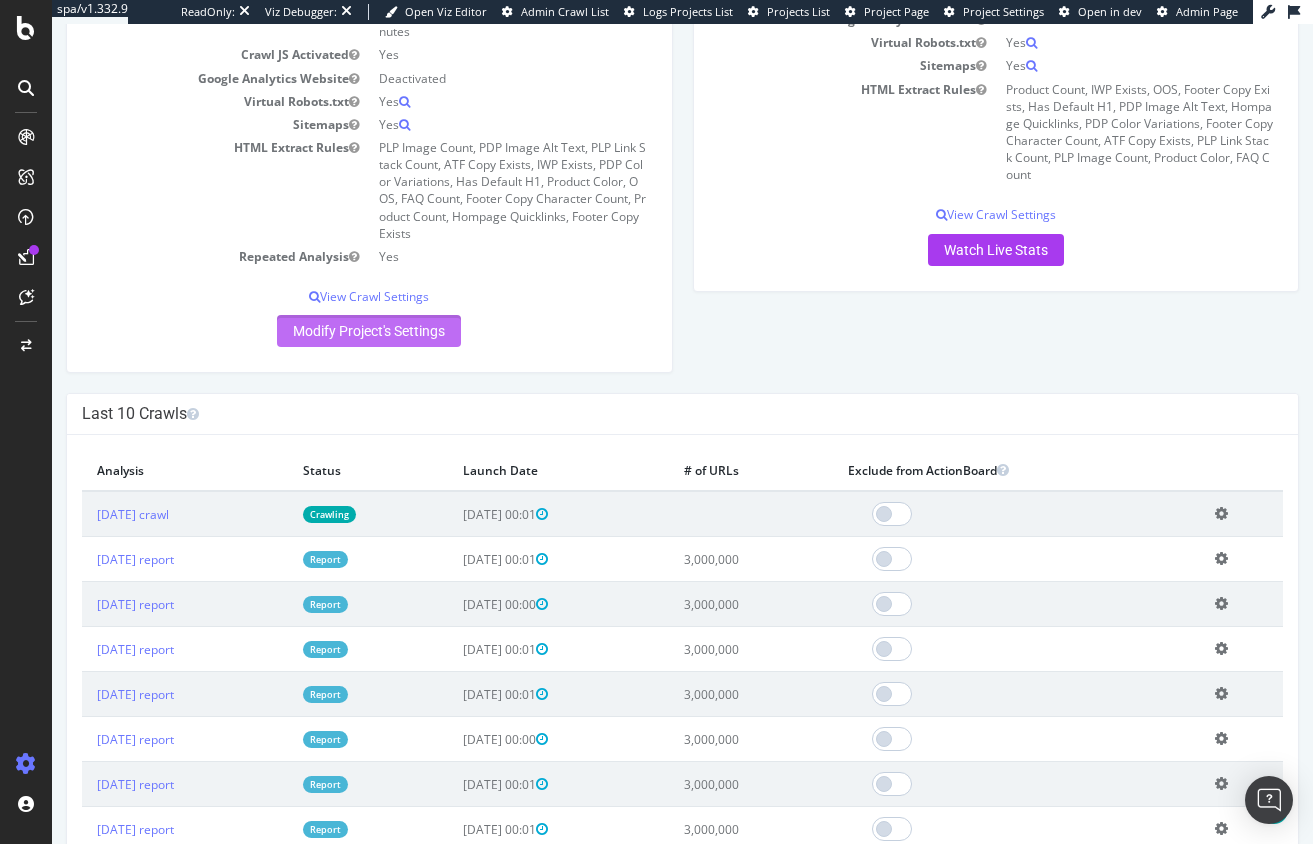 click on "Modify Project's Settings" at bounding box center [369, 331] 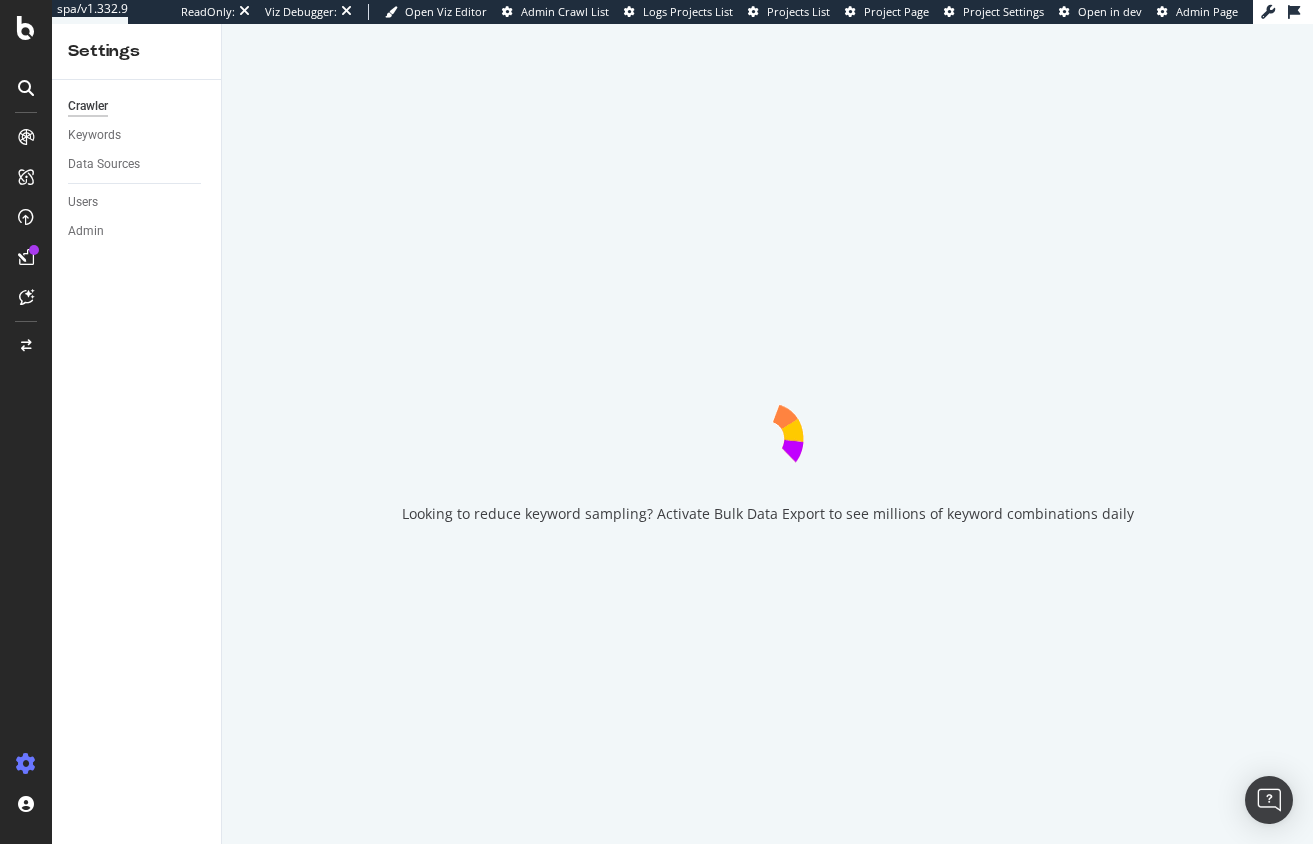 scroll, scrollTop: 0, scrollLeft: 0, axis: both 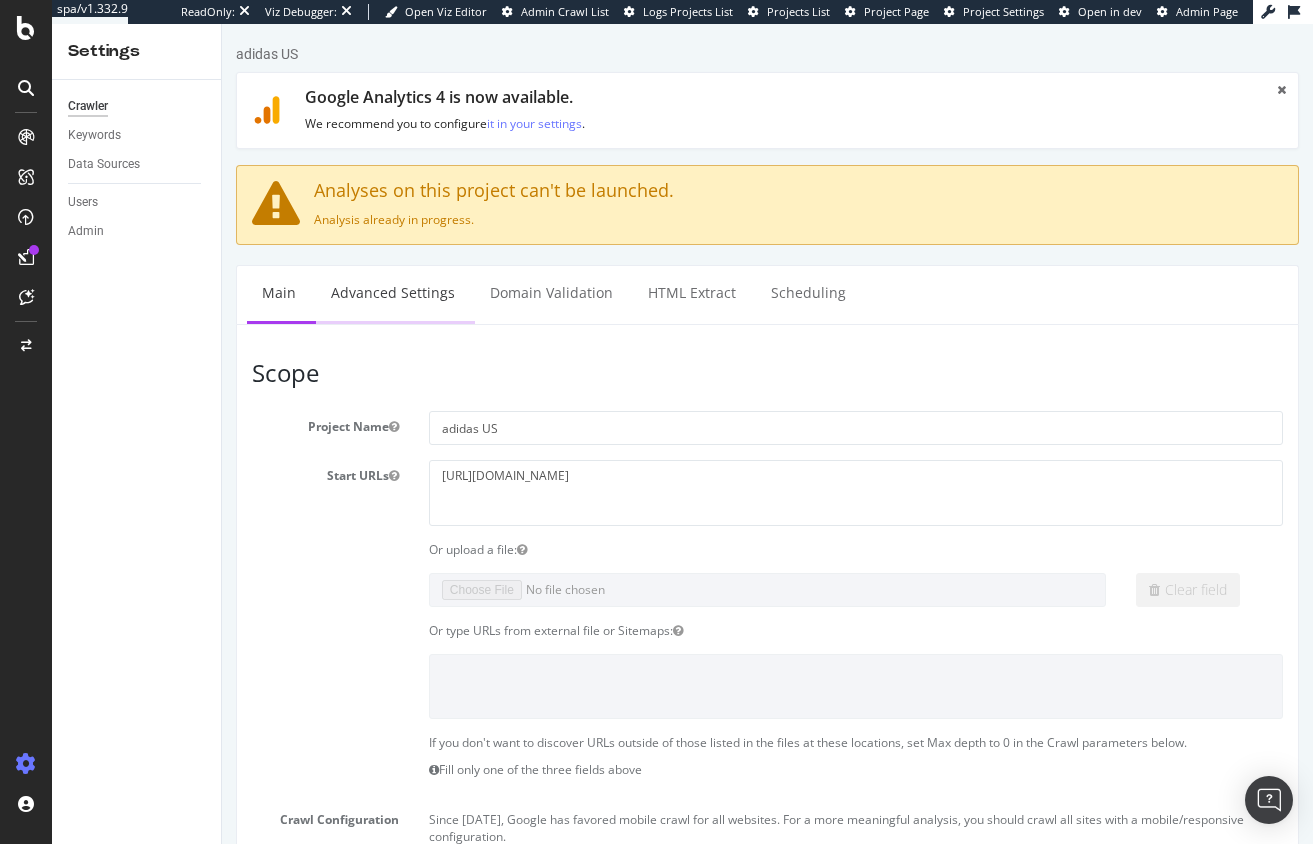 click on "Advanced Settings" at bounding box center (393, 293) 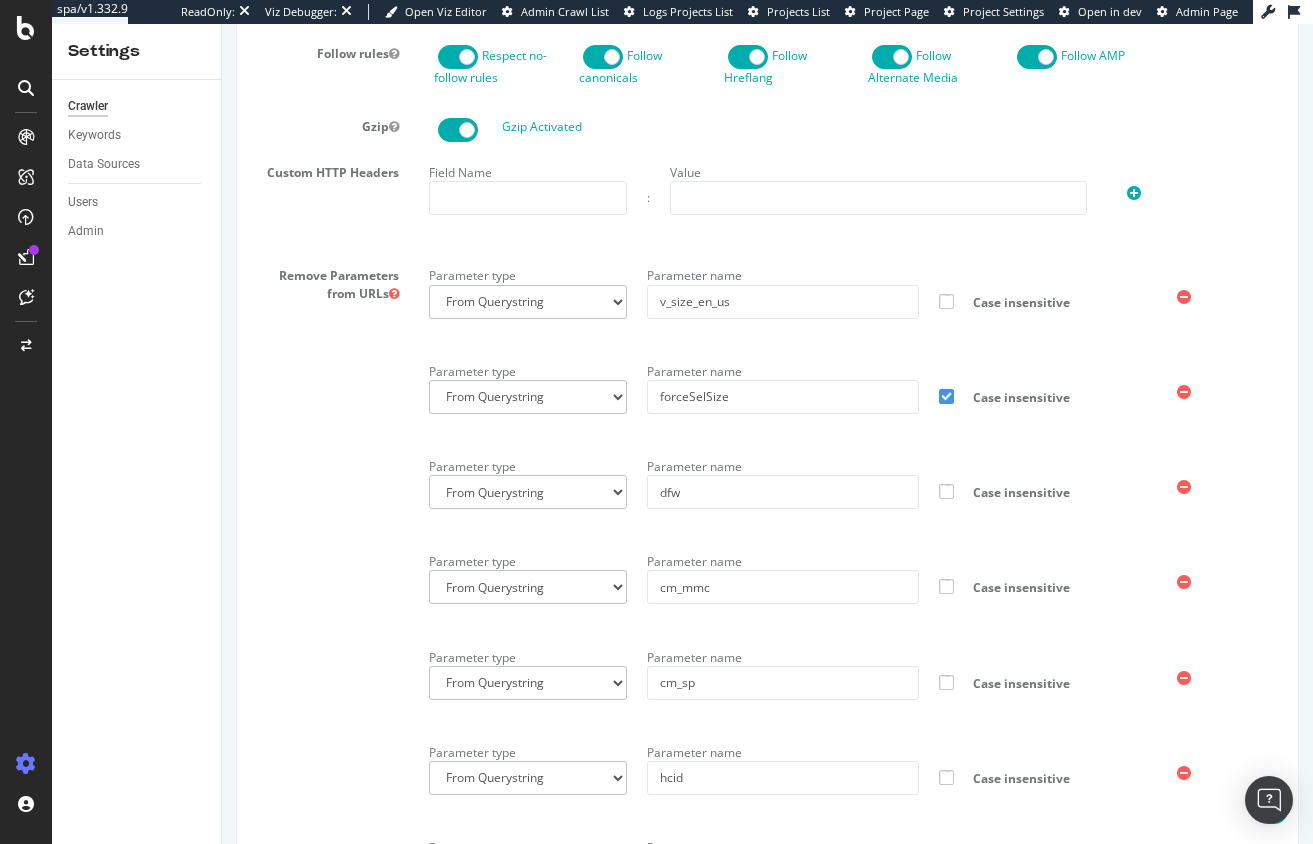 scroll, scrollTop: 1984, scrollLeft: 0, axis: vertical 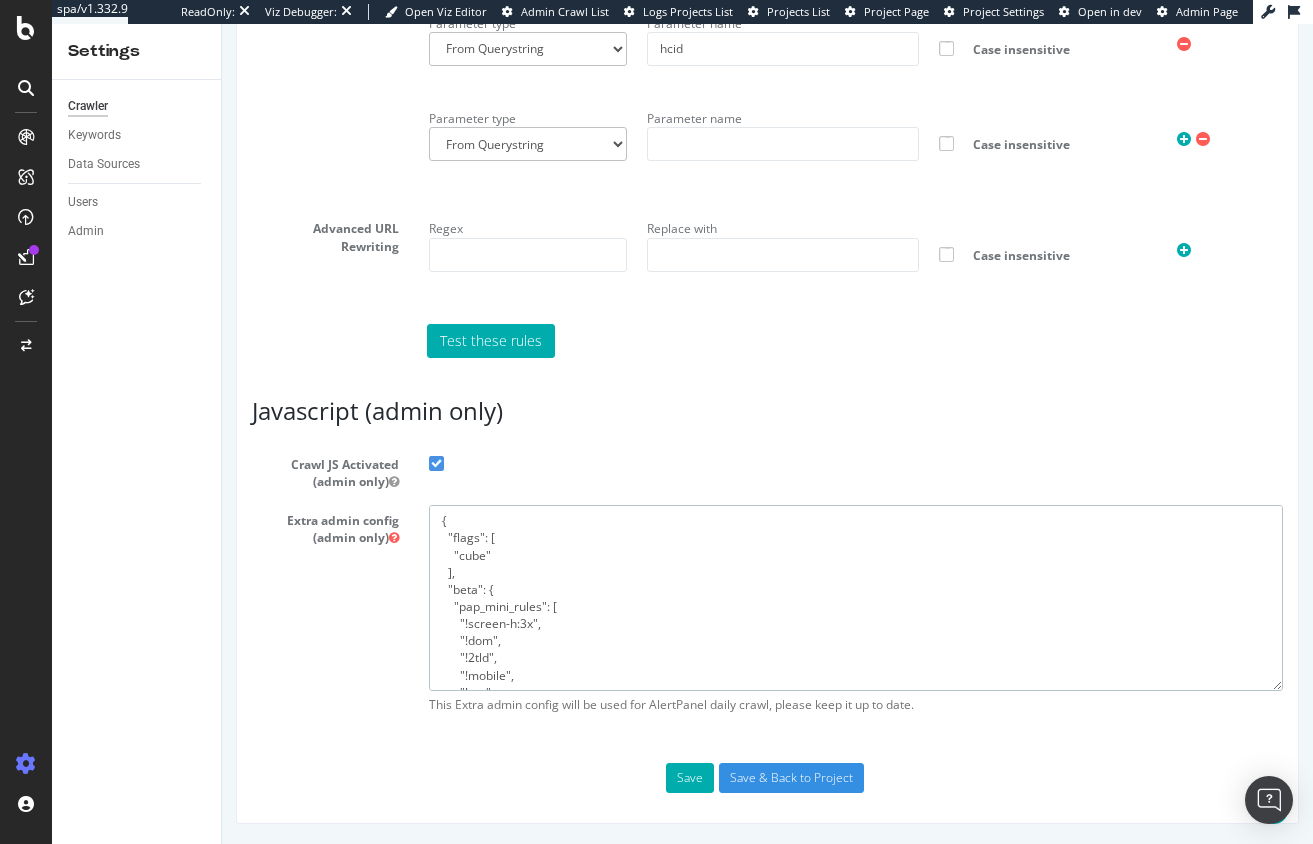 click on "{
"flags": [
"cube"
],
"beta": {
"pap_mini_rules": [
"!screen-h:3x",
"!dom",
"!2tld",
"!mobile",
"!css",
"-*"
]
}
}" at bounding box center (856, 597) 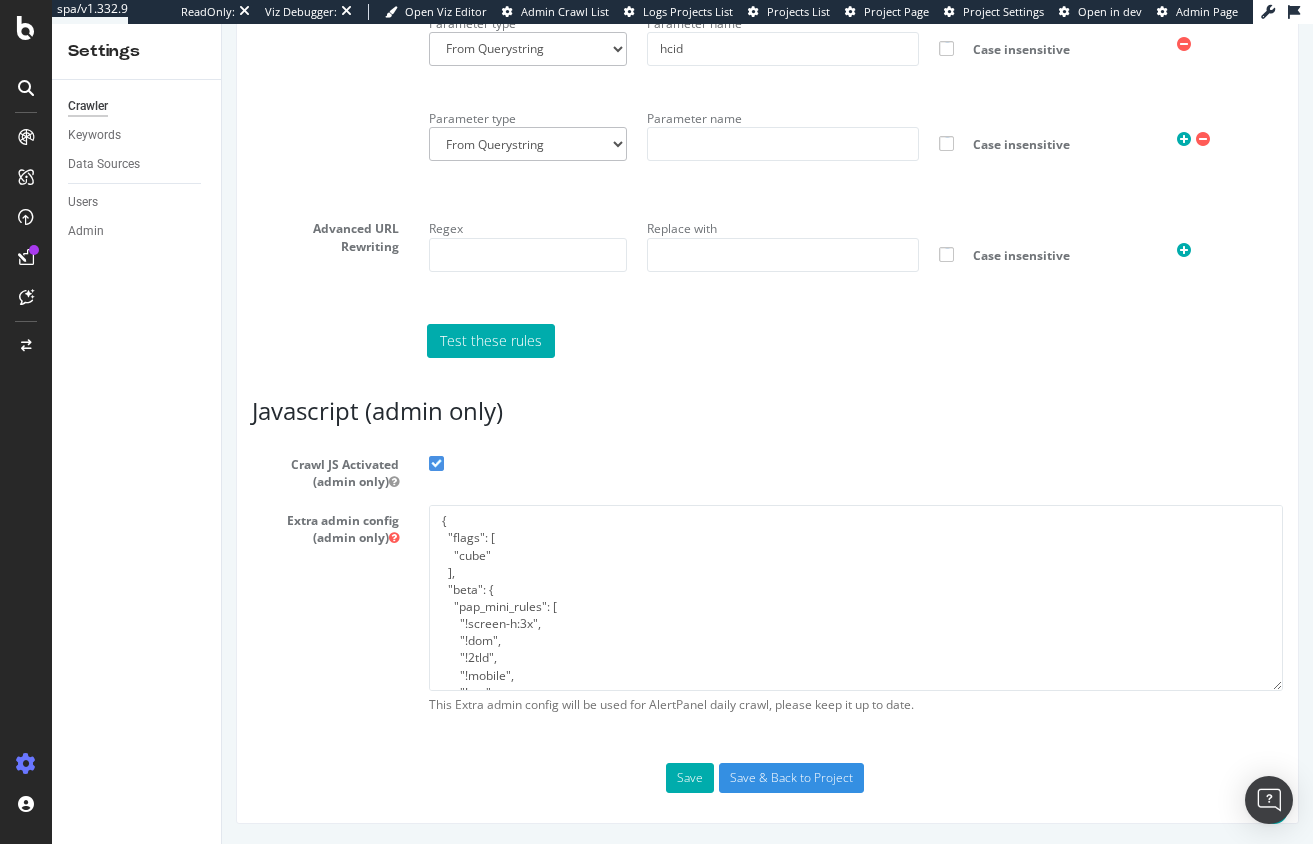 click on "Javascript (admin only) Crawl JS Activated (admin only)
Extra admin config (admin only)
{
"flags": [
"cube"
],
"beta": {
"pap_mini_rules": [
"!screen-h:3x",
"!dom",
"!2tld",
"!mobile",
"!css",
"-*"
]
}
} This Extra admin
config will be used for AlertPanel daily crawl, please keep it up to date." at bounding box center [767, 560] 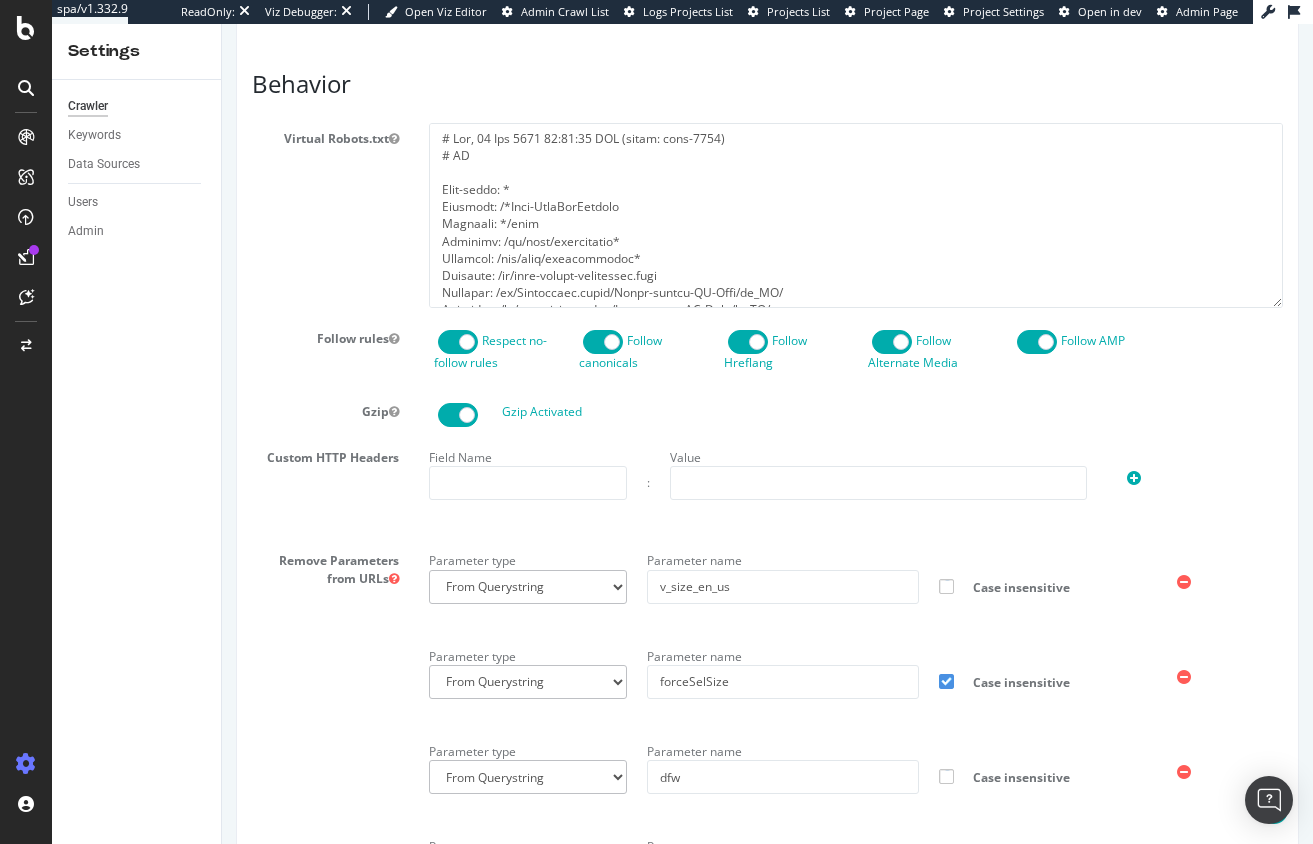 scroll, scrollTop: 949, scrollLeft: 0, axis: vertical 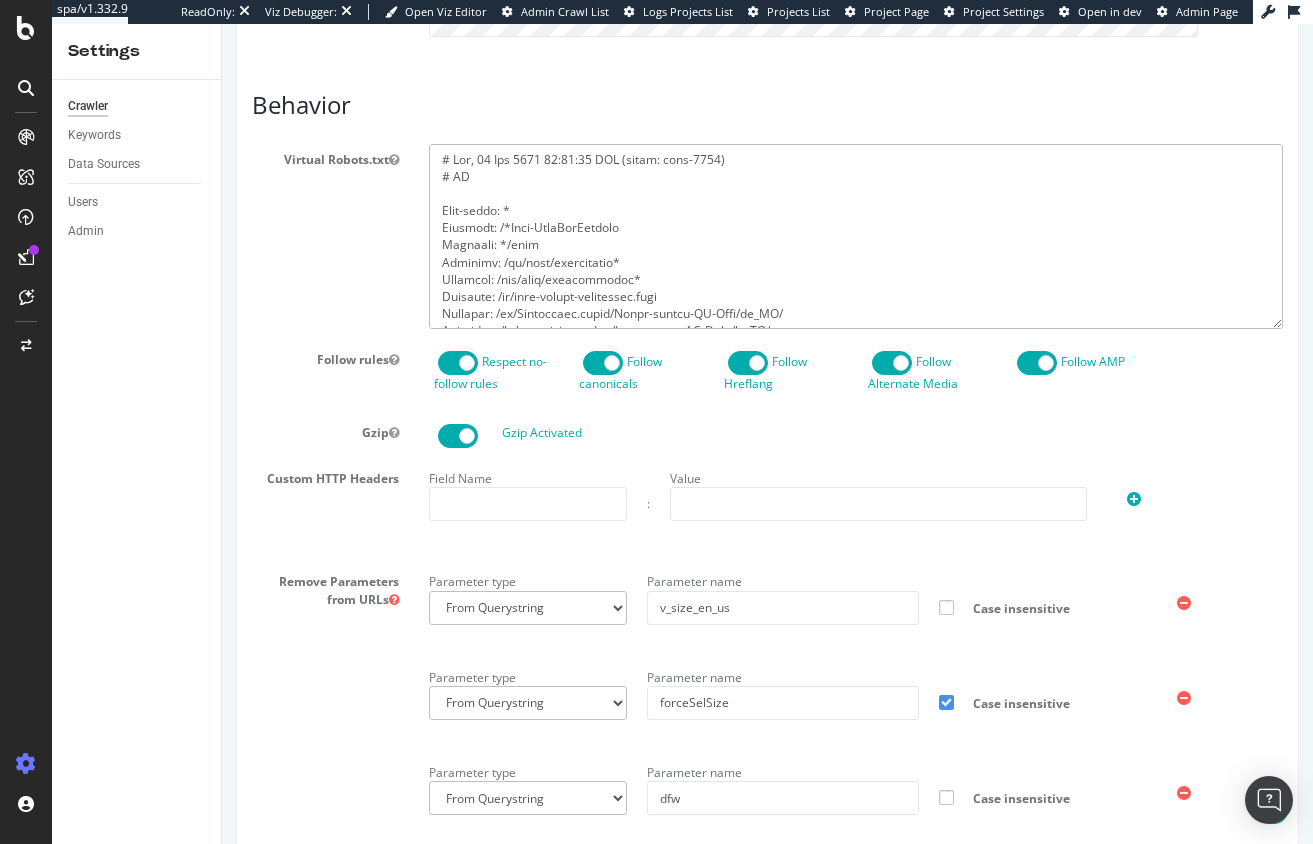 click at bounding box center [856, 236] 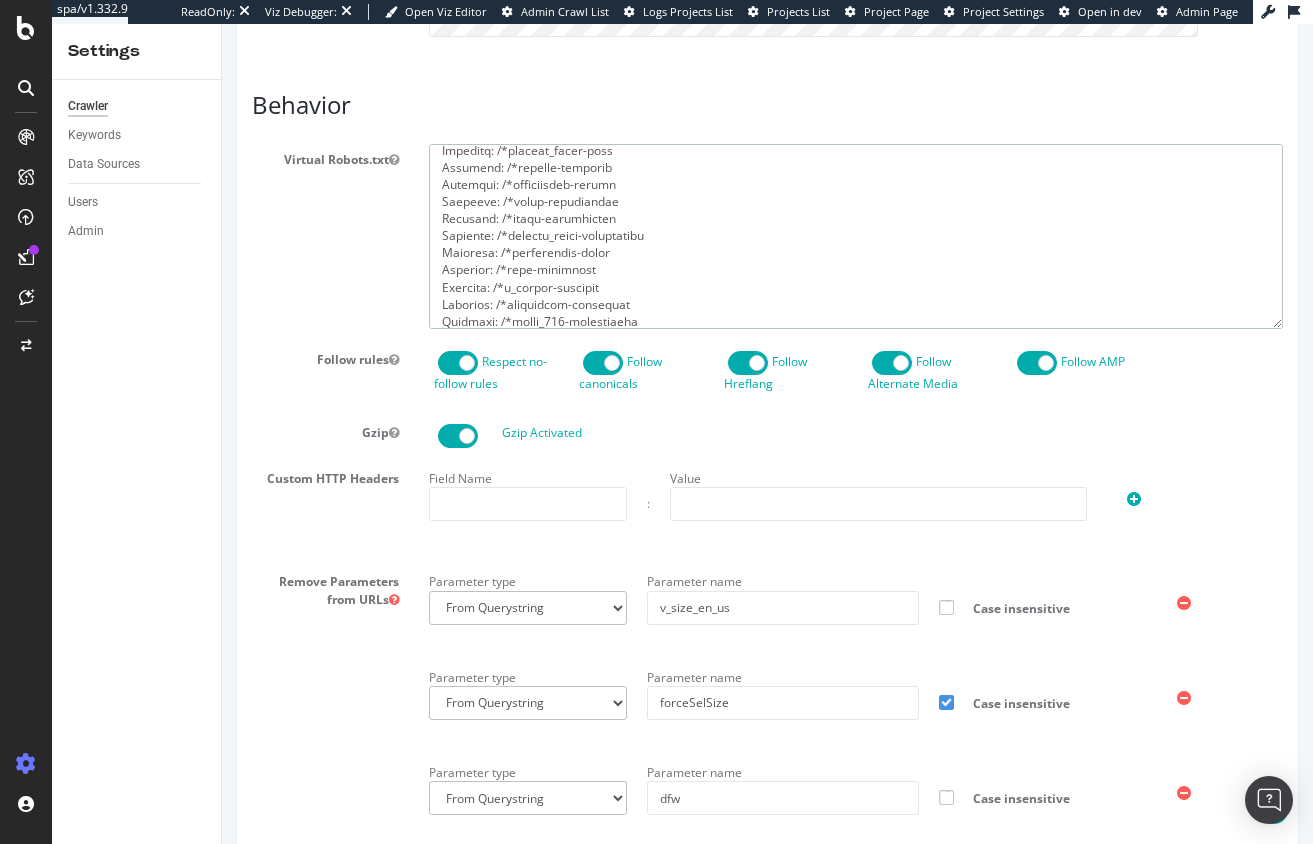 scroll, scrollTop: 2597, scrollLeft: 0, axis: vertical 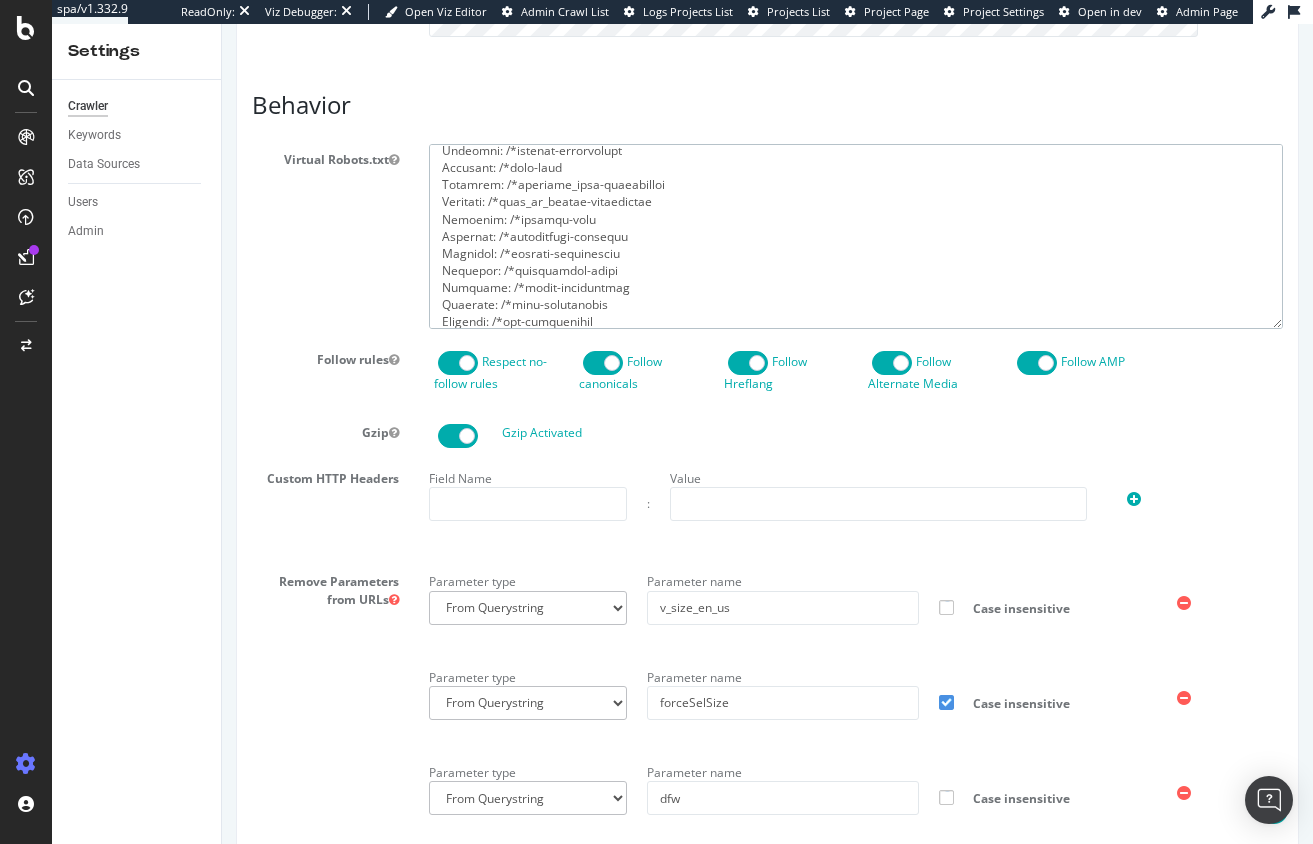 click at bounding box center (856, 236) 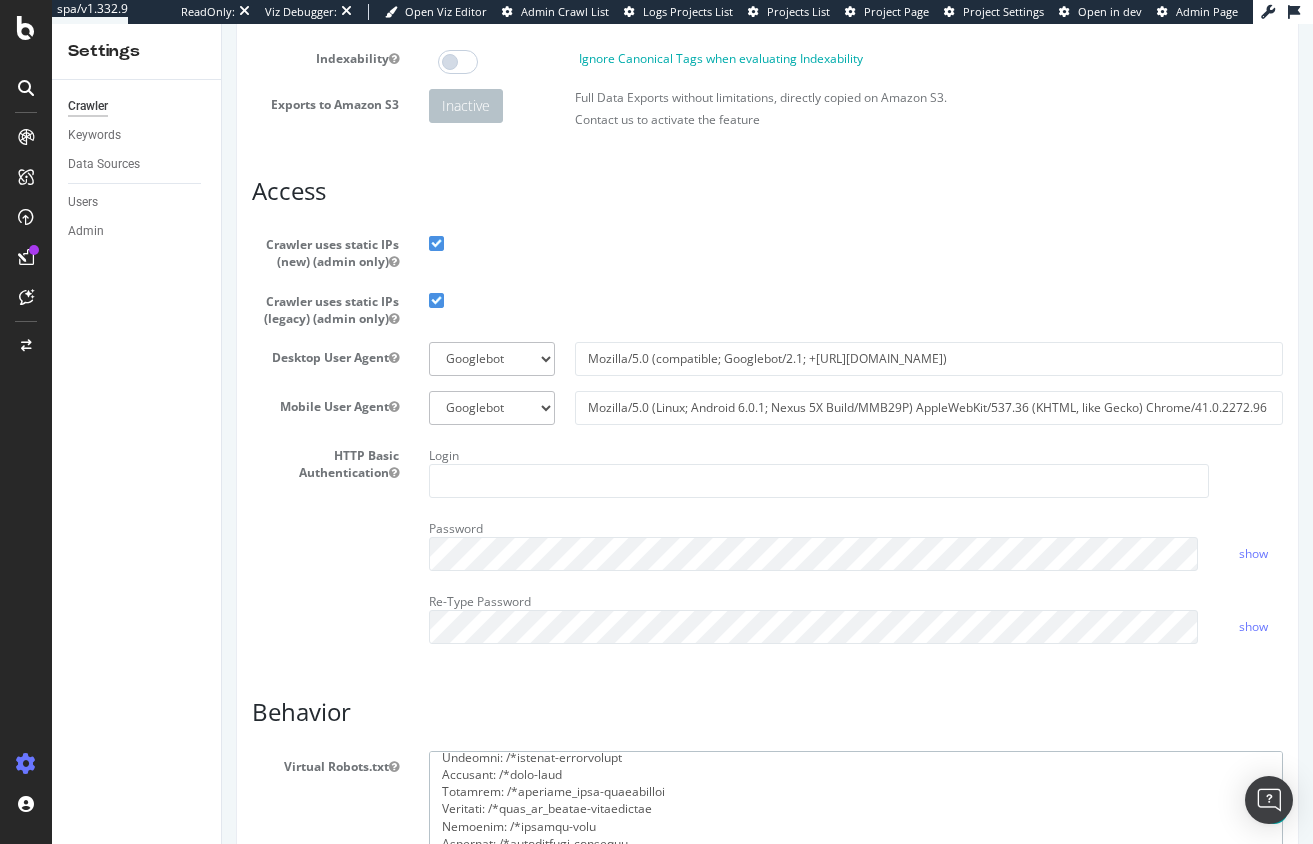 scroll, scrollTop: 341, scrollLeft: 0, axis: vertical 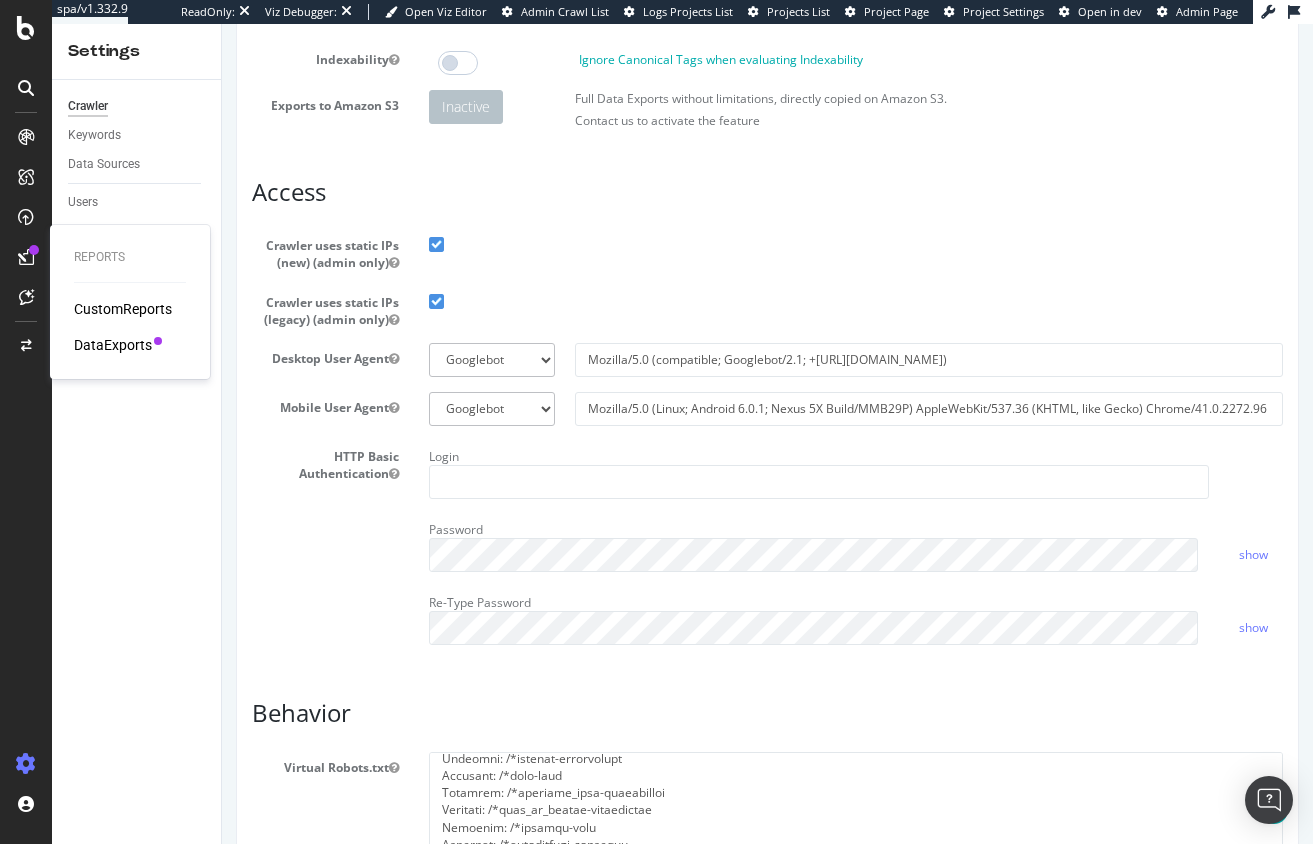 click on "CustomReports" at bounding box center [123, 309] 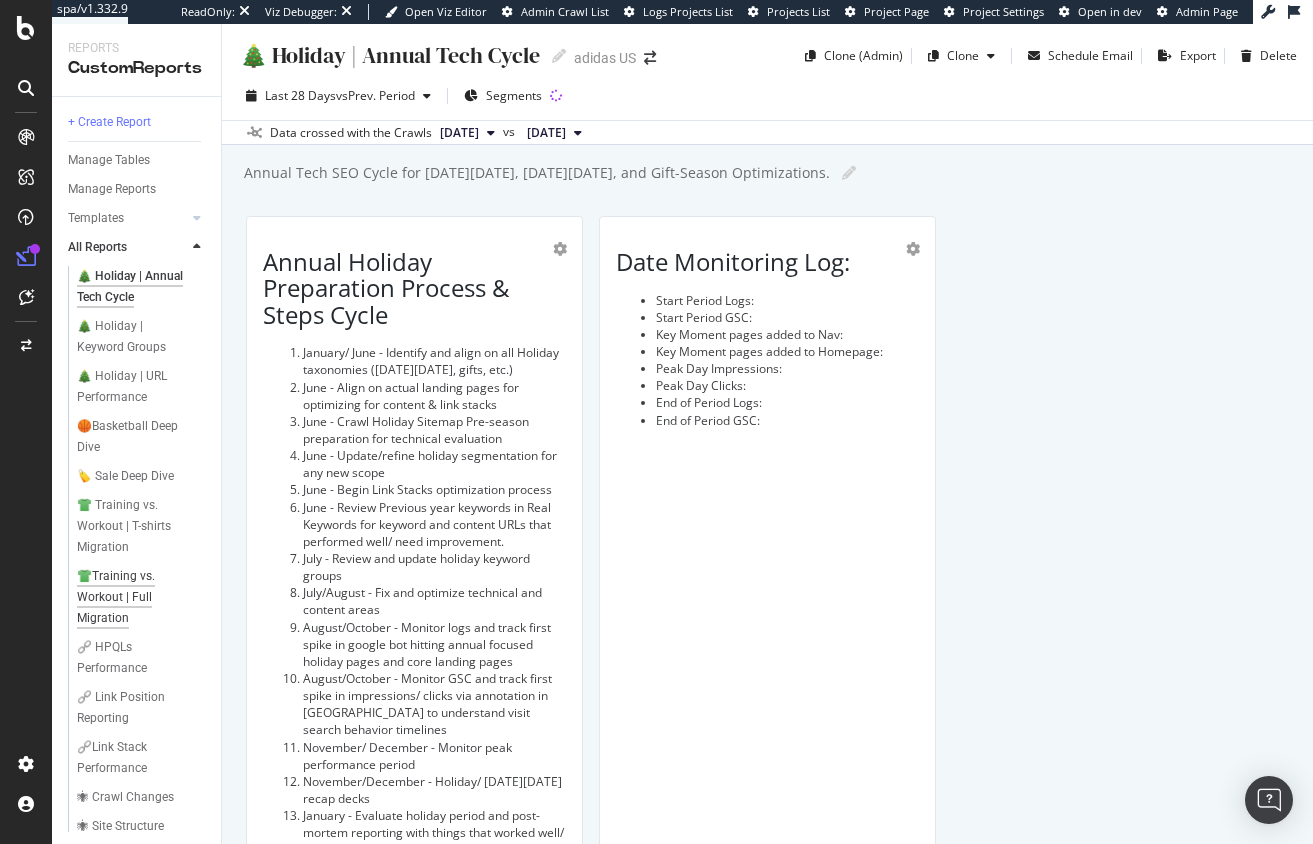 click on "👕Training vs. Workout | Full Migration" at bounding box center [136, 597] 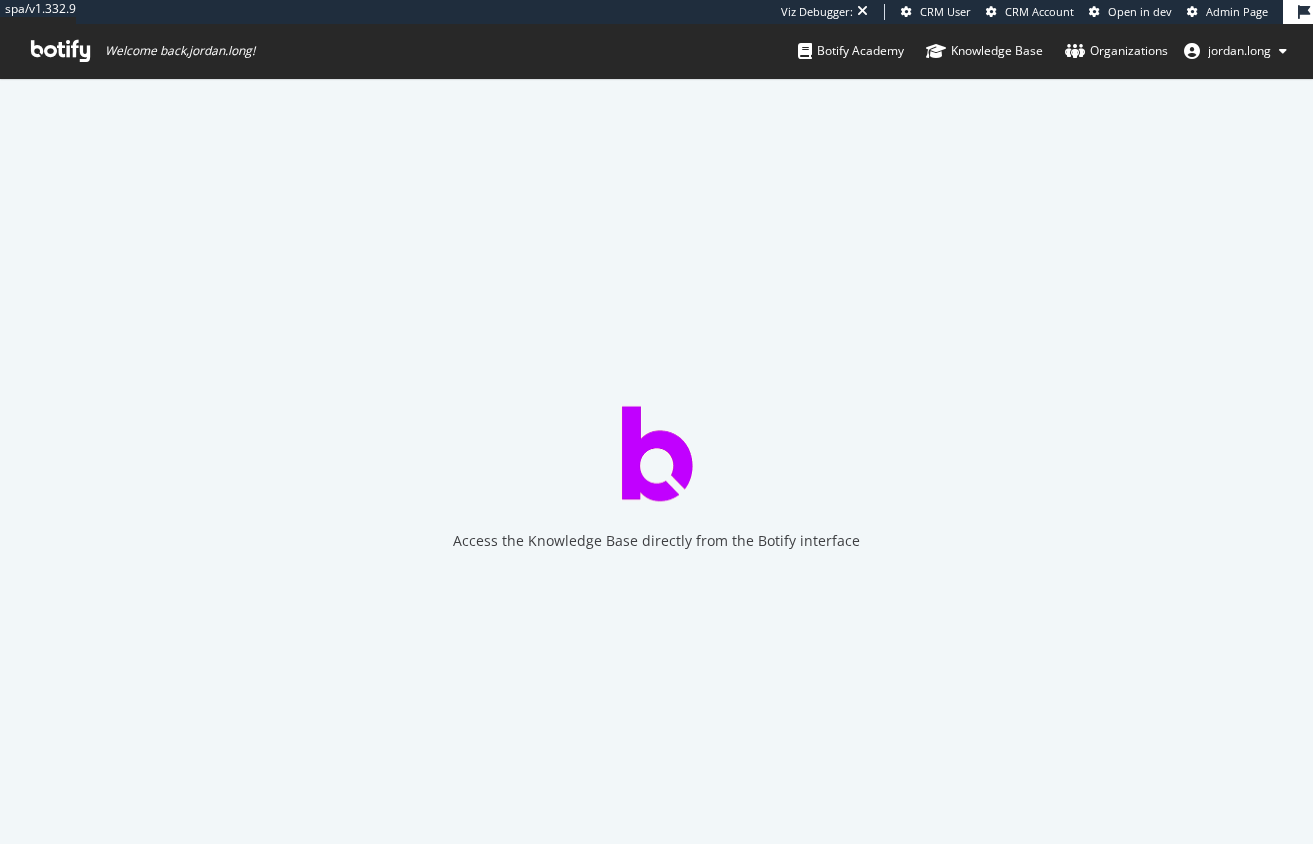 scroll, scrollTop: 0, scrollLeft: 0, axis: both 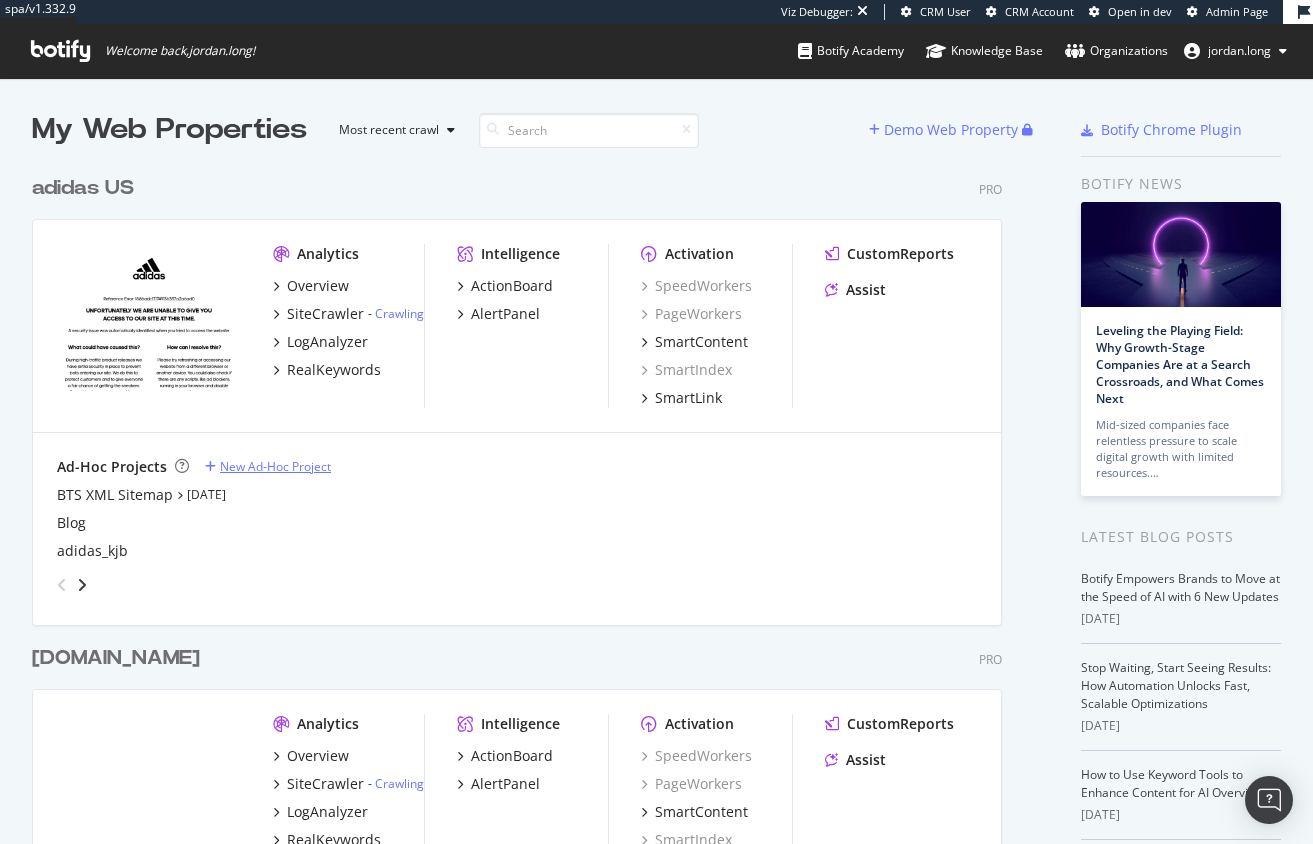 click on "New Ad-Hoc Project" at bounding box center (275, 466) 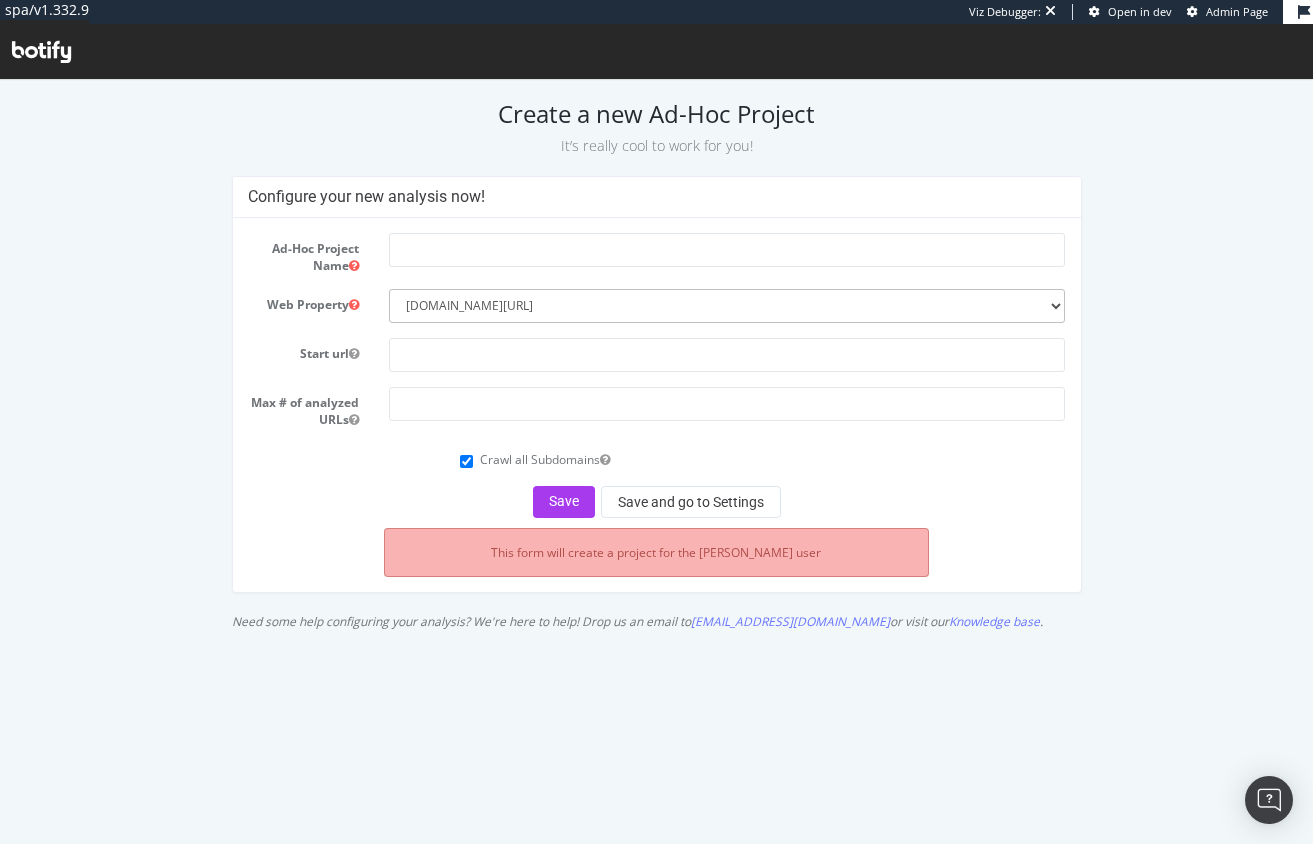 scroll, scrollTop: 0, scrollLeft: 0, axis: both 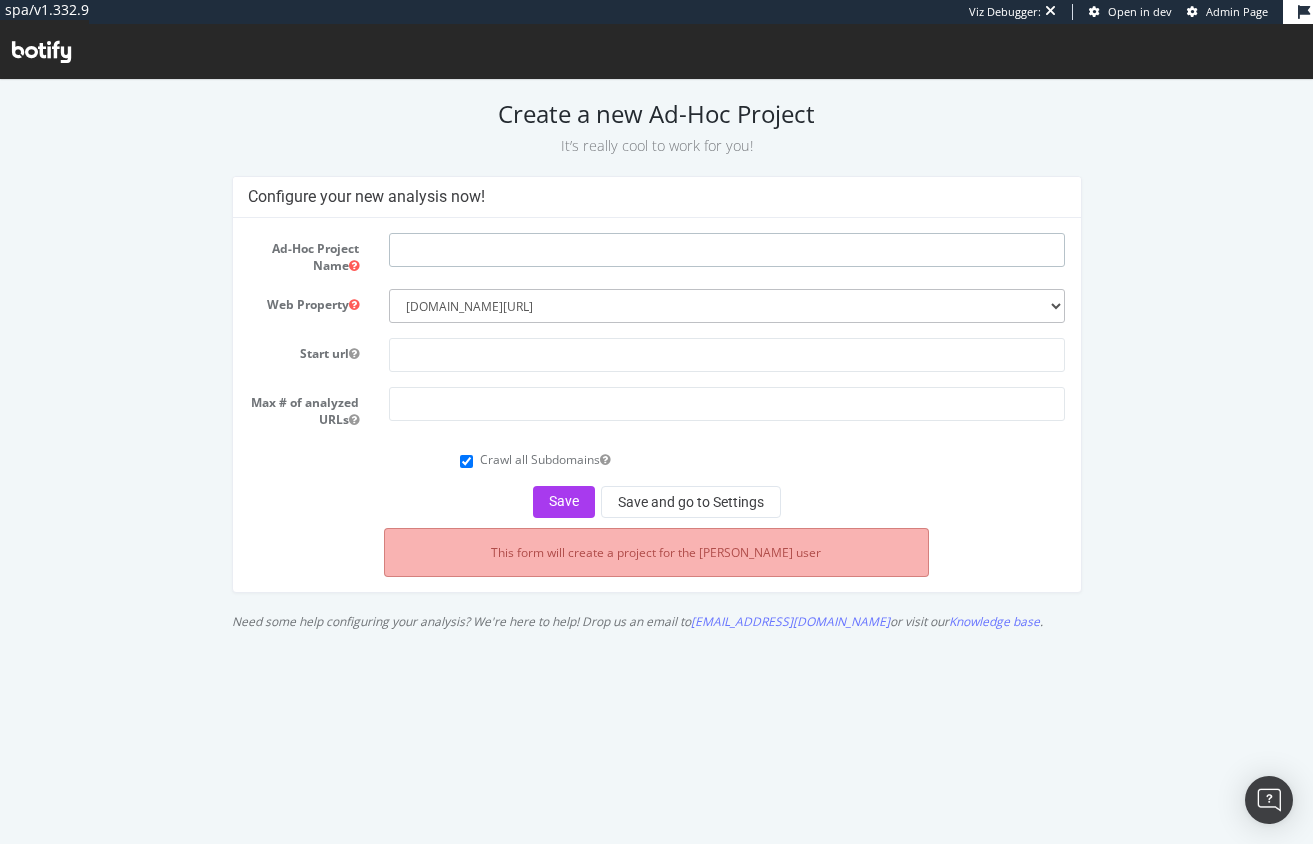click at bounding box center [727, 250] 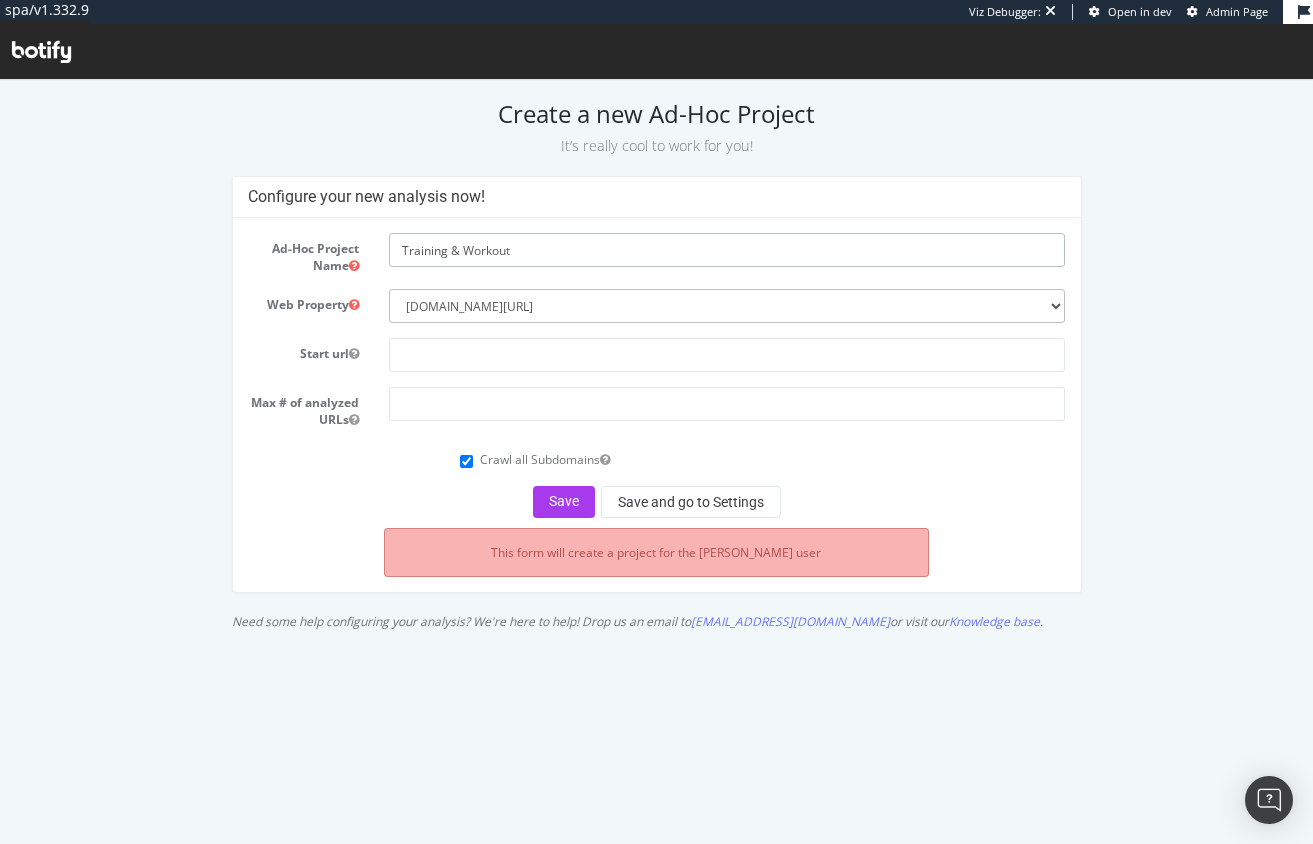 type on "Training & Workout" 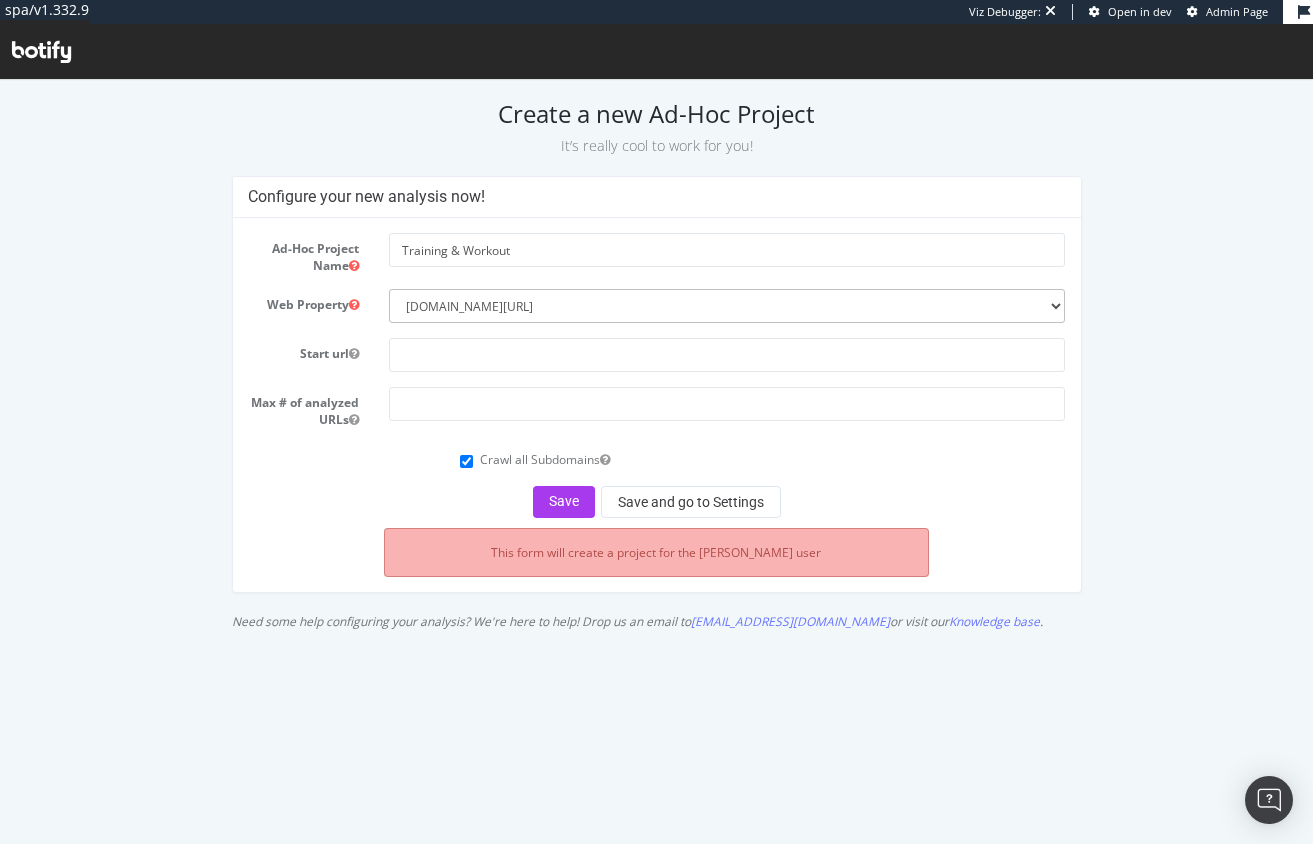 click on "Ad-Hoc Project Name
Training & Workout Web Property
--------- adidas.com/us adidas.ca Start url
Max # of analyzed URLs
Crawl all Subdomains
Save
Save and go to
Settings
This form will create a project for the rachel user" at bounding box center [657, 375] 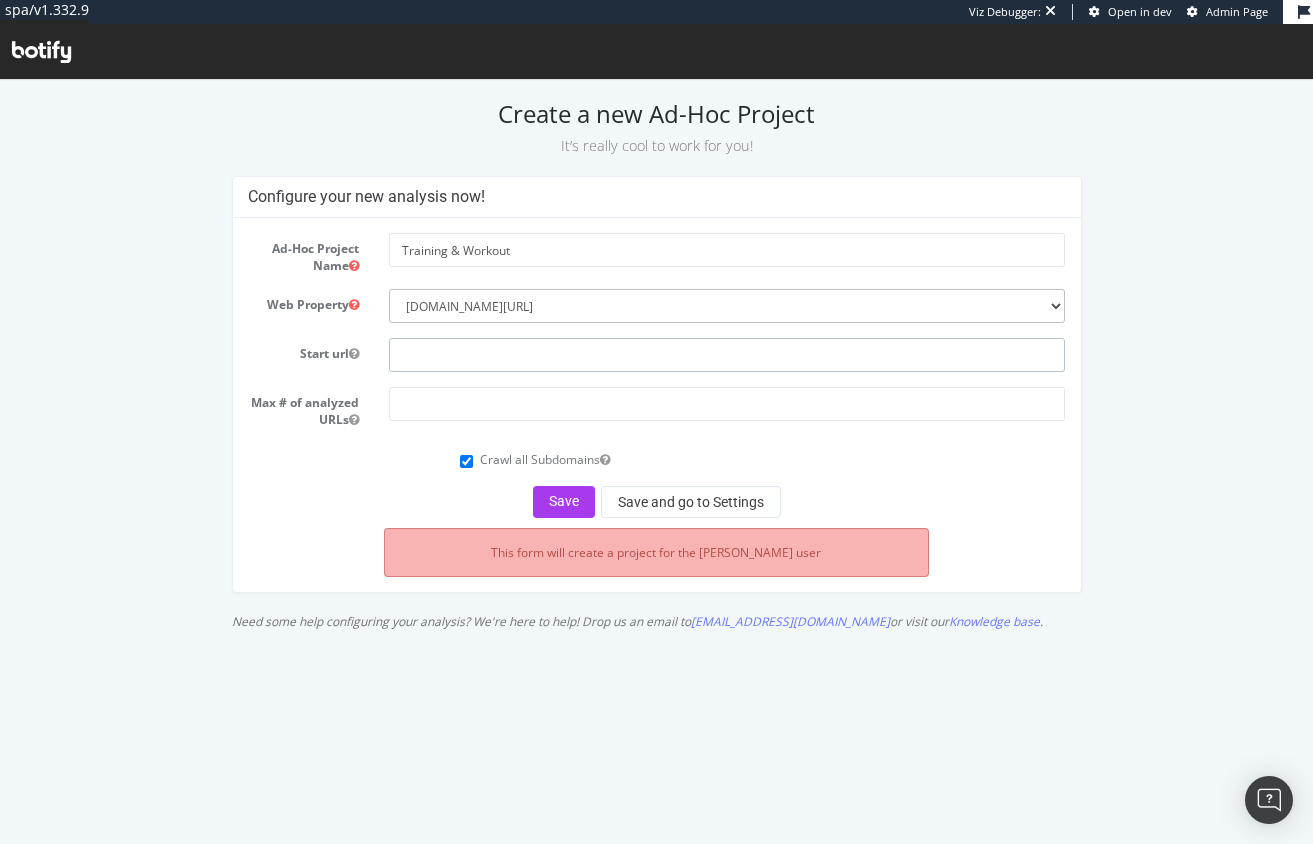 click at bounding box center (727, 355) 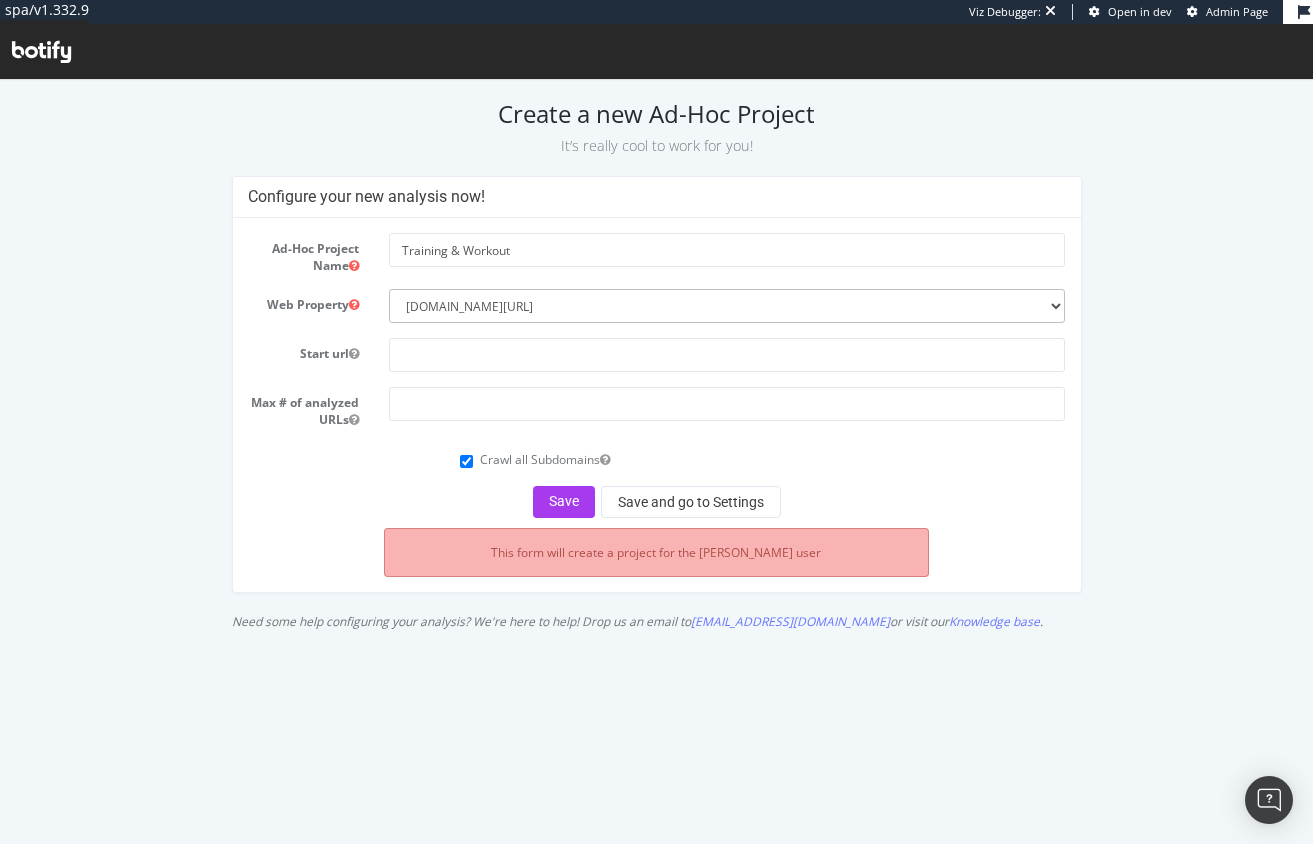 drag, startPoint x: 184, startPoint y: 386, endPoint x: 208, endPoint y: 379, distance: 25 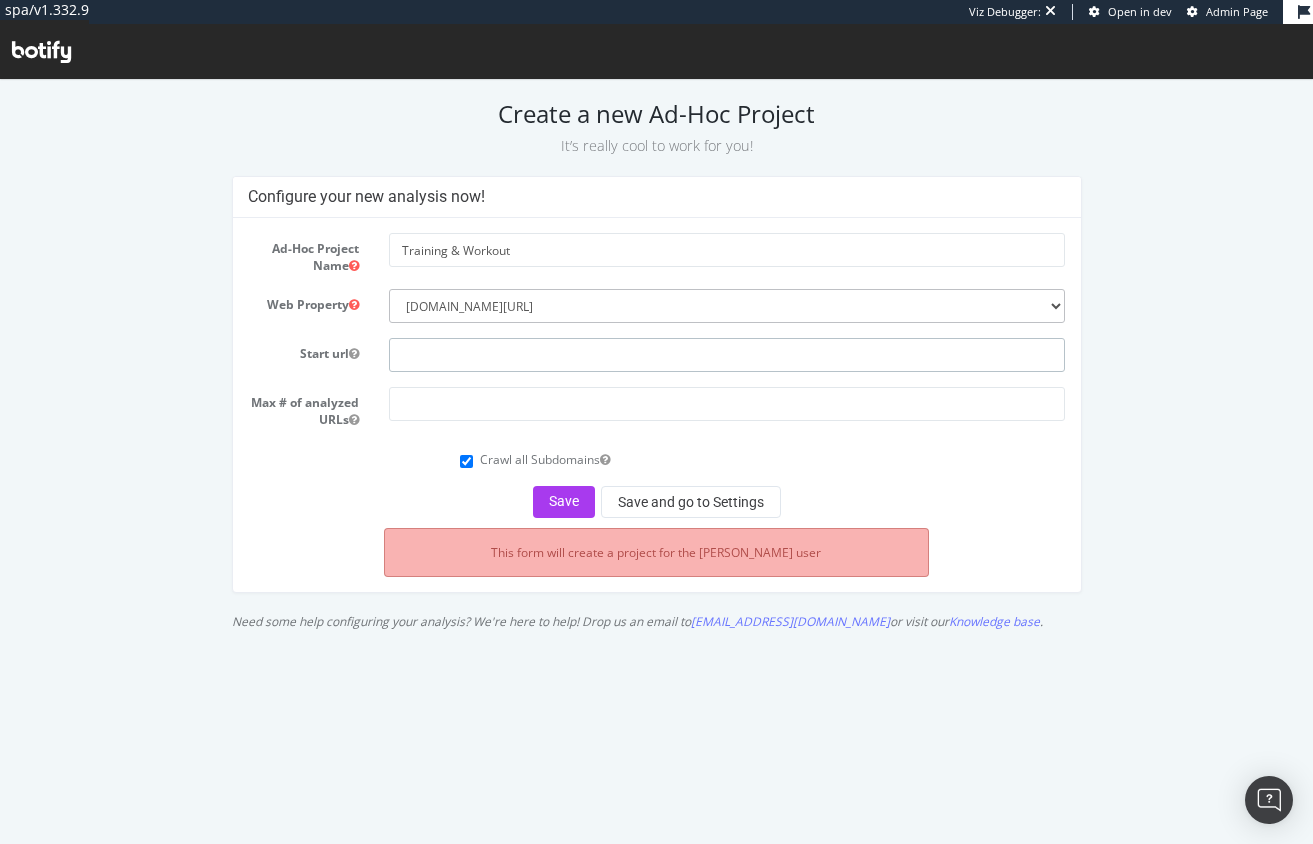 click at bounding box center [727, 355] 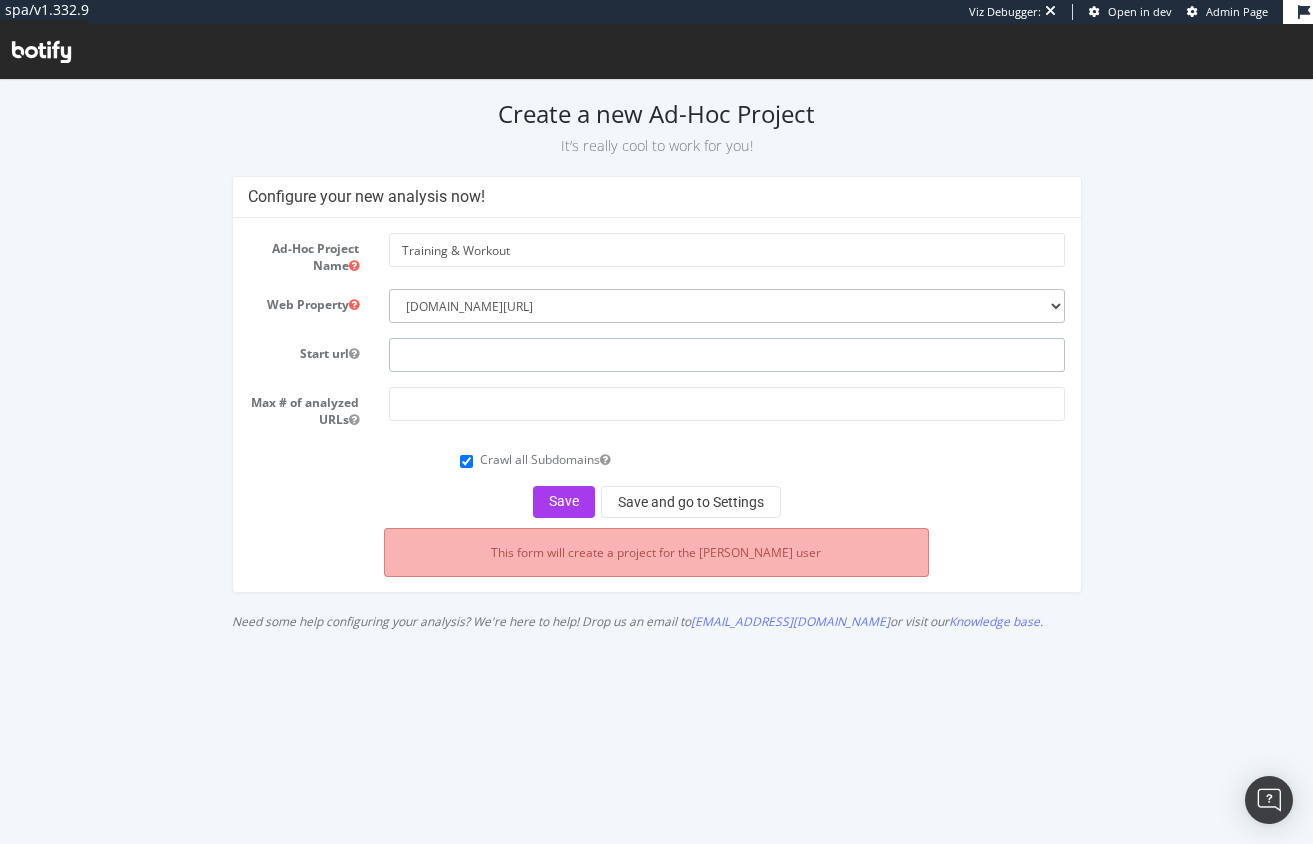 paste on "[URL][DOMAIN_NAME]" 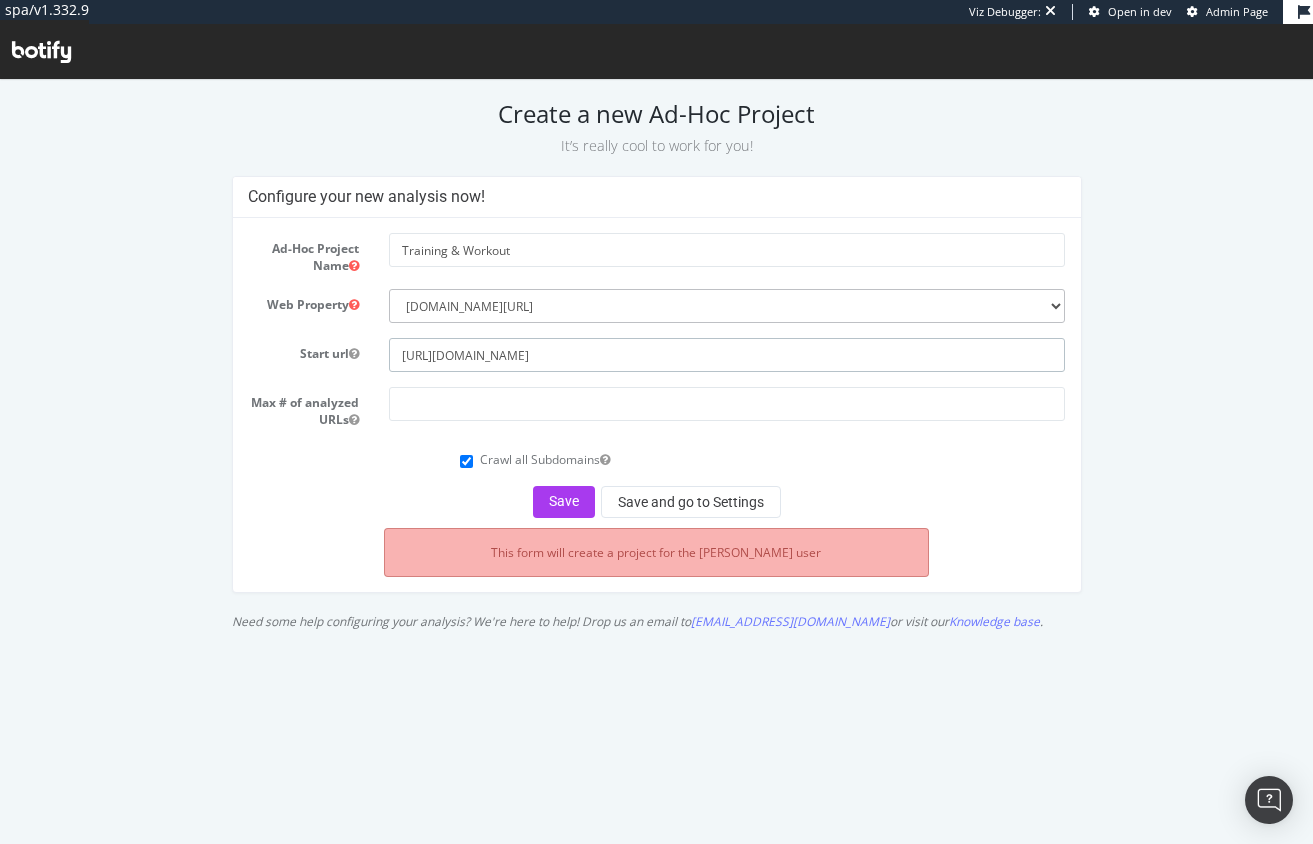 type on "[URL][DOMAIN_NAME]" 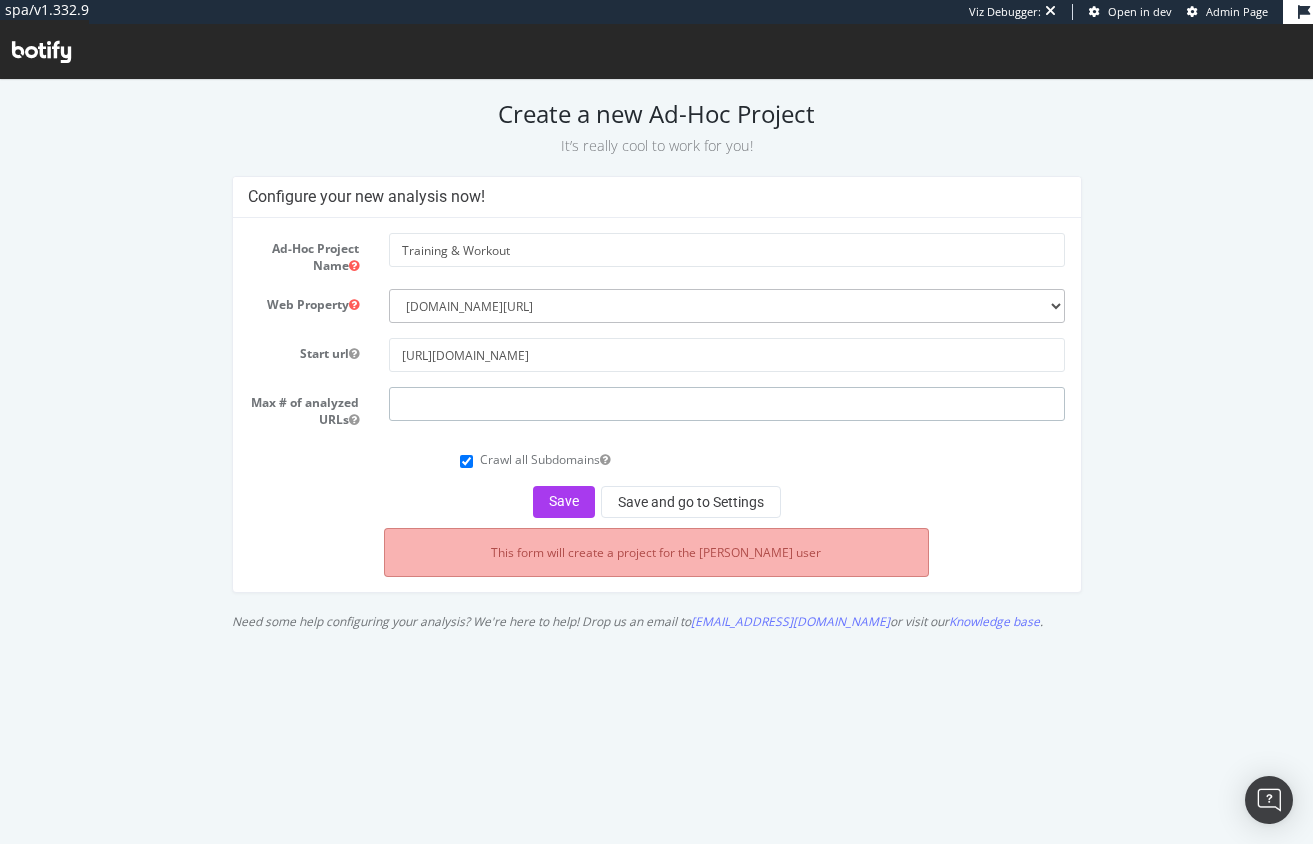 click at bounding box center (727, 404) 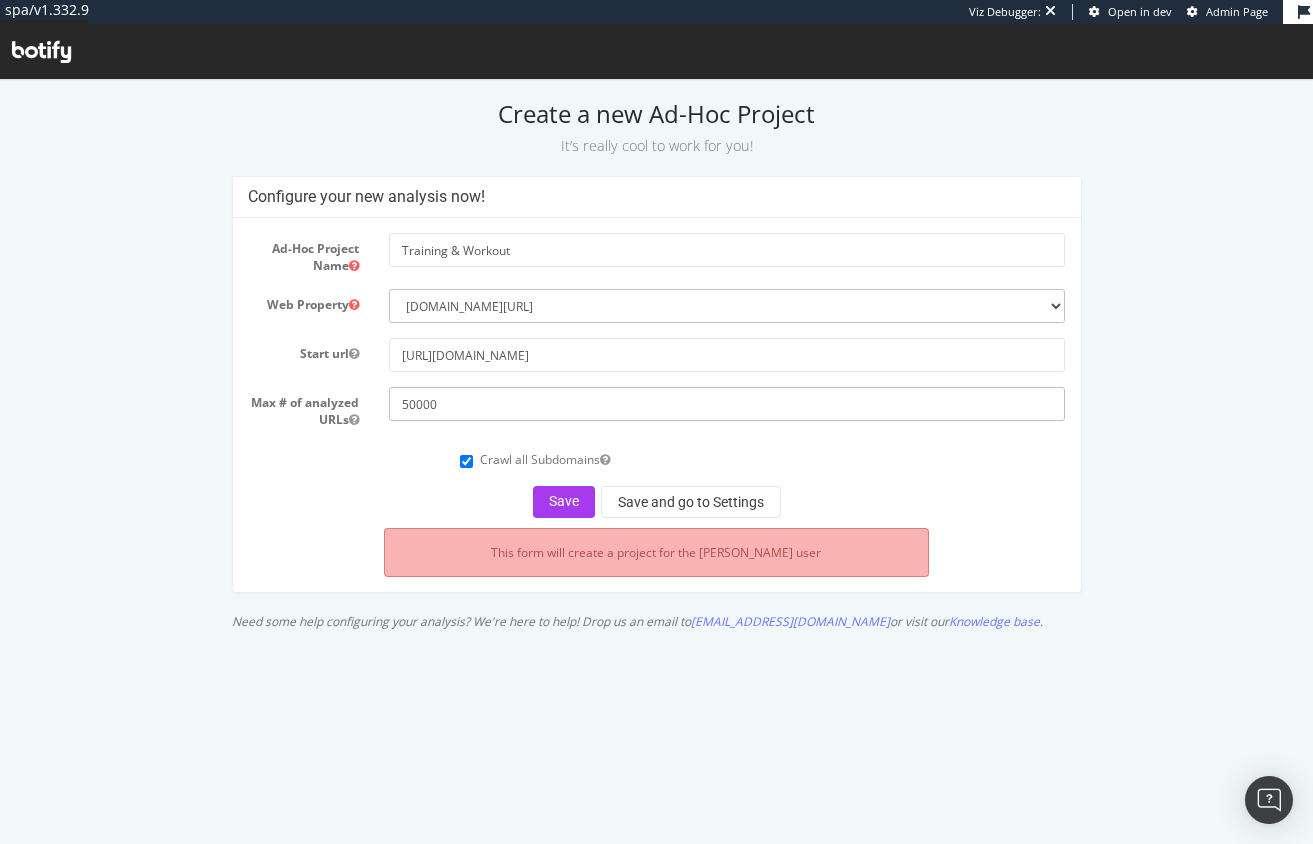 type on "50000" 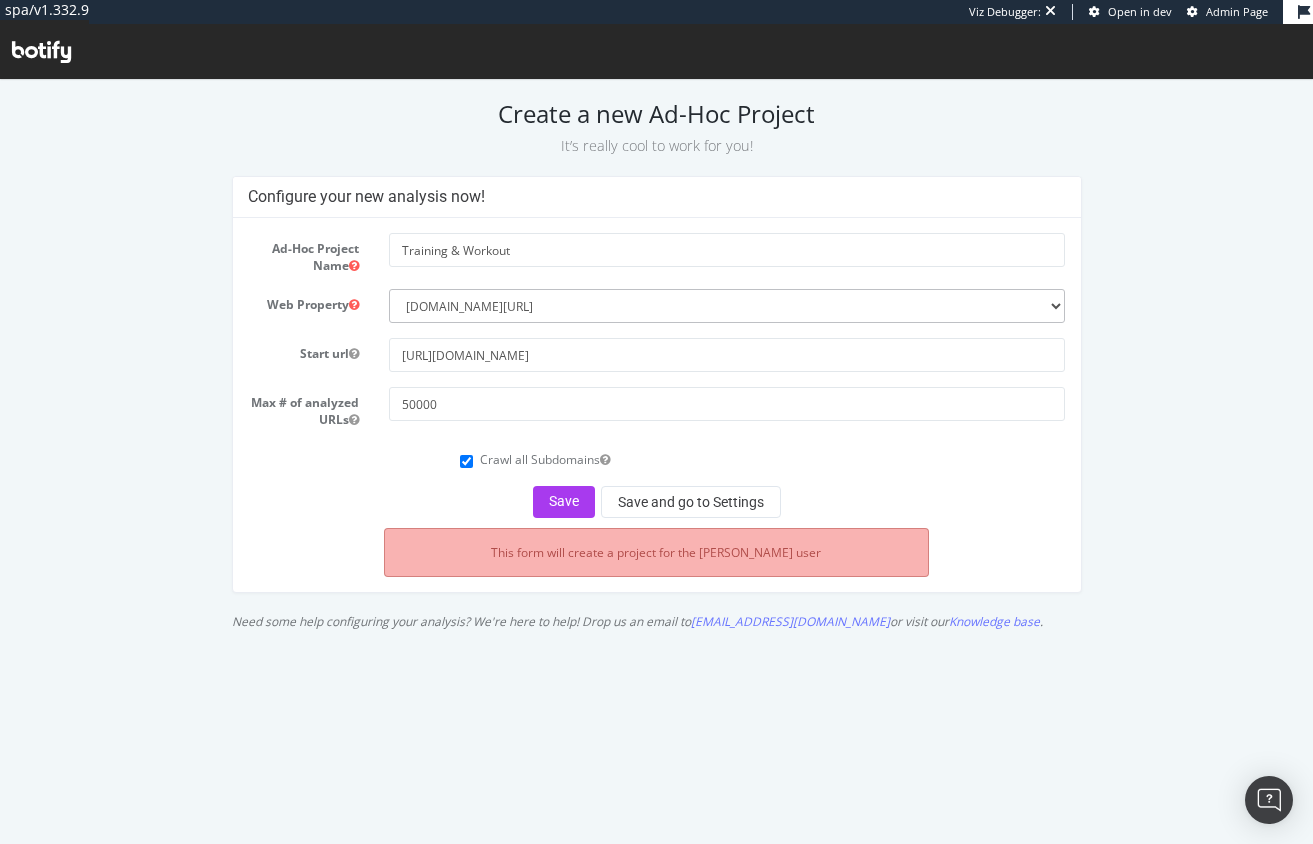 click on "Configure your new analysis now! Ad-Hoc Project Name
Training & Workout Web Property
--------- adidas.com/us adidas.ca Start url
https://www.adidas.com/us Max # of analyzed URLs
50000  Crawl all Subdomains
Save
Save and go to
Settings
This form will create a project for the rachel user
Need some help configuring your analysis?
We're here to help! Drop us an email to
help@botify.com  or visit our
Knowledge base ." at bounding box center (656, 408) 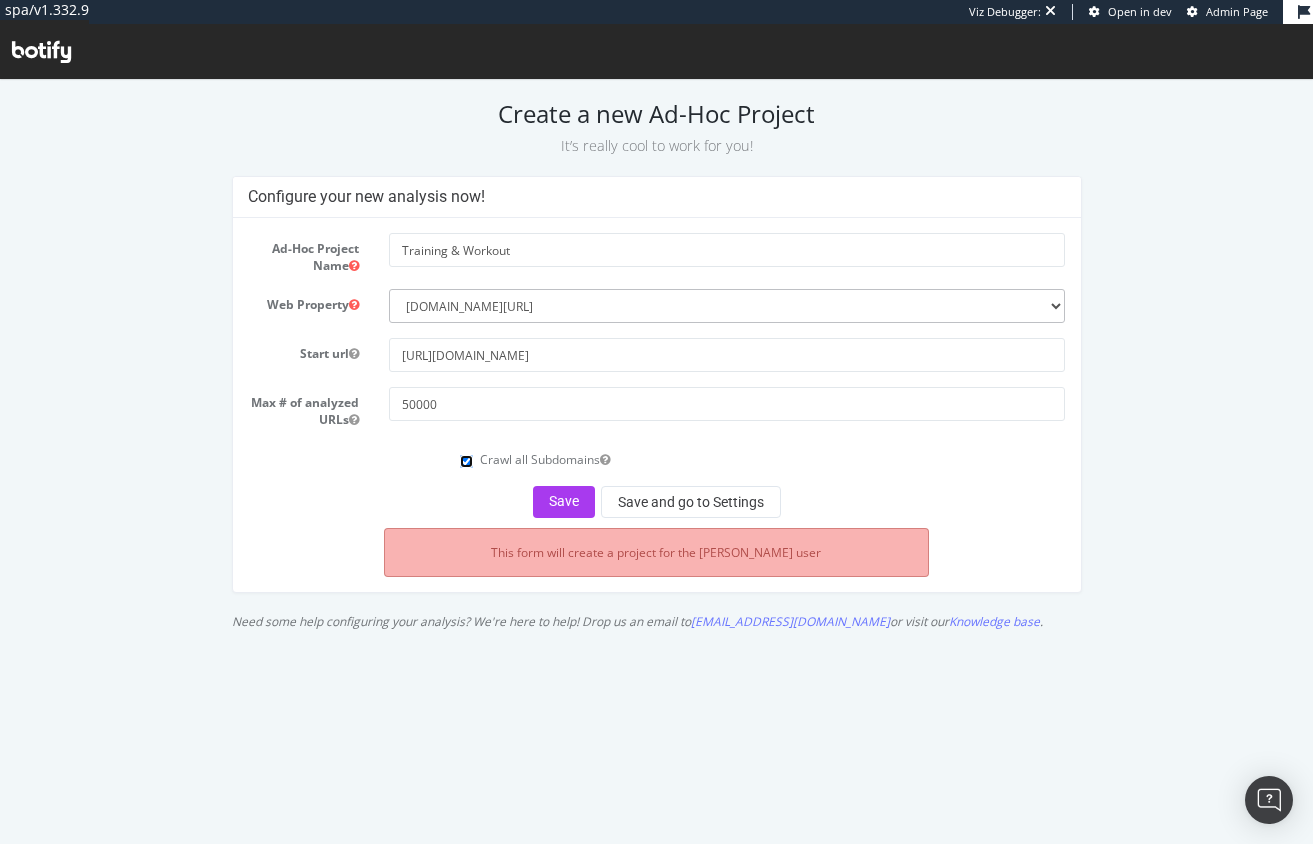 click on "Crawl all Subdomains" at bounding box center [466, 461] 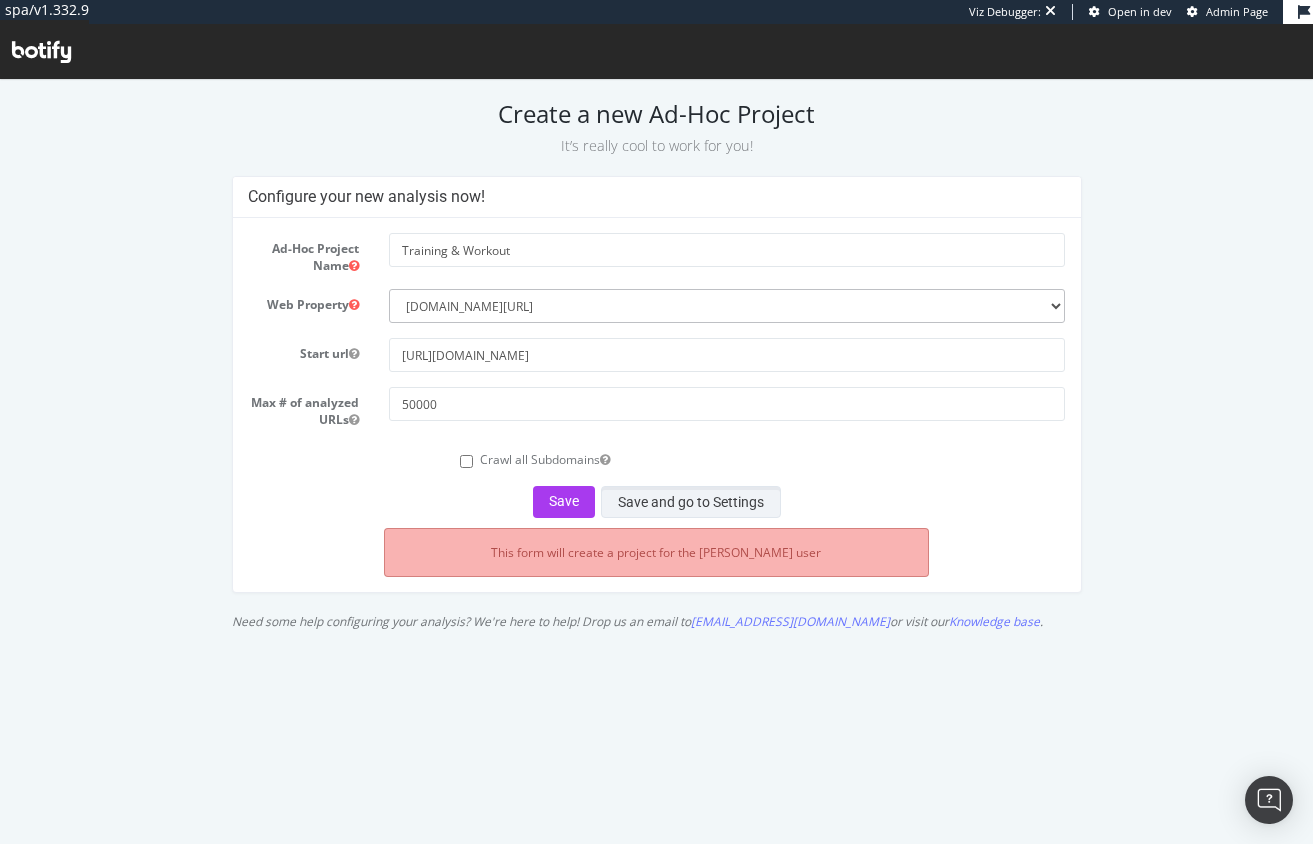 click on "Save and go to
Settings" at bounding box center [691, 502] 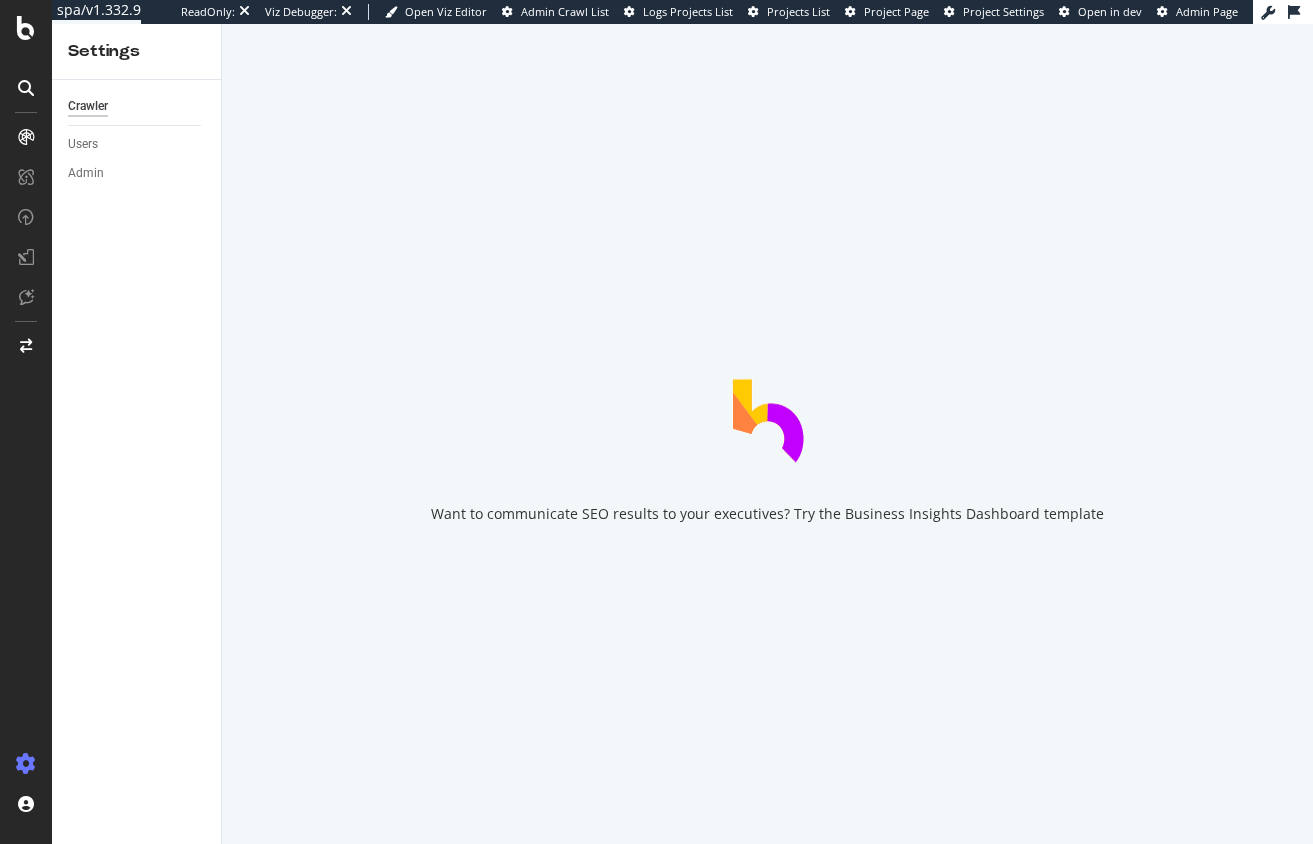 scroll, scrollTop: 0, scrollLeft: 0, axis: both 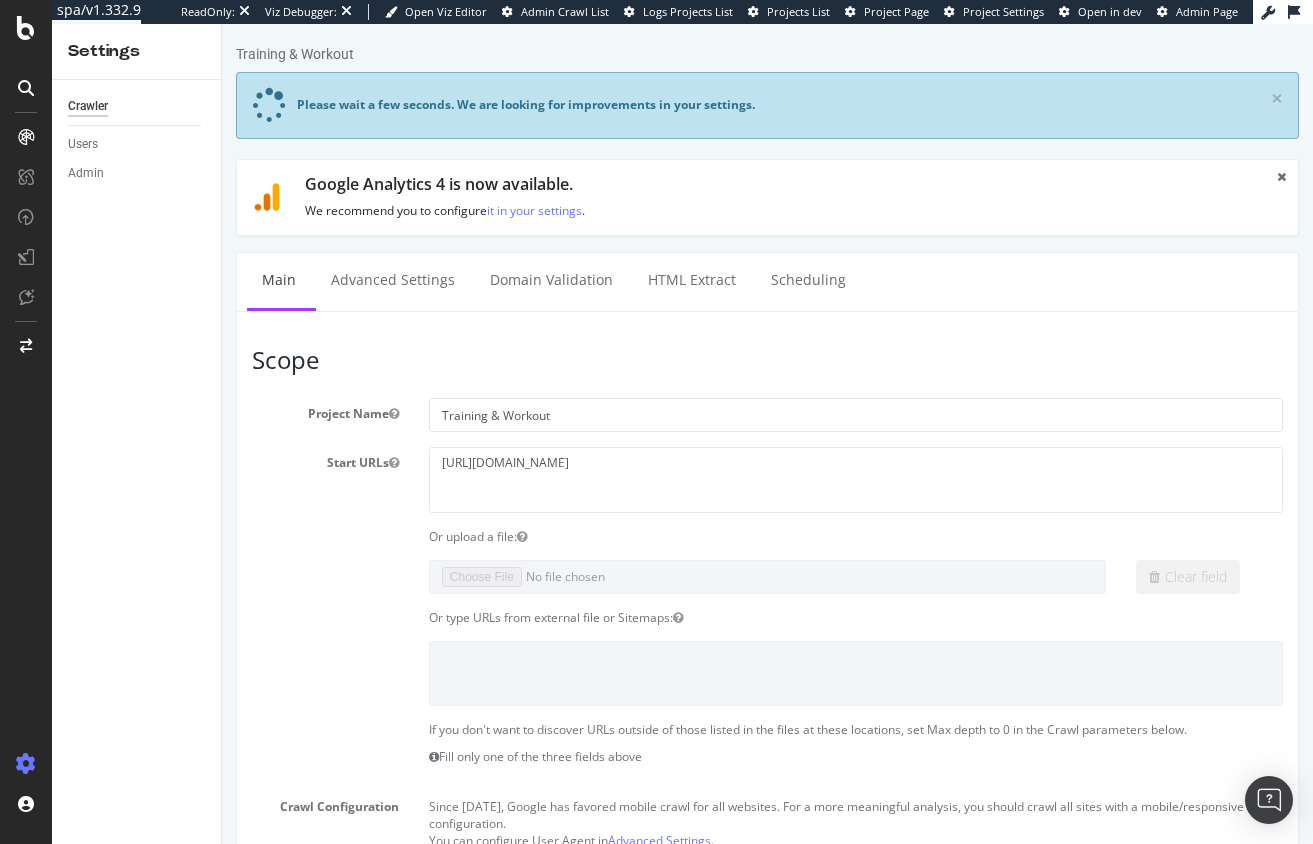 click on "Training & Workout
Please wait a few seconds. We are looking for improvements in your settings. × Please wait a few seconds. We are looking for improvements in your settings. × Google Analytics 4 is now available. We recommend you to configure  it
in your settings .
Main
Advanced Settings
Domain Validation
HTML Extract
Scheduling
Scope Project Name
Training & Workout Start URLs
[URL][DOMAIN_NAME] Or upload a file:
Clear field
Or type URLs from external file or Sitemaps:
If you don't want to discover URLs outside of those listed in the files at these locations, set Max depth to 0 in the Crawl parameters below.
Fill only one of the three fields above
Desktop CET" at bounding box center [767, 928] 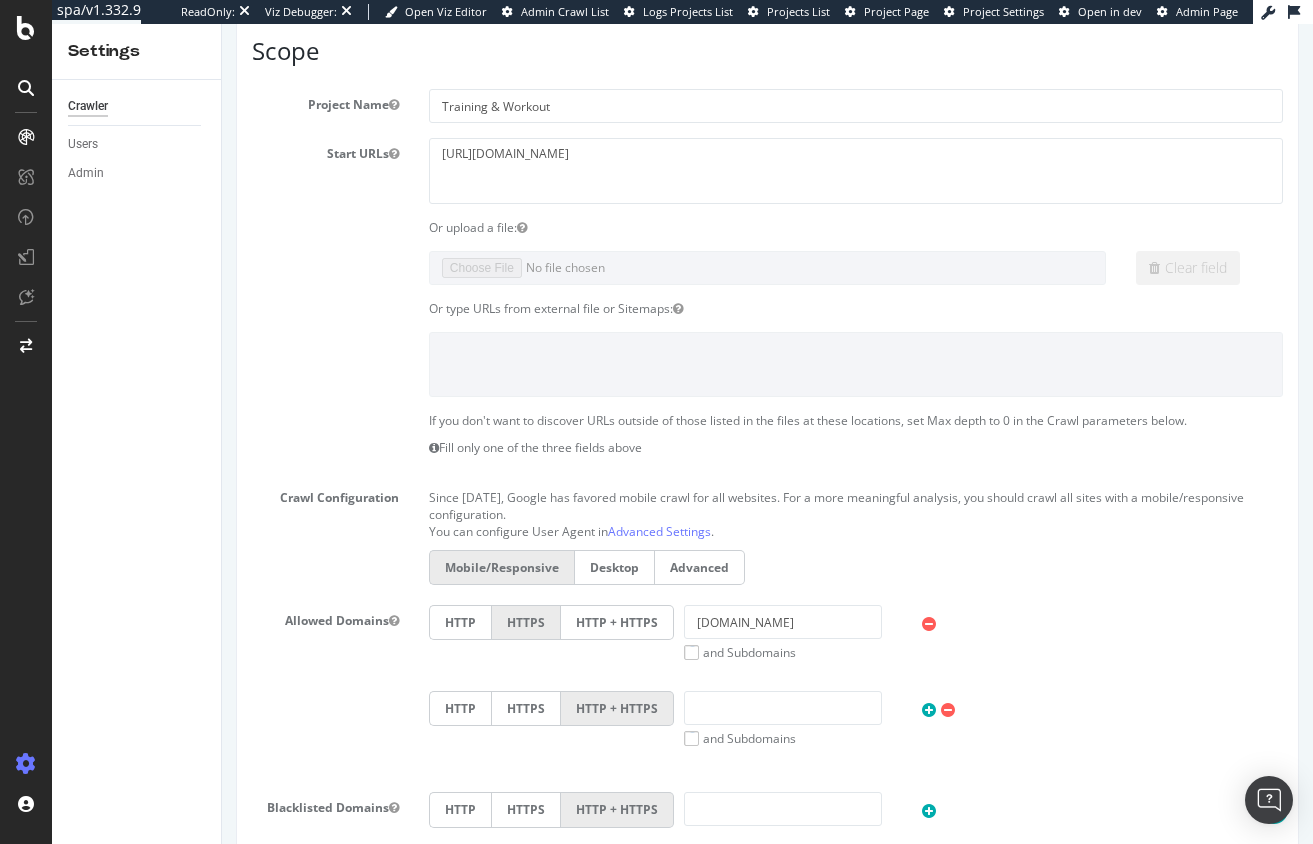 scroll, scrollTop: 396, scrollLeft: 0, axis: vertical 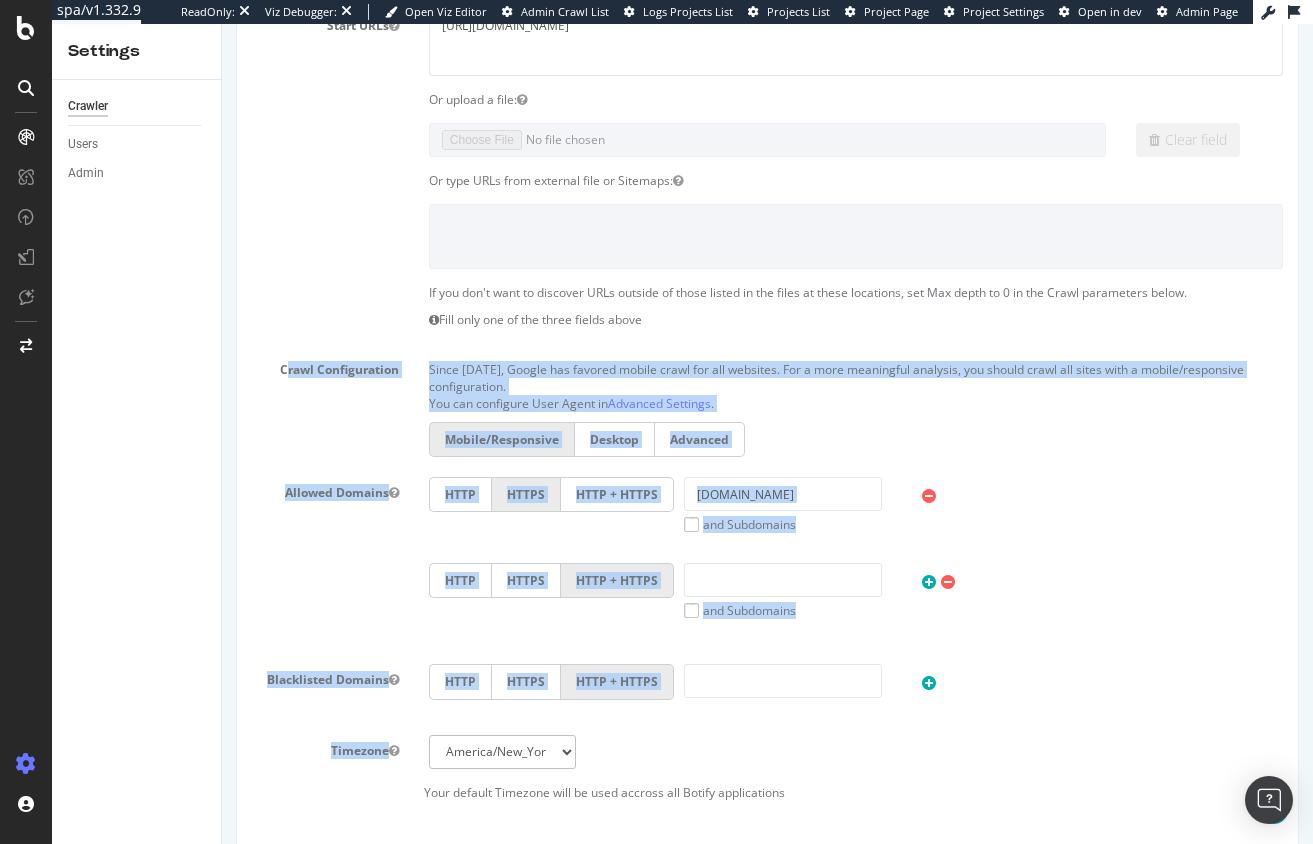 drag, startPoint x: 356, startPoint y: 605, endPoint x: 402, endPoint y: 746, distance: 148.31386 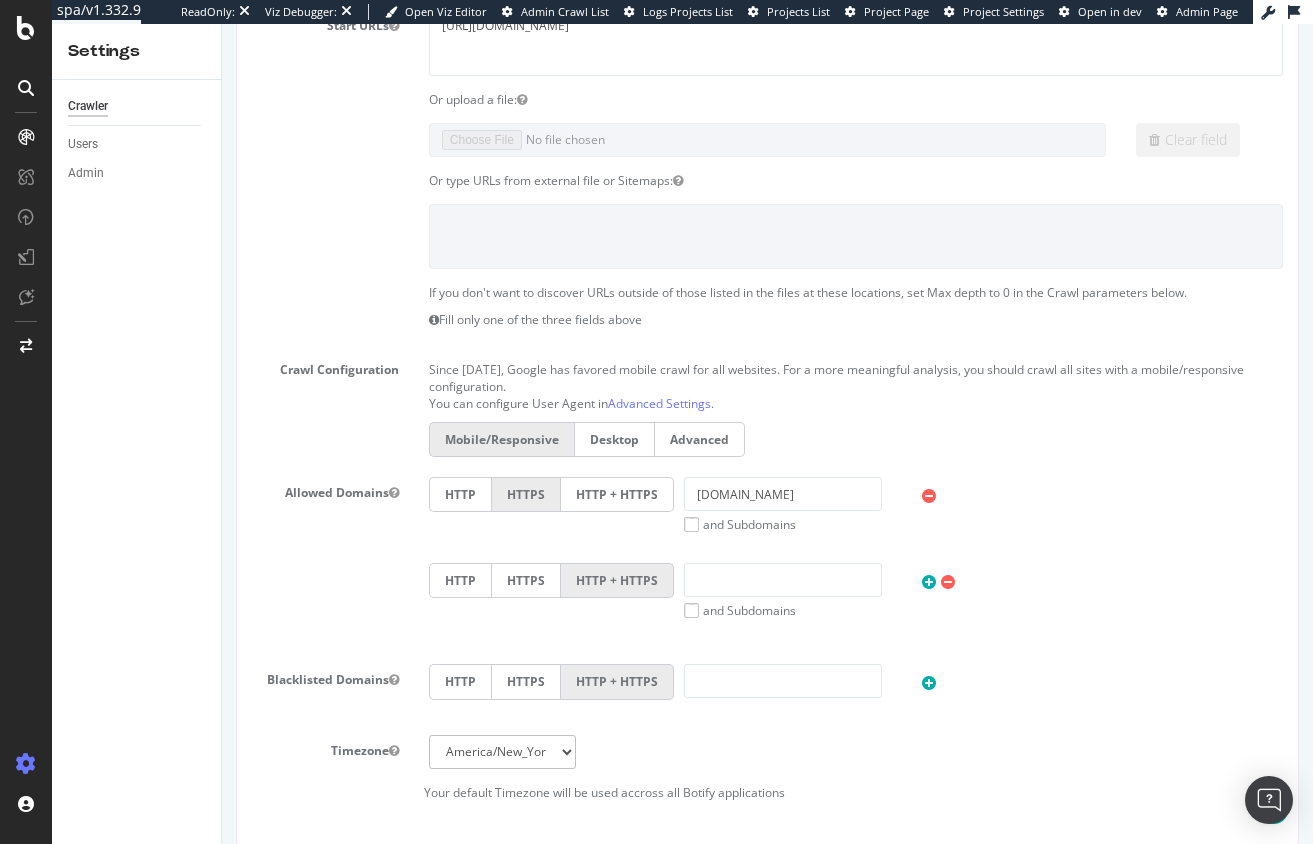 click on "Timezone
Africa/Abidjan Africa/Accra Africa/Addis_Ababa Africa/Algiers Africa/Asmara Africa/Asmera Africa/Bamako Africa/Bangui Africa/Banjul Africa/Bissau Africa/Blantyre Africa/Brazzaville Africa/Bujumbura Africa/Cairo Africa/Casablanca Africa/Ceuta Africa/Conakry Africa/Dakar Africa/Dar_es_Salaam Africa/Djibouti Africa/Douala Africa/El_Aaiun Africa/Freetown Africa/Gaborone Africa/Harare Africa/Johannesburg Africa/Juba Africa/Kampala Africa/Khartoum Africa/Kigali Africa/Kinshasa Africa/Lagos Africa/Libreville Africa/Lome Africa/Luanda Africa/Lubumbashi Africa/Lusaka Africa/Malabo Africa/Maputo Africa/Maseru Africa/Mbabane Africa/Mogadishu Africa/Monrovia Africa/Nairobi Africa/Ndjamena Africa/Niamey Africa/Nouakchott Africa/Ouagadougou Africa/Porto-Novo Africa/Sao_Tome Africa/Timbuktu Africa/Tripoli Africa/Tunis Africa/Windhoek America/Adak America/Anchorage America/Anguilla America/Antigua America/Araguaina America/Argentina/Buenos_Aires America/Argentina/Catamarca America/Argentina/ComodRivadavia" at bounding box center (767, 768) 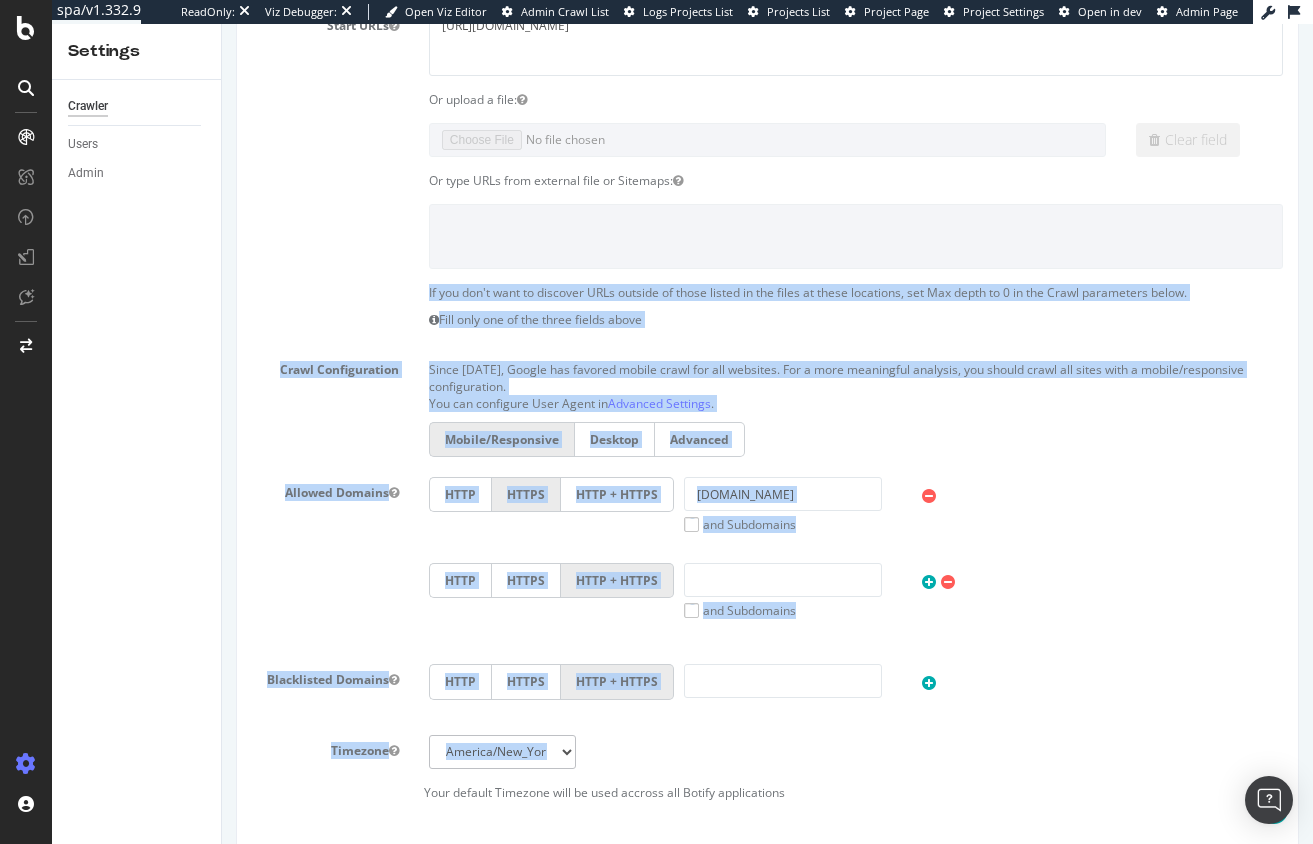 drag, startPoint x: 398, startPoint y: 771, endPoint x: 254, endPoint y: 275, distance: 516.4804 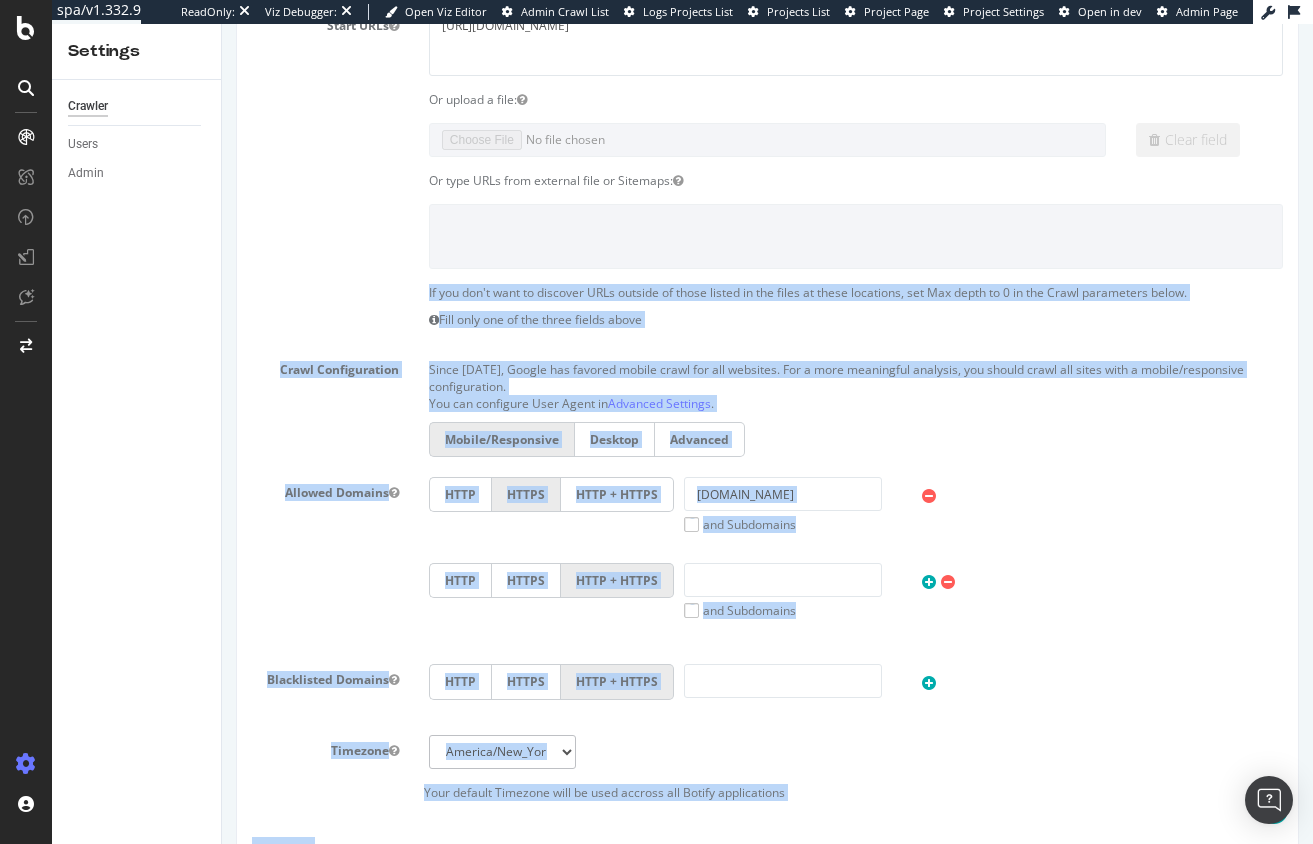 scroll, scrollTop: 530, scrollLeft: 0, axis: vertical 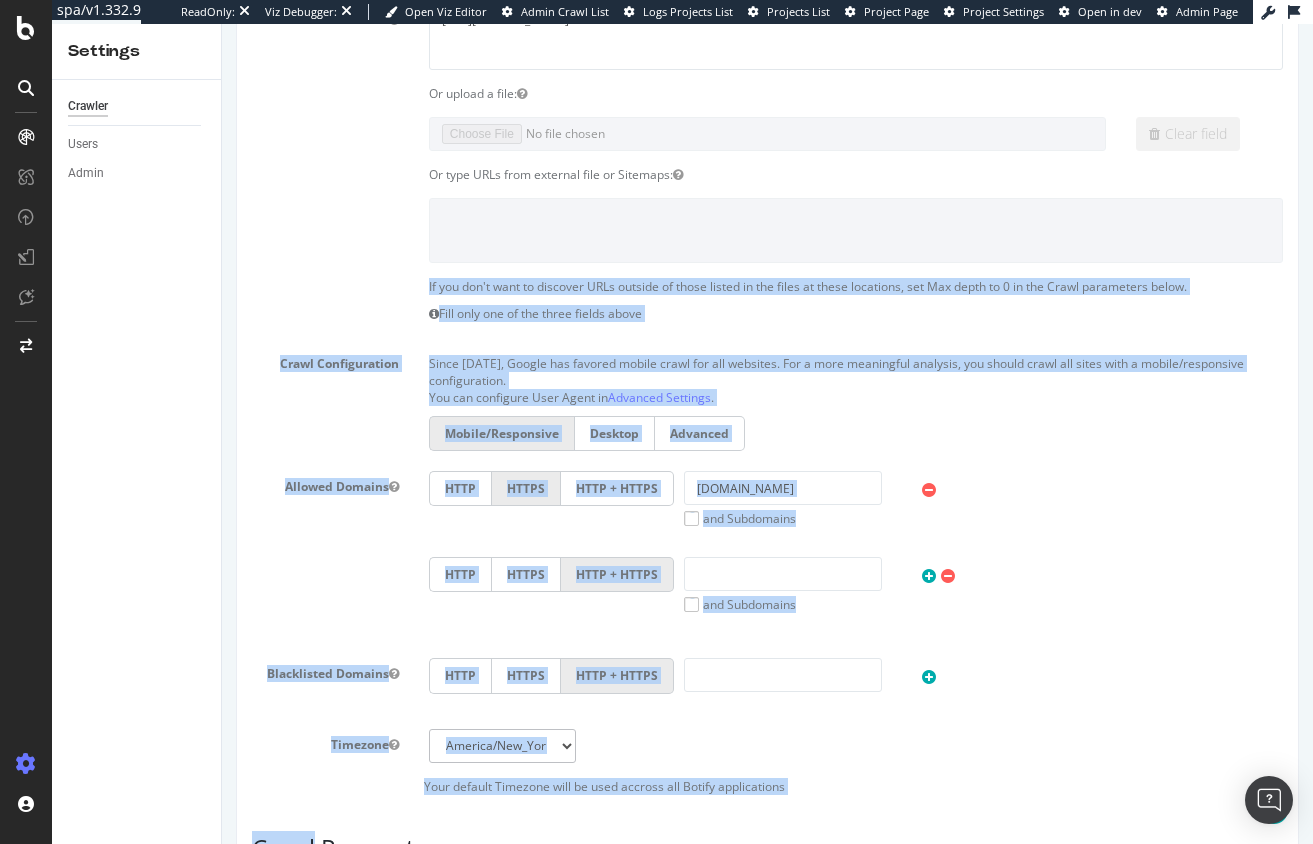 drag, startPoint x: 254, startPoint y: 275, endPoint x: 924, endPoint y: 797, distance: 849.34326 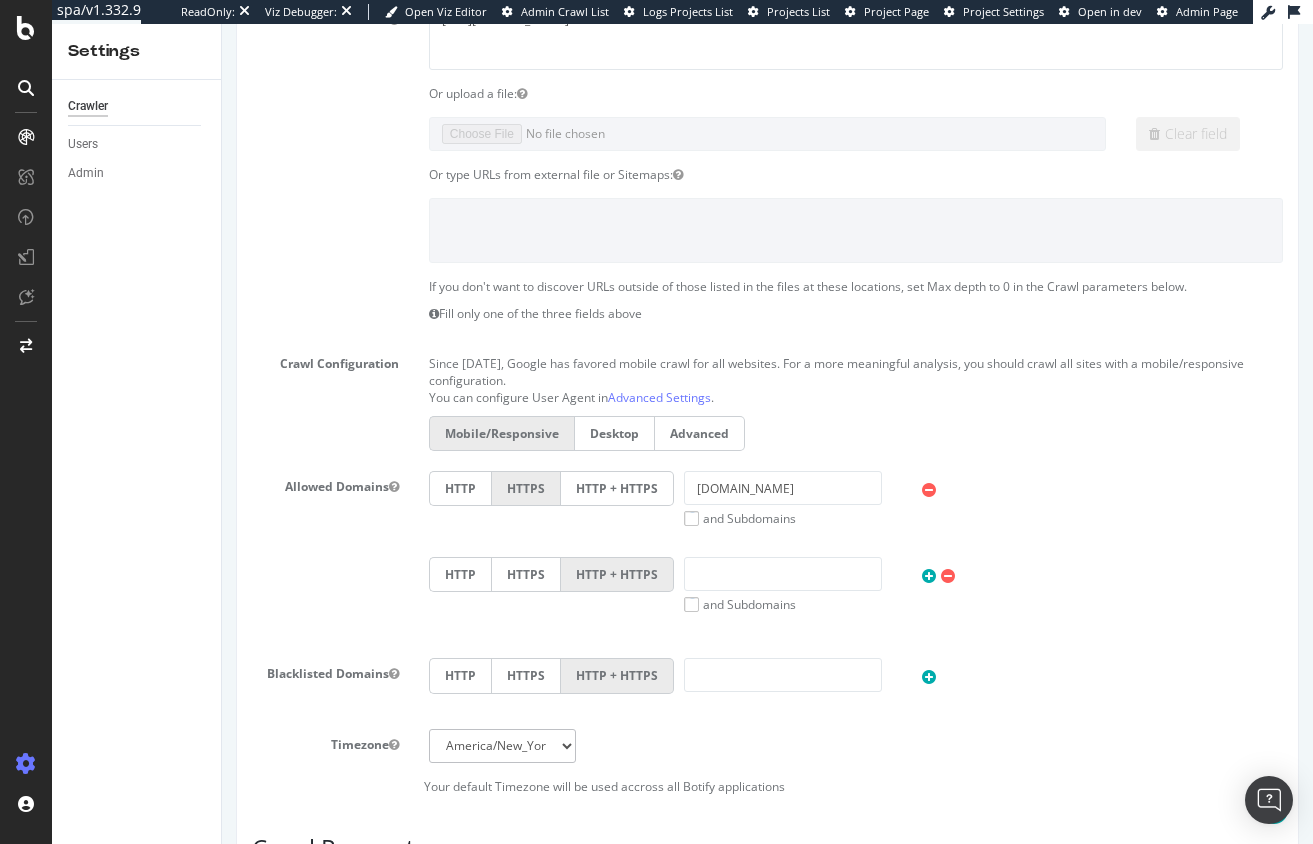 drag, startPoint x: 859, startPoint y: 770, endPoint x: 272, endPoint y: 349, distance: 722.3642 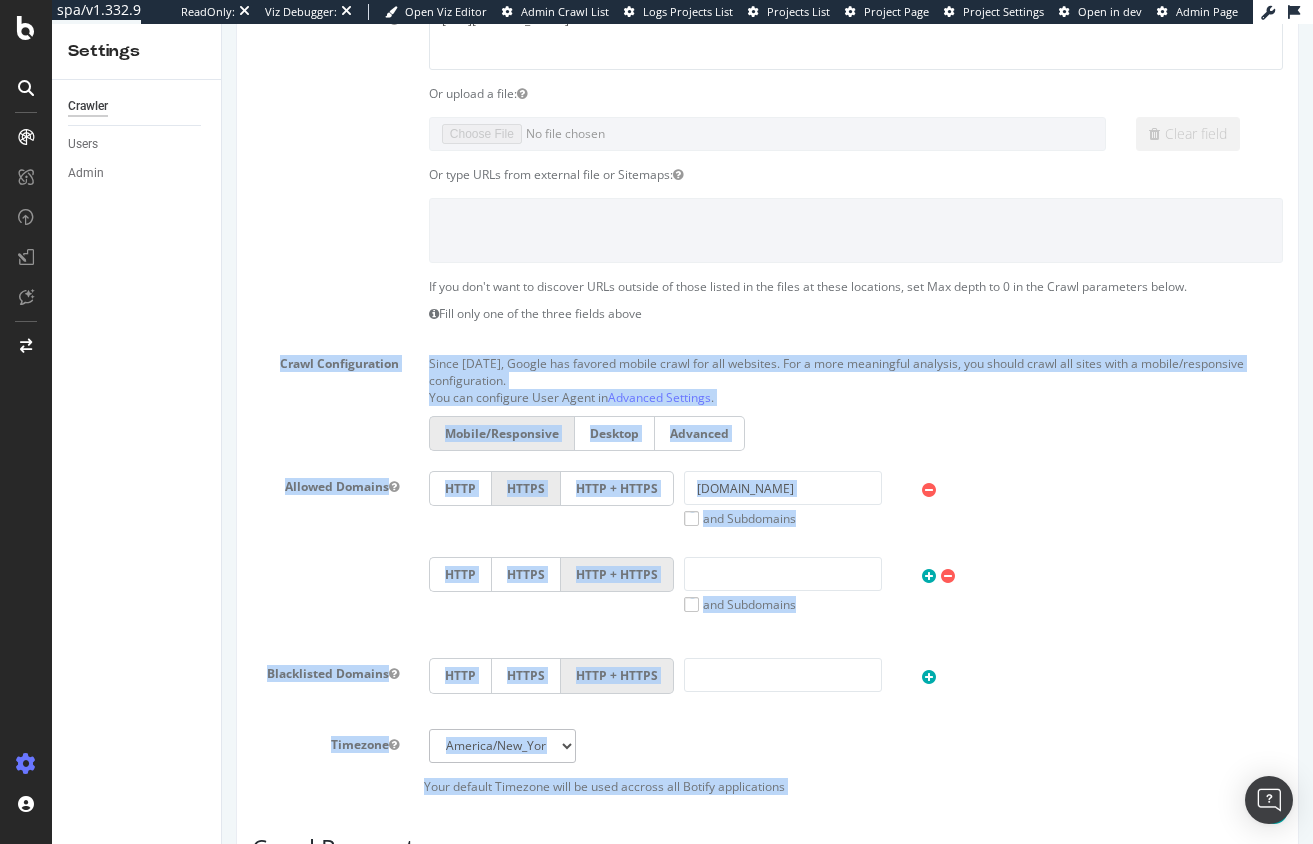 drag, startPoint x: 925, startPoint y: 785, endPoint x: 263, endPoint y: 352, distance: 791.0329 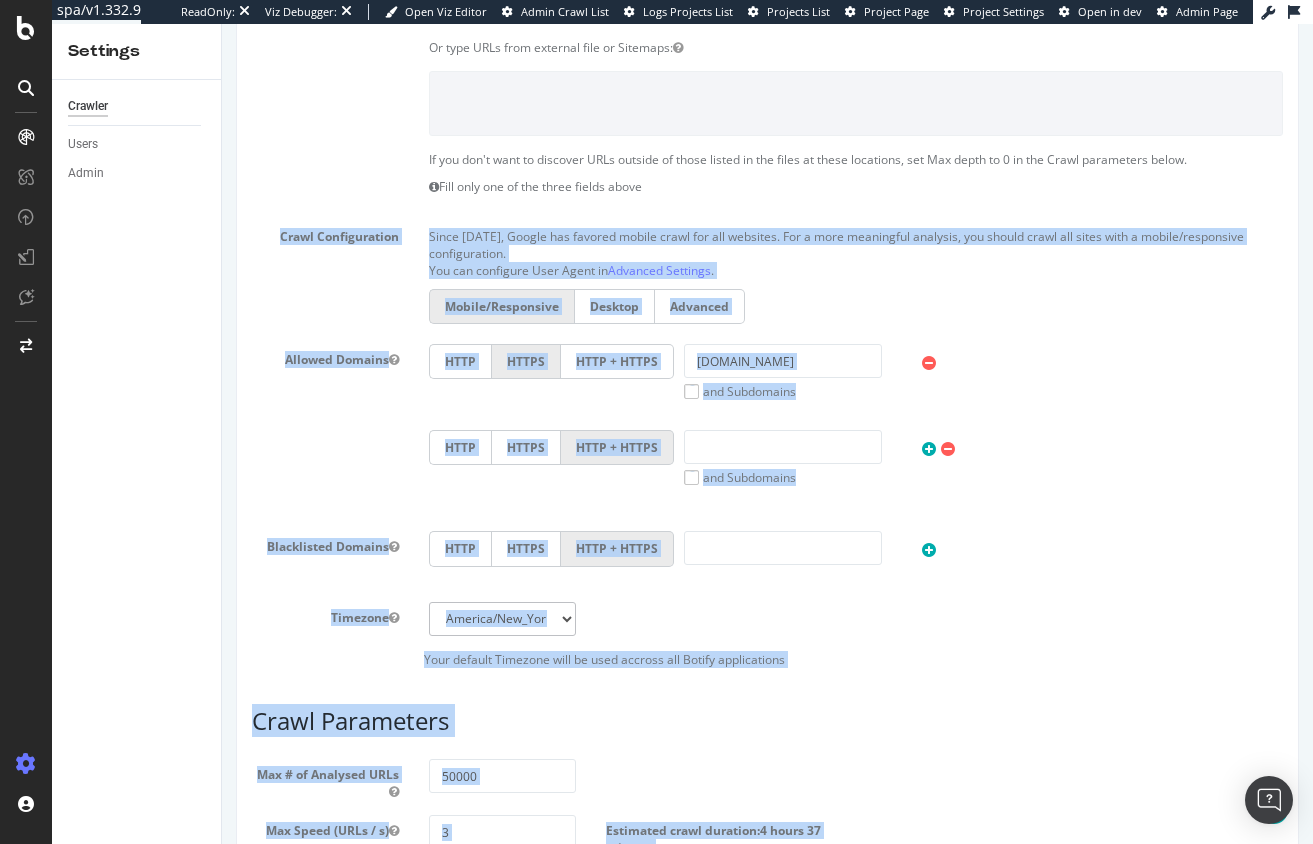 scroll, scrollTop: 660, scrollLeft: 0, axis: vertical 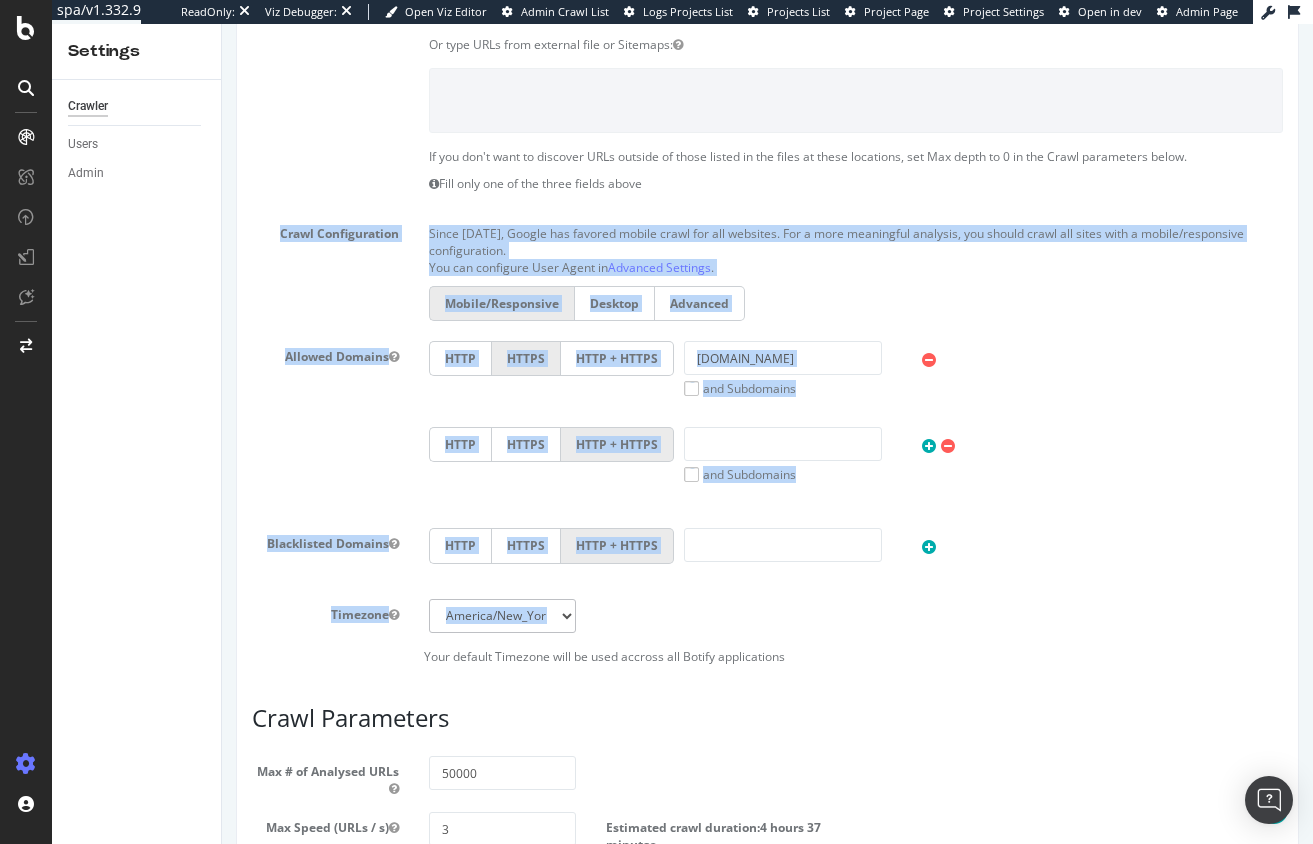 drag, startPoint x: 261, startPoint y: 352, endPoint x: 1031, endPoint y: 637, distance: 821.05115 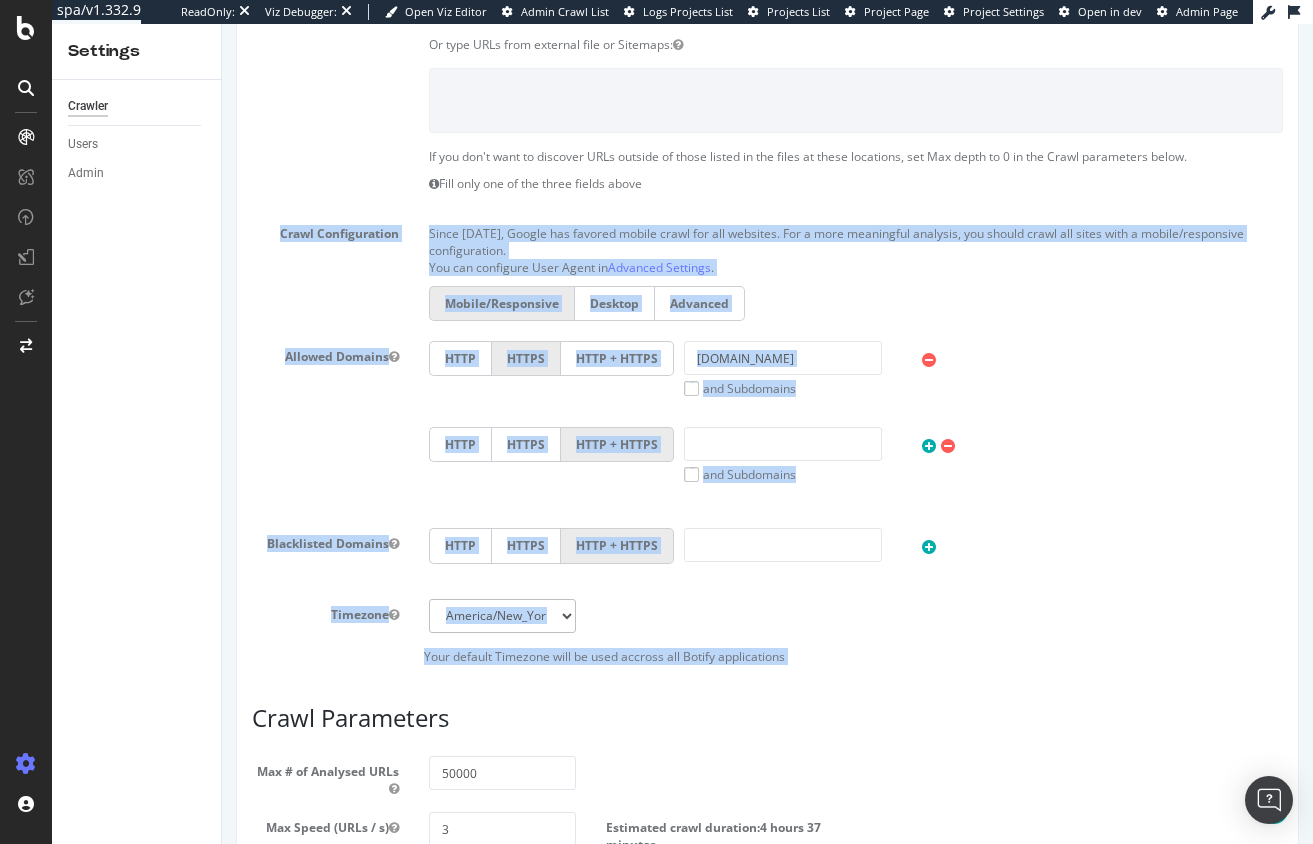 drag, startPoint x: 1016, startPoint y: 670, endPoint x: 246, endPoint y: 214, distance: 894.8944 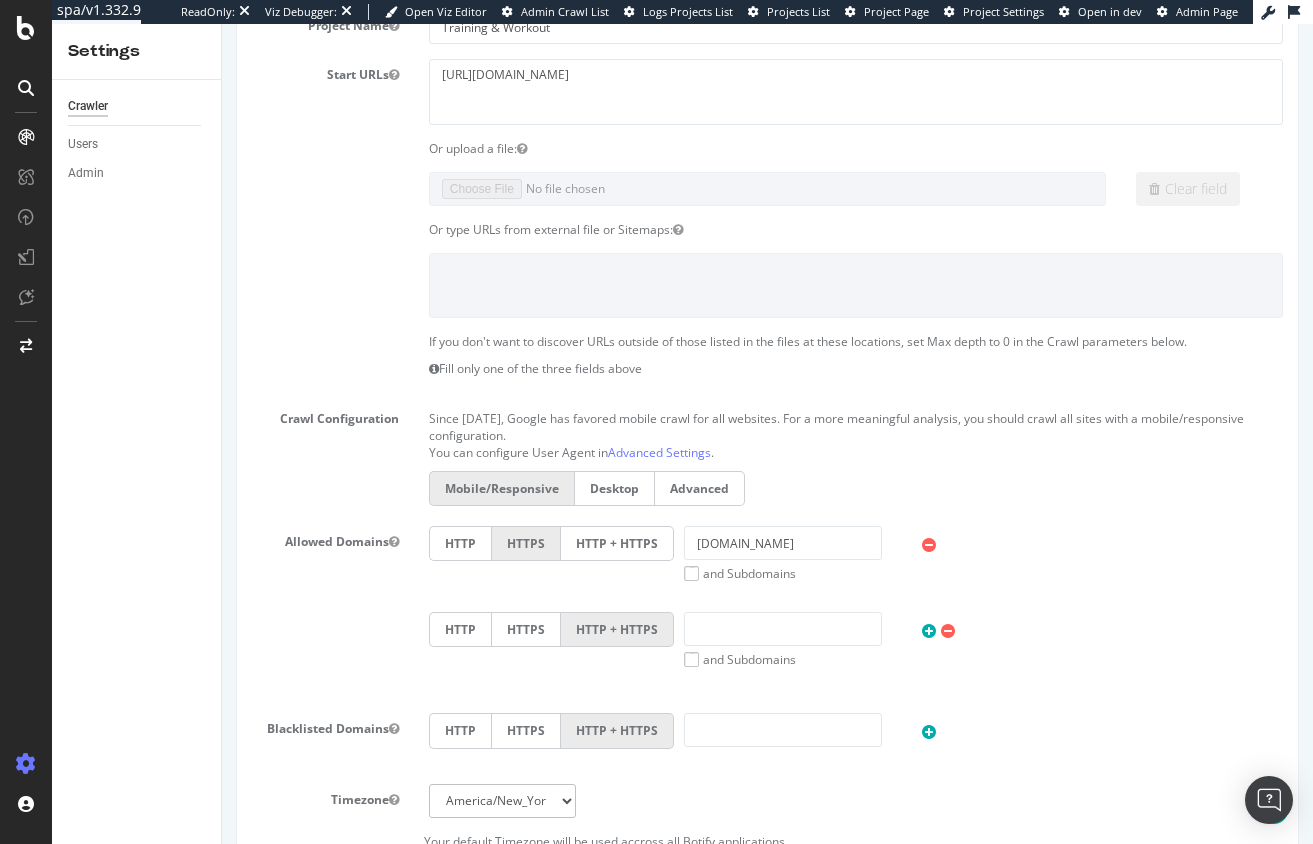 scroll, scrollTop: 318, scrollLeft: 0, axis: vertical 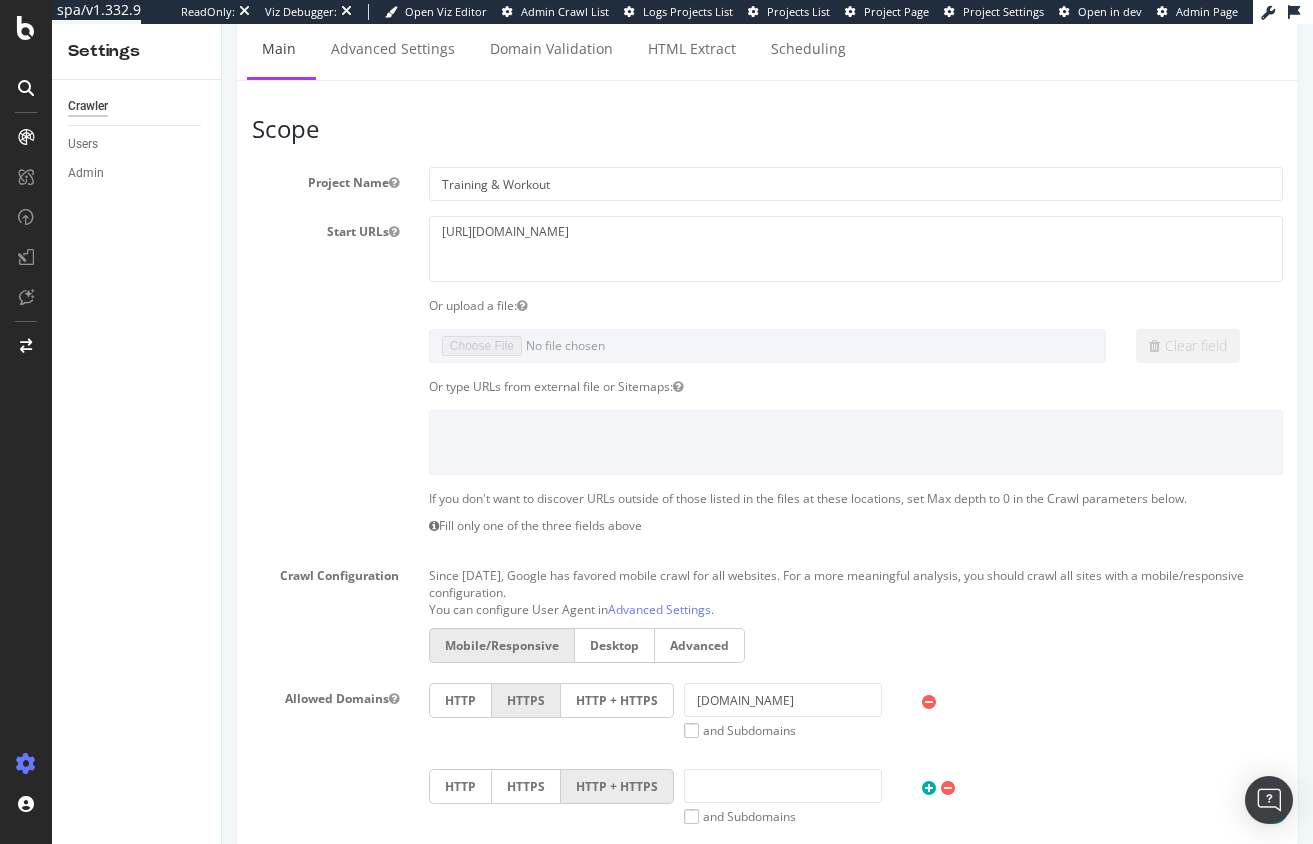 drag, startPoint x: 299, startPoint y: 402, endPoint x: 691, endPoint y: 383, distance: 392.46017 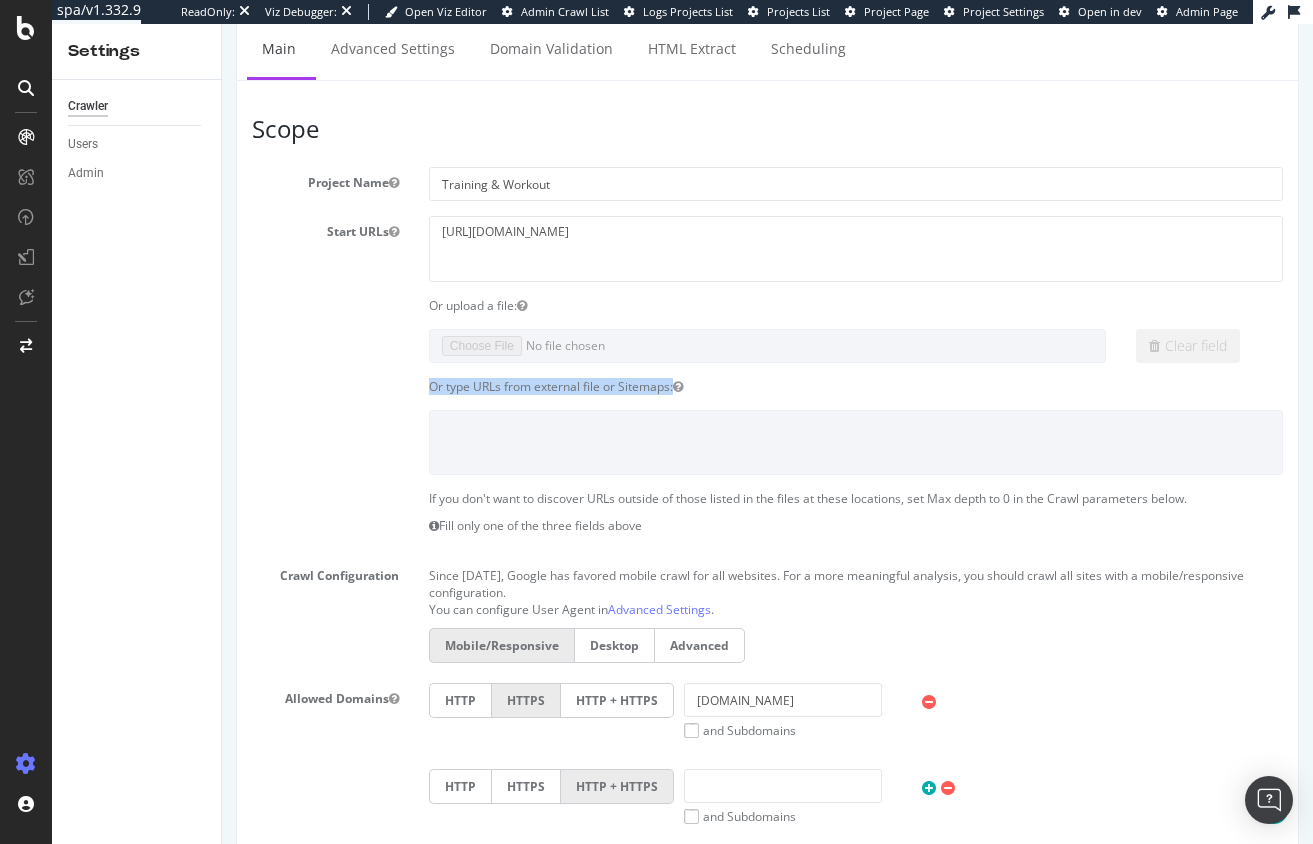 drag, startPoint x: 420, startPoint y: 385, endPoint x: 843, endPoint y: 383, distance: 423.00473 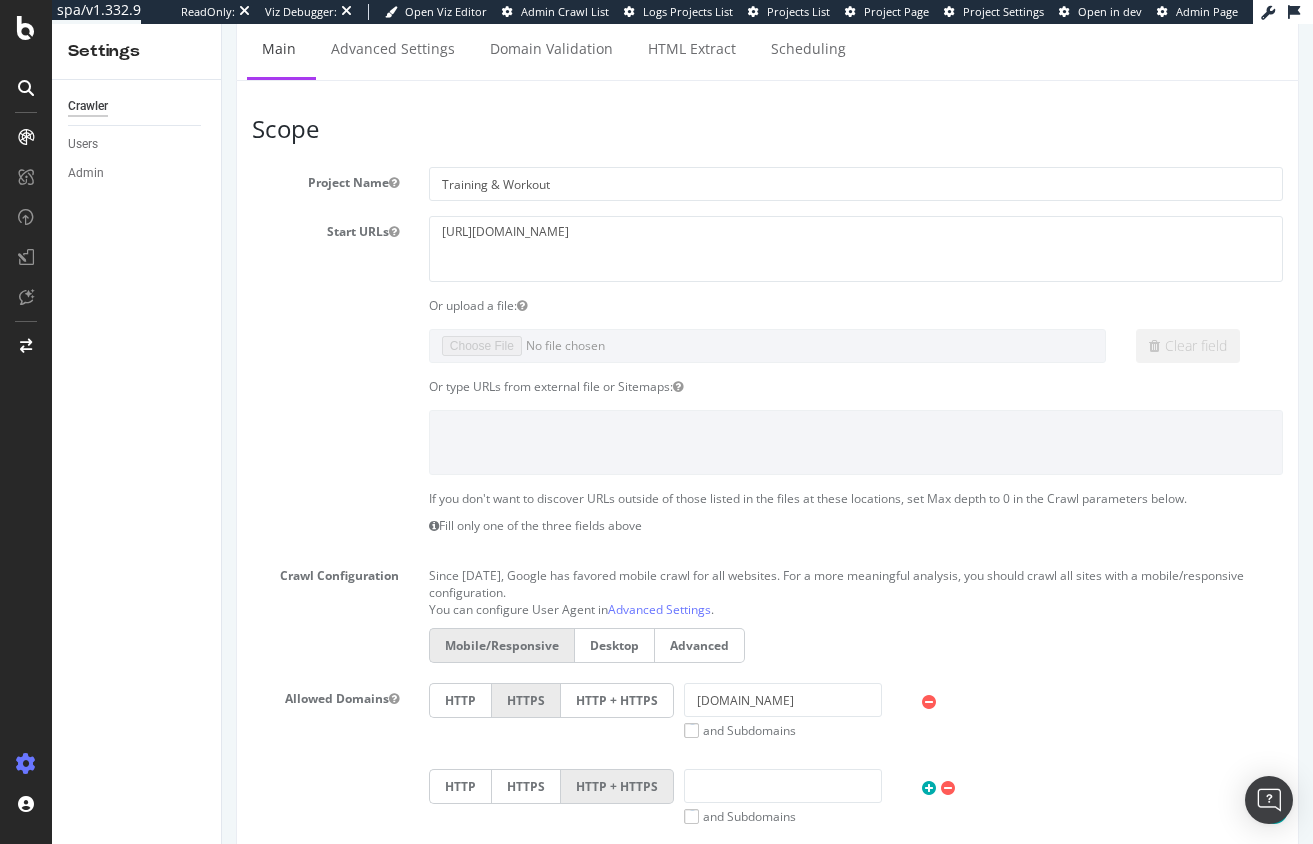 click on "Or type URLs from external file or Sitemaps:" at bounding box center (856, 386) 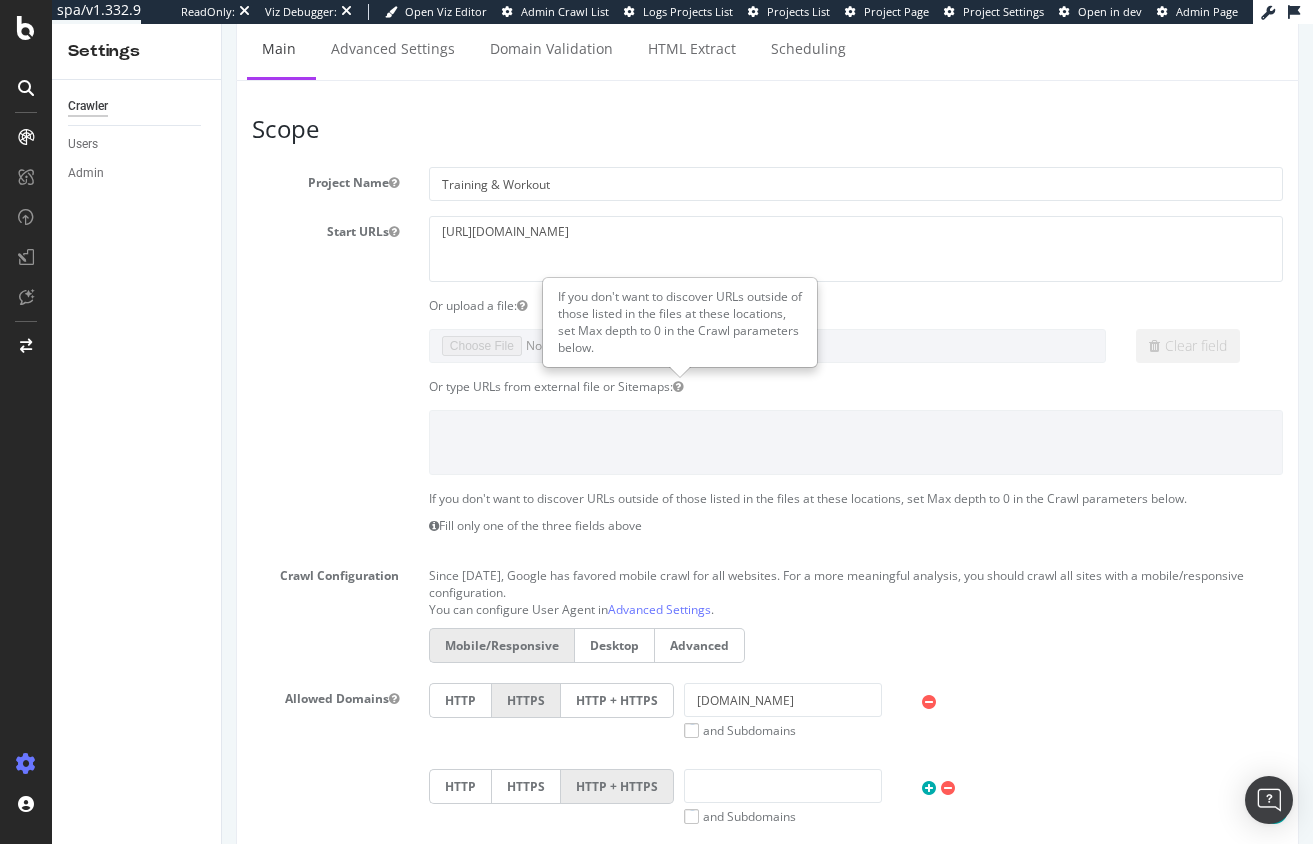 click on "Or type URLs from external file or Sitemaps:" at bounding box center (856, 386) 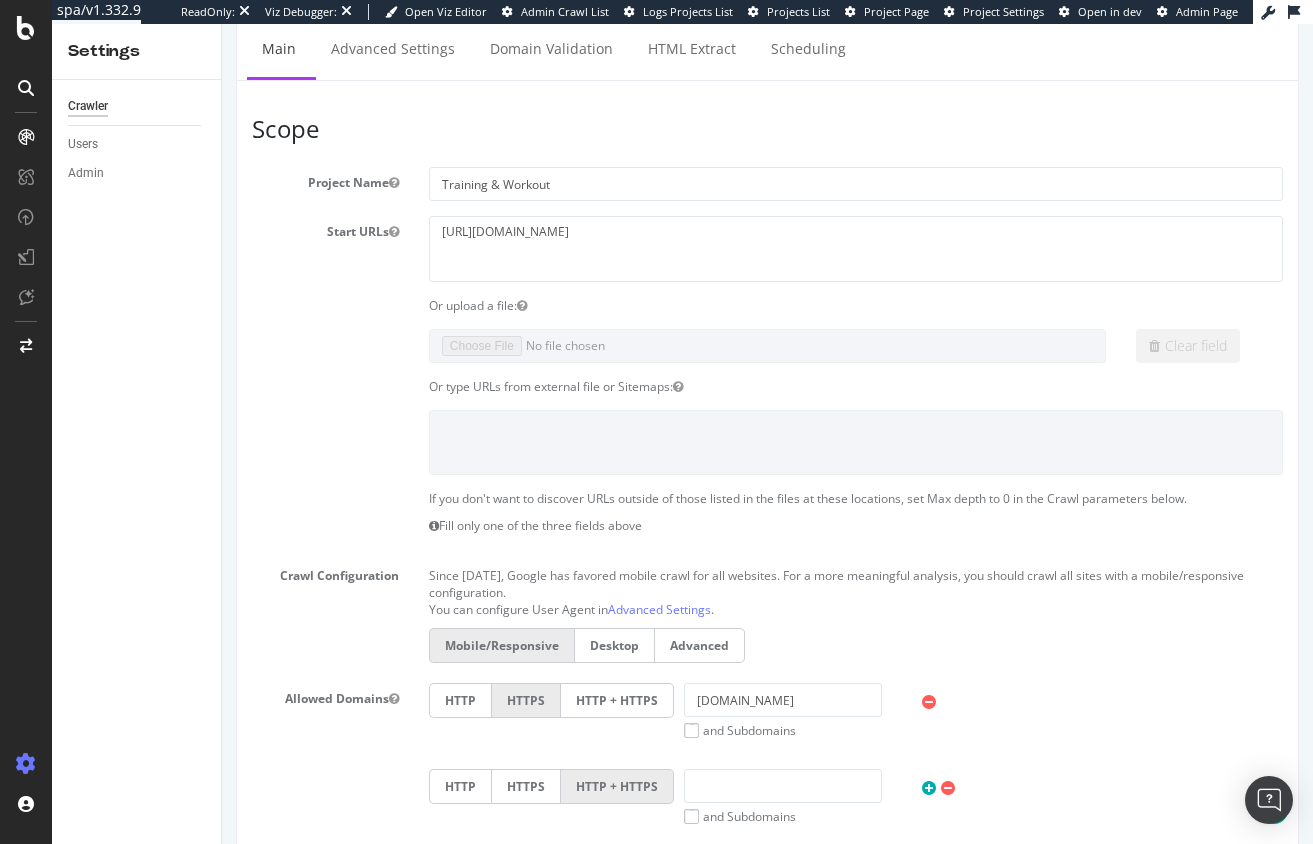 drag, startPoint x: 758, startPoint y: 534, endPoint x: 654, endPoint y: 266, distance: 287.47174 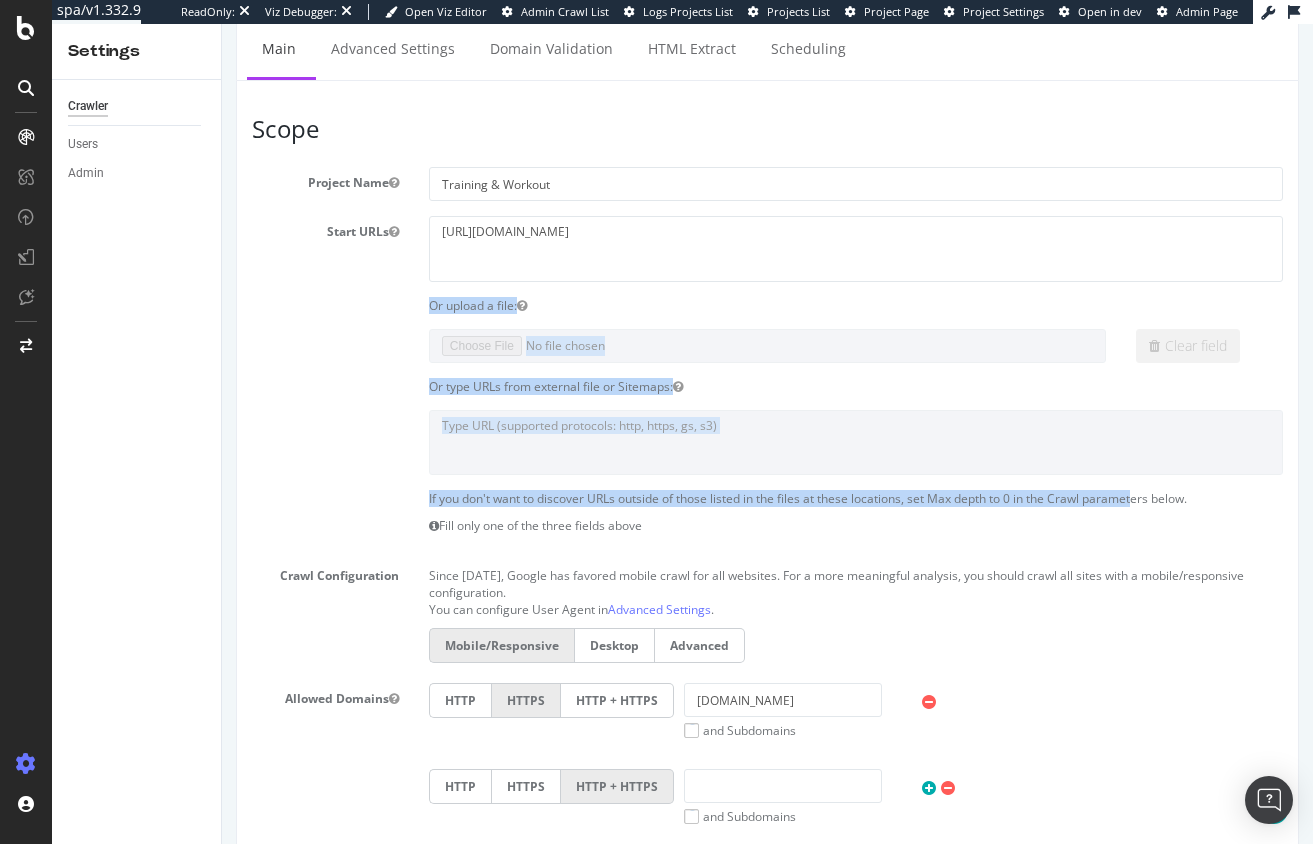 drag, startPoint x: 393, startPoint y: 297, endPoint x: 895, endPoint y: 505, distance: 543.3857 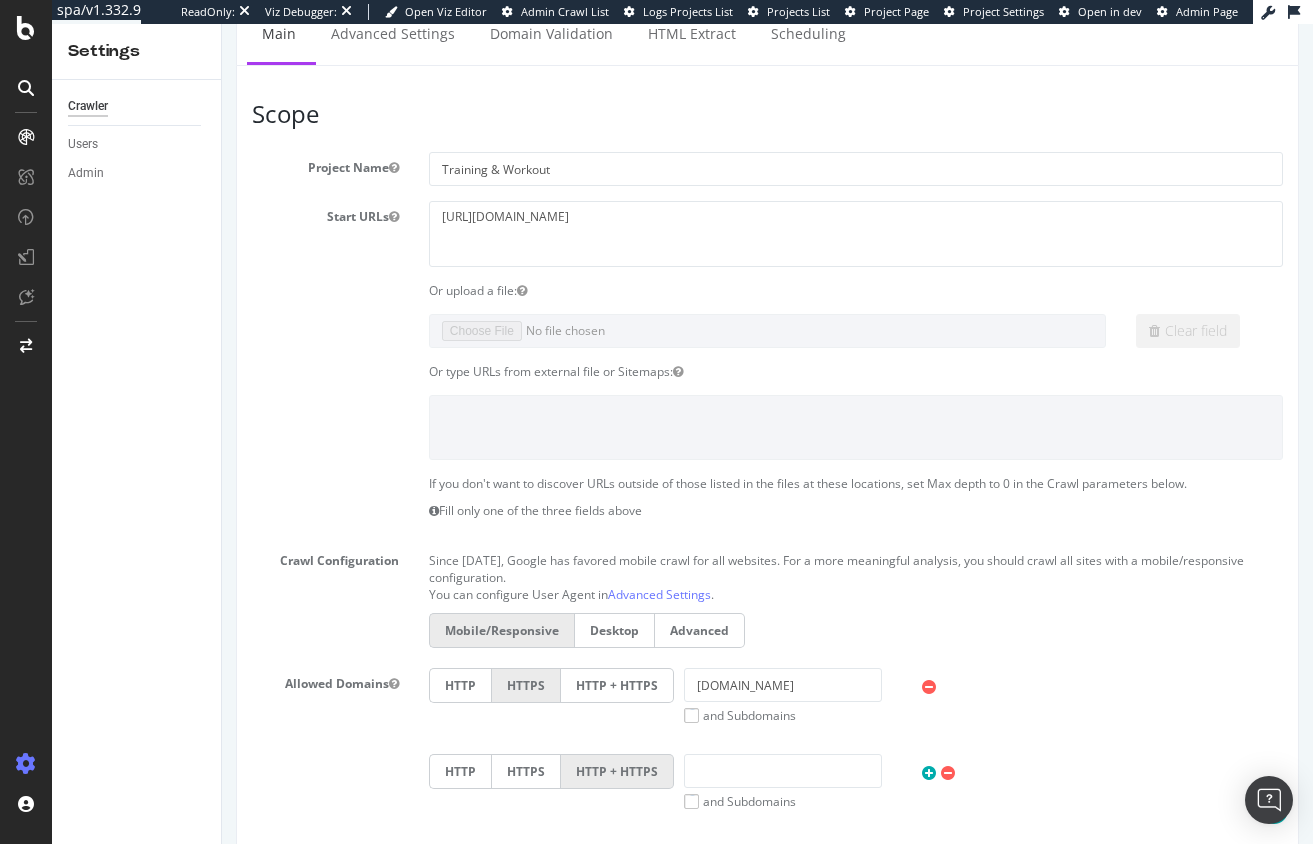 scroll, scrollTop: 355, scrollLeft: 0, axis: vertical 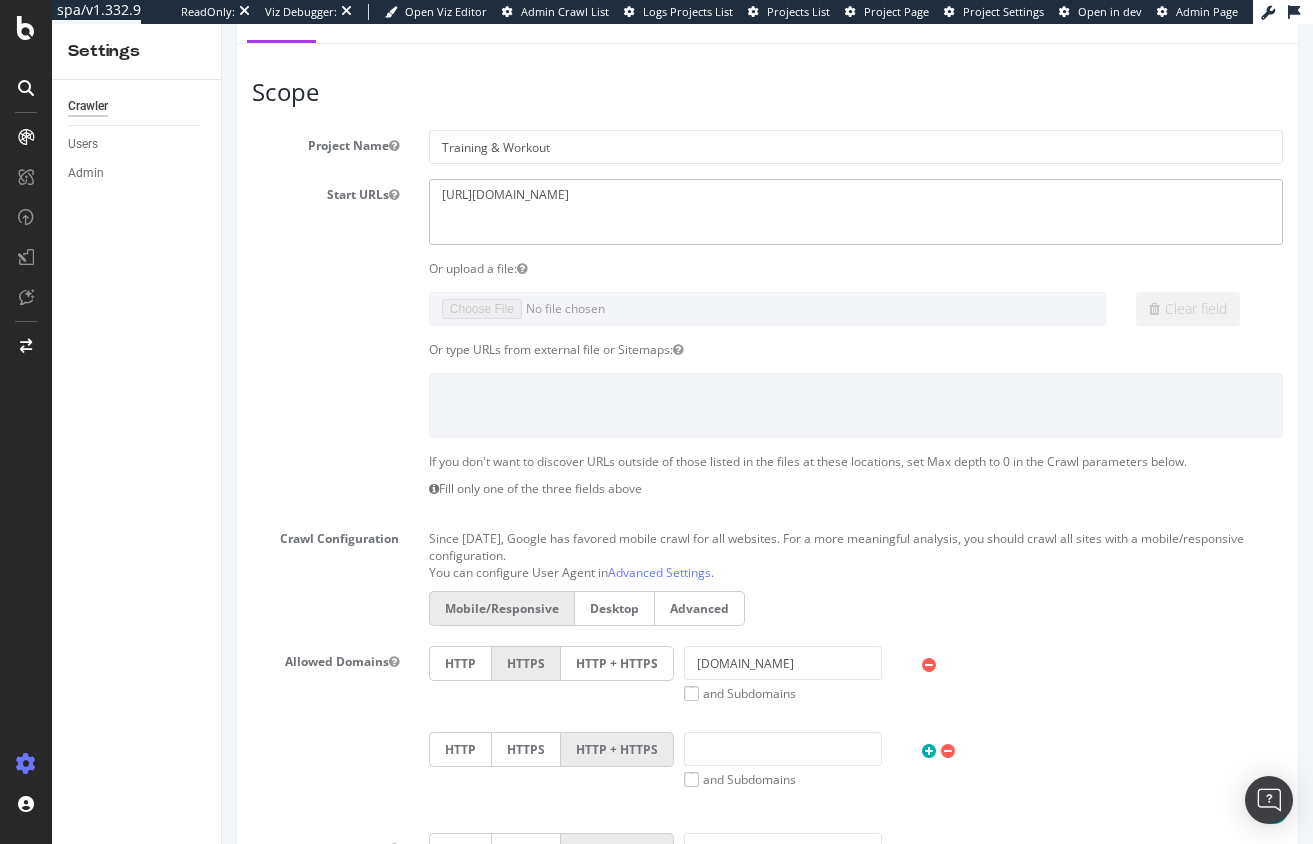 drag, startPoint x: 627, startPoint y: 198, endPoint x: 203, endPoint y: 177, distance: 424.5197 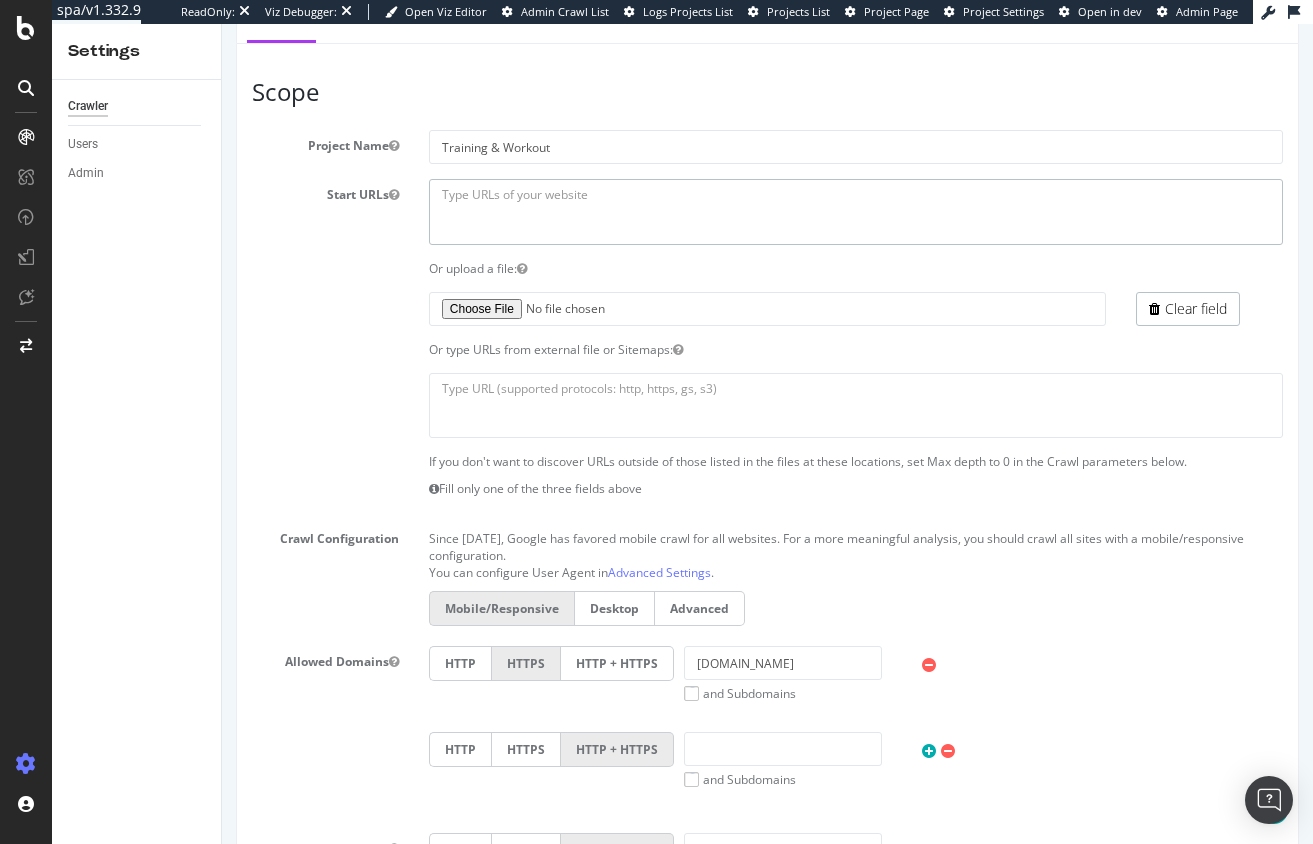 type 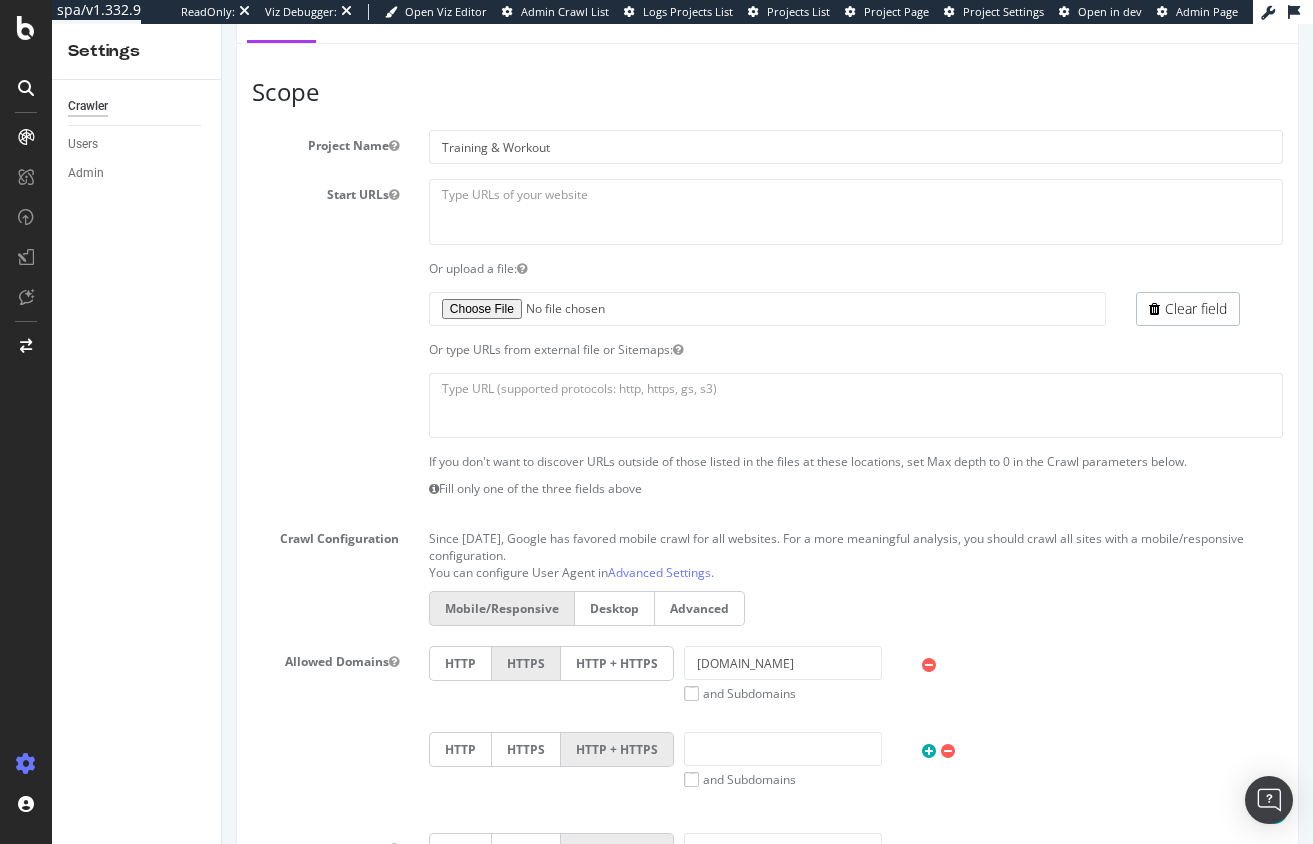 click at bounding box center [767, 405] 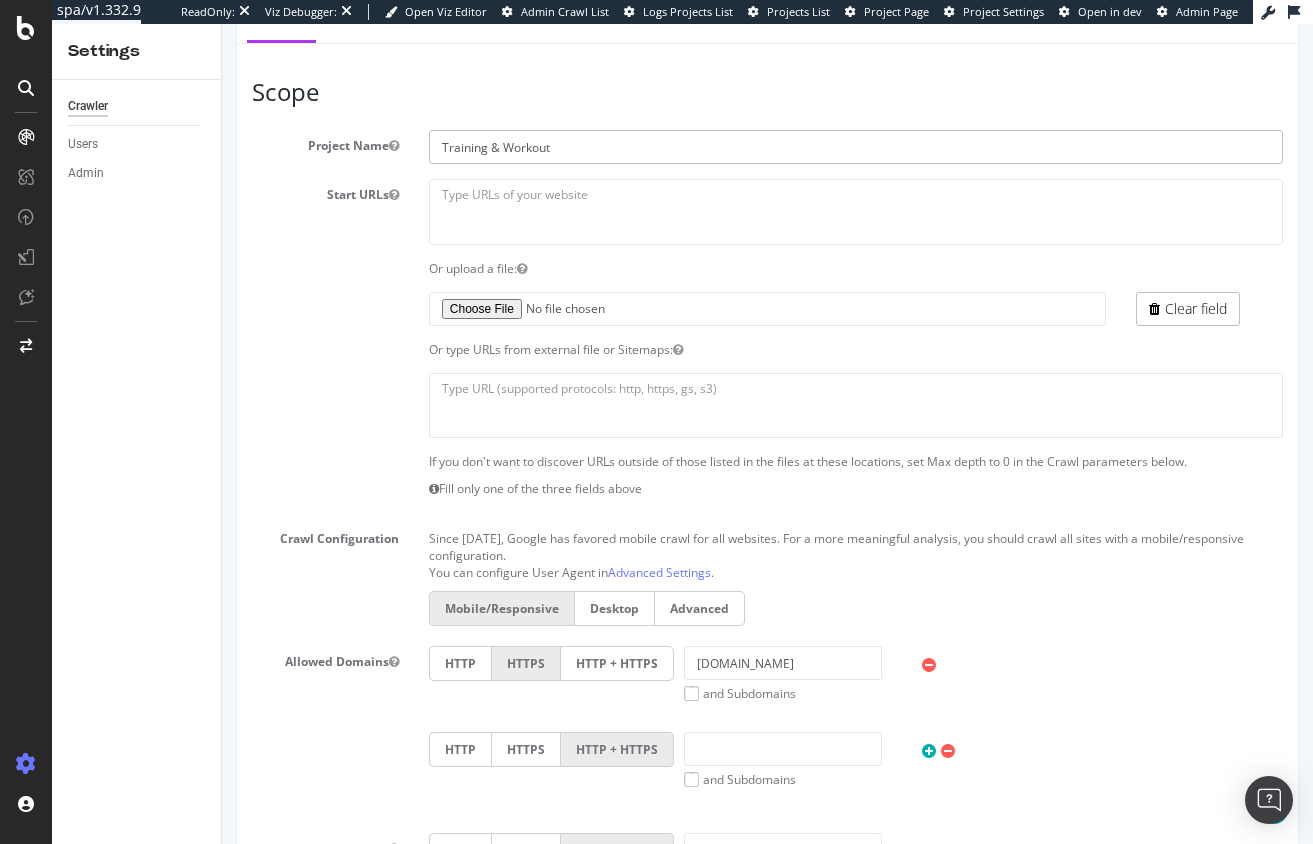 click on "Training & Workout" at bounding box center [856, 147] 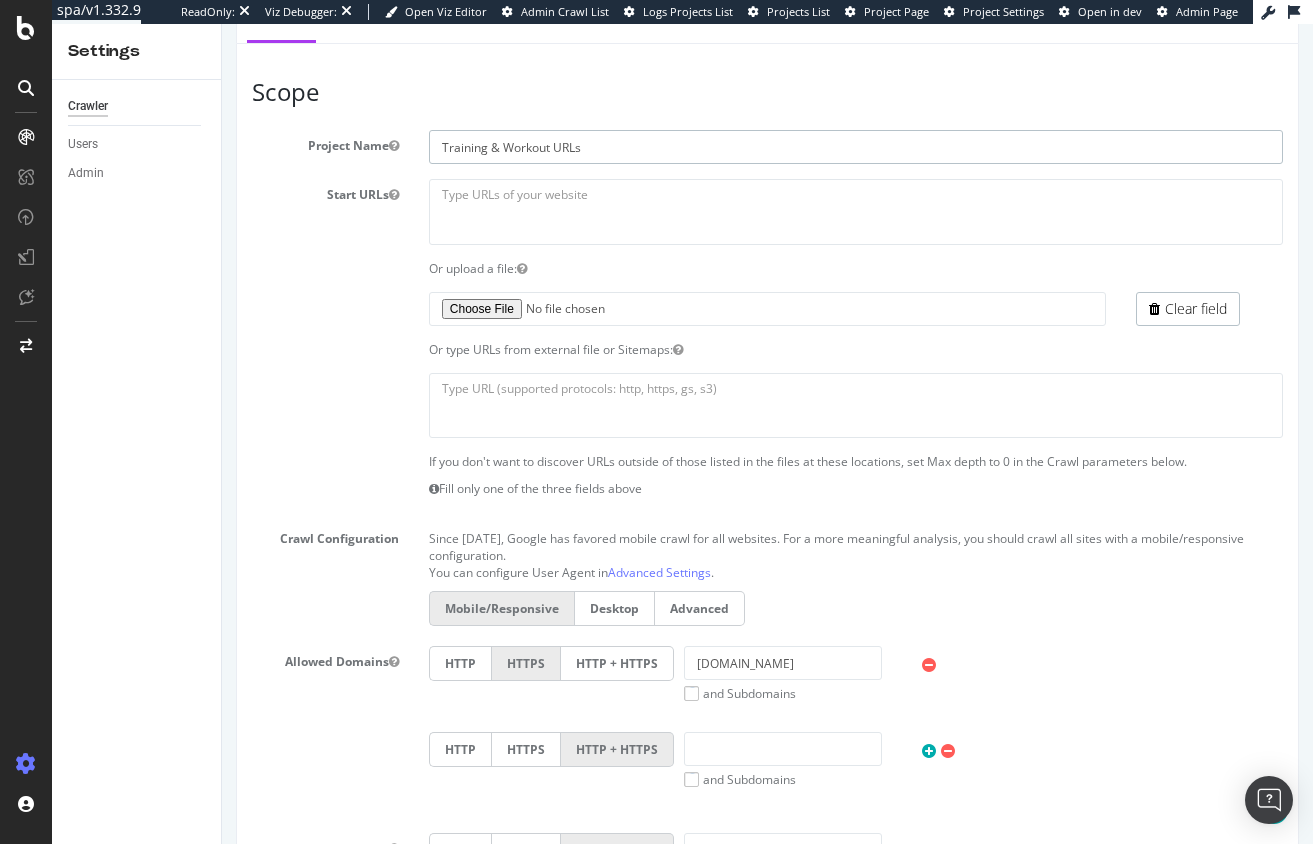 click on "Training & Workout URLs" at bounding box center [856, 147] 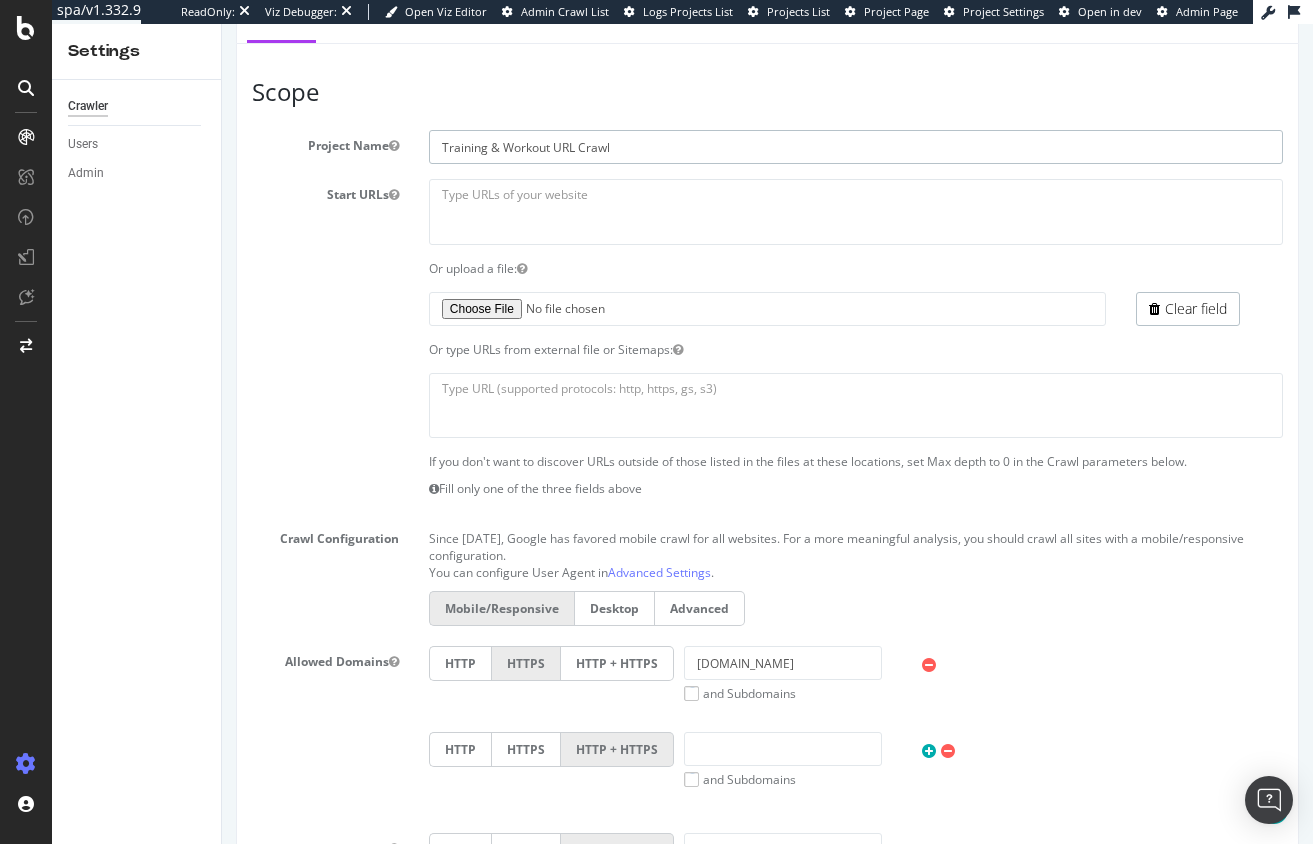 type on "Training & Workout URL Crawl" 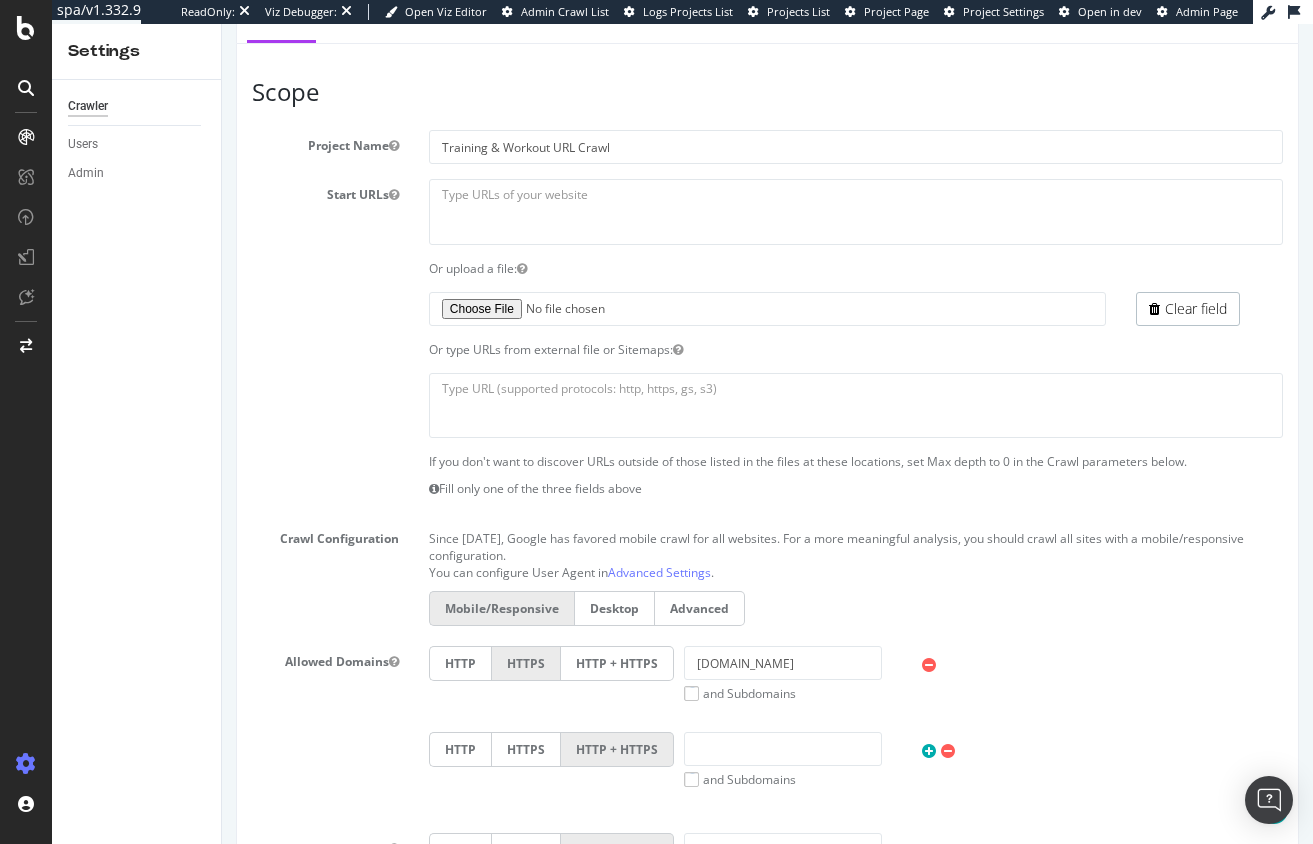 click on "Project Name
Training & Workout URL Crawl Start URLs
https://www.adidas.com/us Or upload a file:
Clear field
Or type URLs from external file or Sitemaps:
If you don't want to discover URLs outside of those listed in the files at these locations, set Max depth to 0 in the Crawl parameters below.
Fill only one of the three fields above
Crawl Configuration  Since September 2020, Google has favored mobile crawl for all websites. For a more meaningful analysis, you should crawl all sites with a mobile/responsive configuration.
You can configure User Agent in  Advanced Settings .
Mobile/Responsive Desktop Advanced Allowed Domains
HTTP HTTPS HTTP + HTTPS GB" at bounding box center [767, 550] 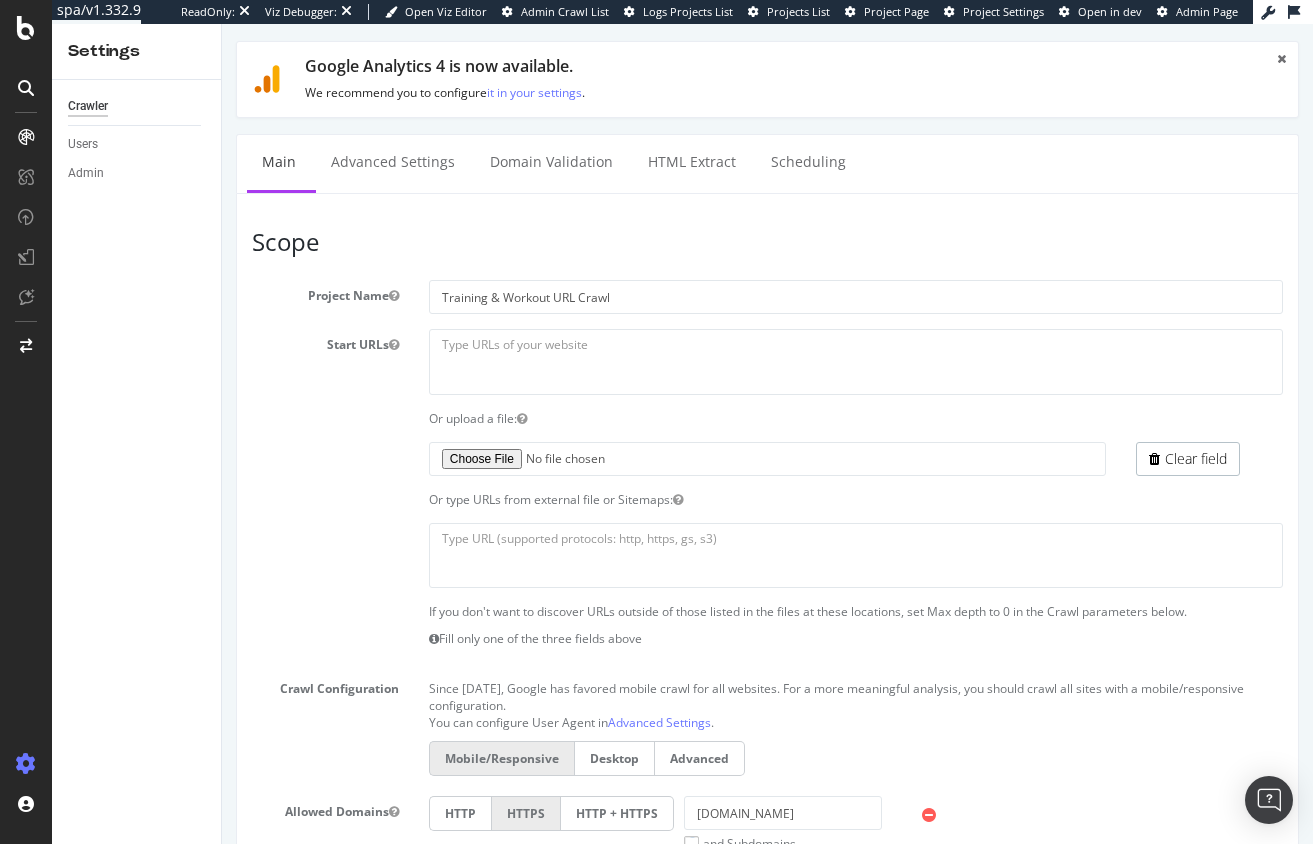 scroll, scrollTop: 0, scrollLeft: 0, axis: both 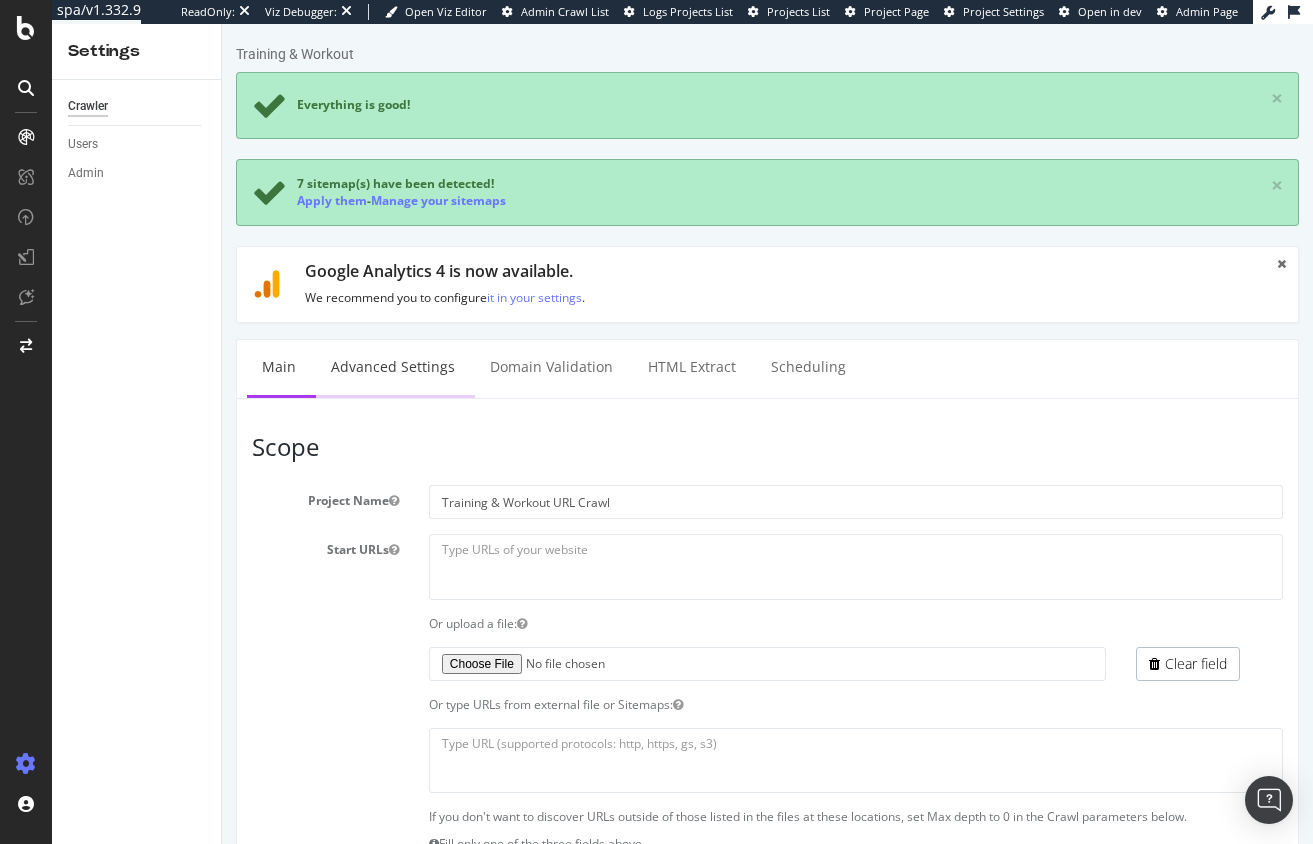 click on "Advanced Settings" at bounding box center (393, 367) 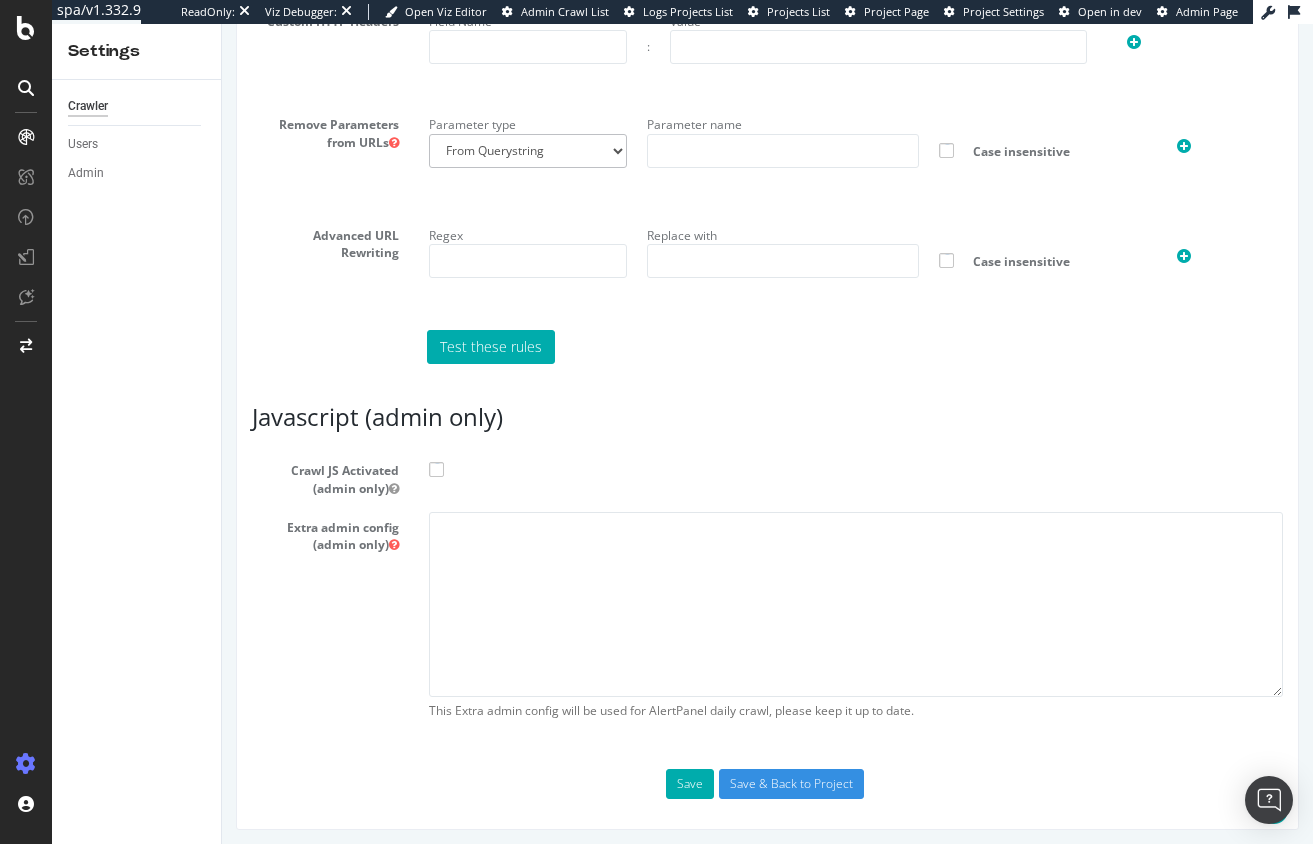 scroll, scrollTop: 1312, scrollLeft: 0, axis: vertical 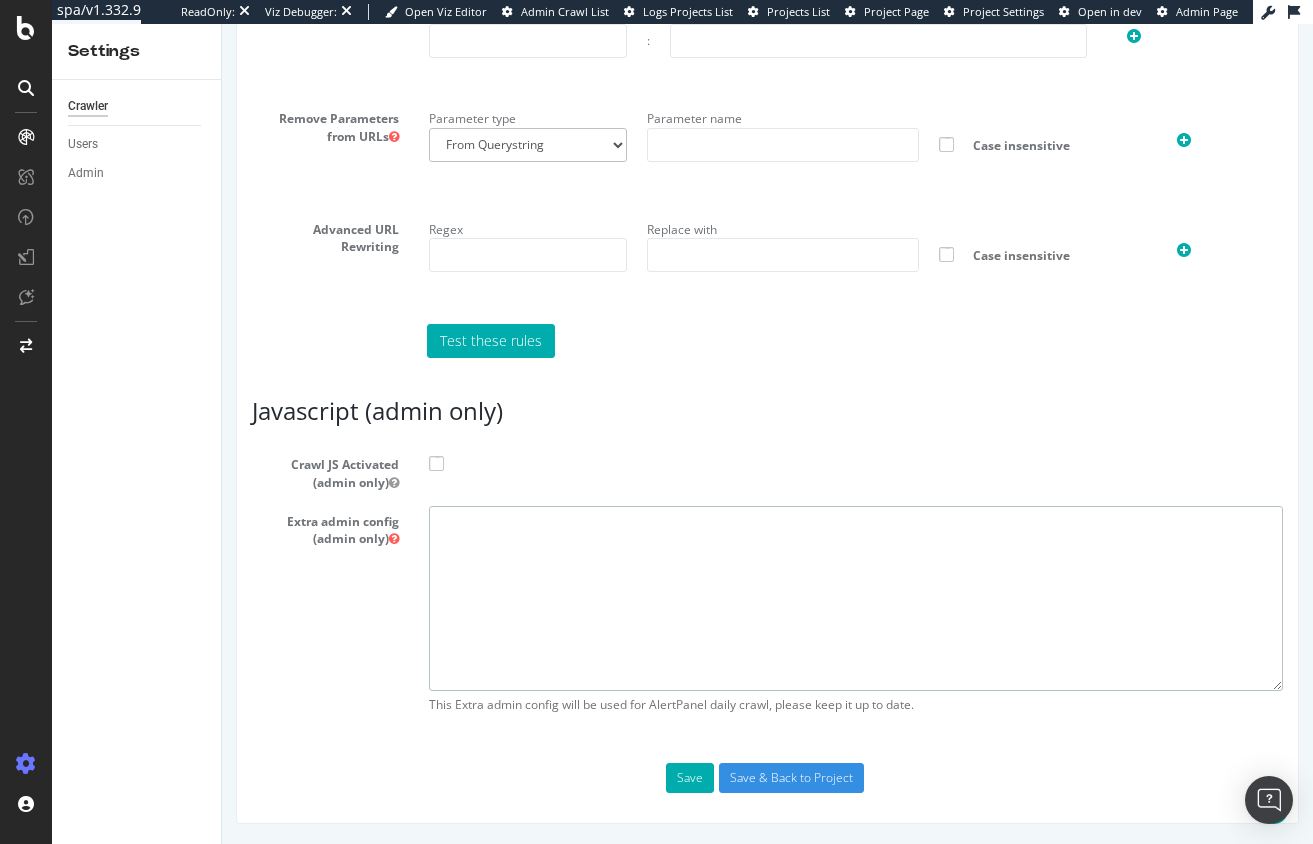 click at bounding box center (856, 598) 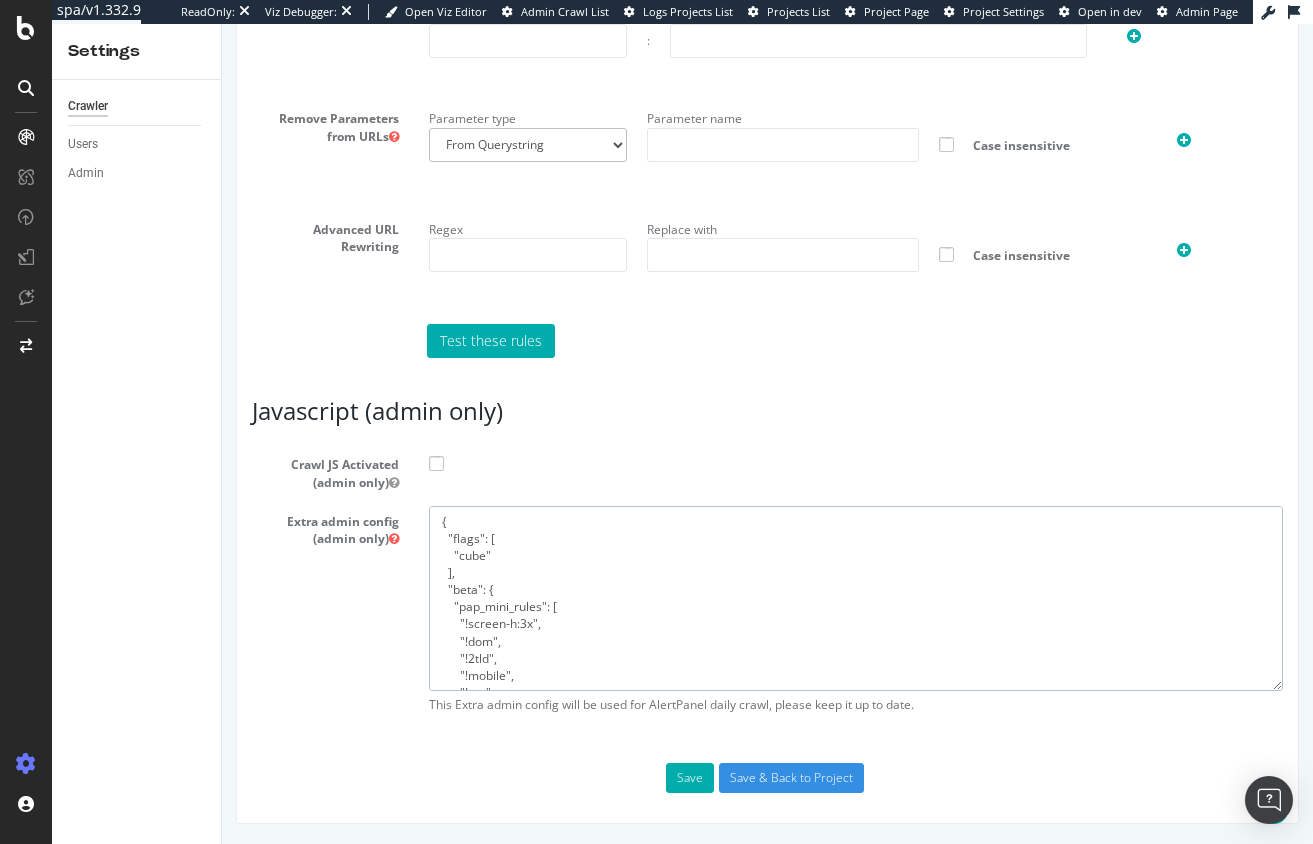 scroll, scrollTop: 79, scrollLeft: 0, axis: vertical 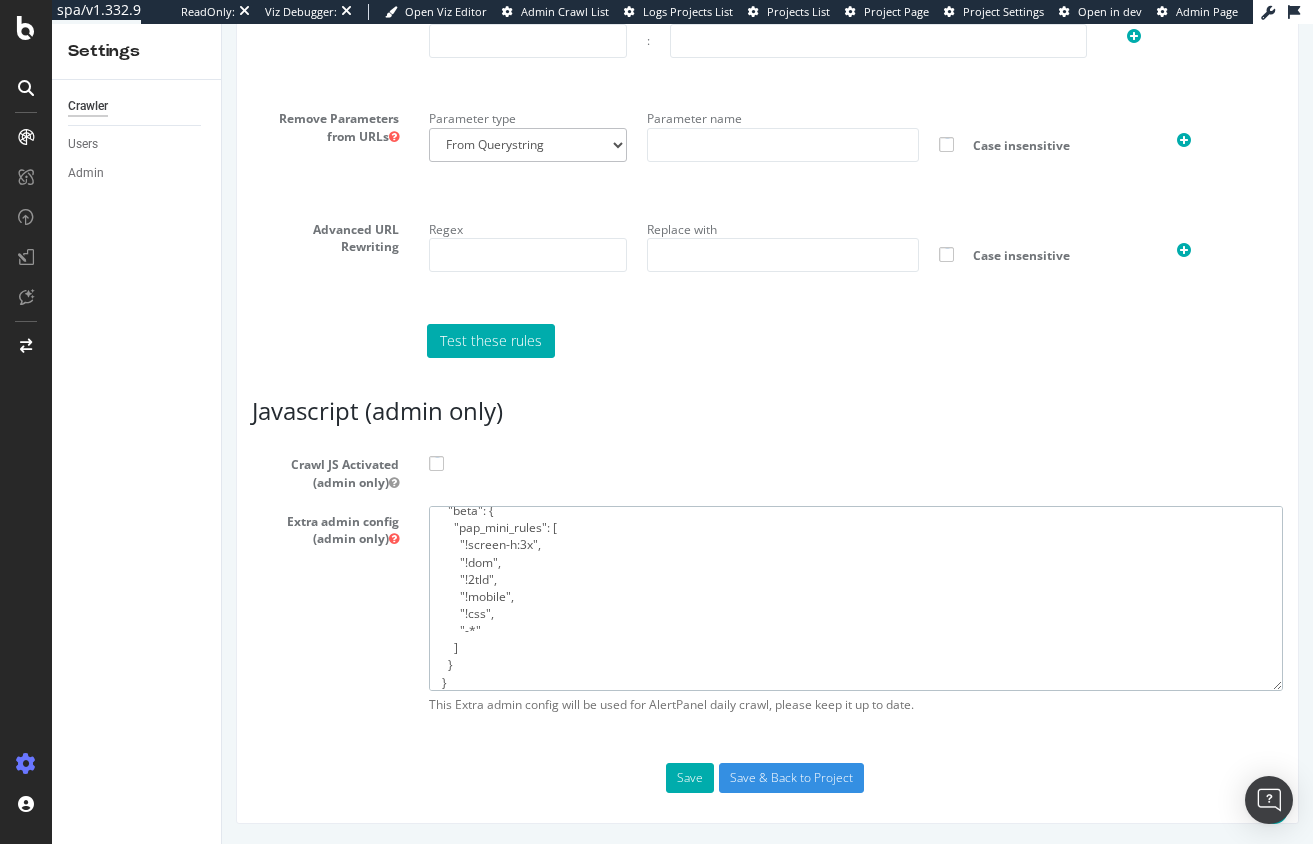 type on "{
"flags": [
"cube"
],
"beta": {
"pap_mini_rules": [
"!screen-h:3x",
"!dom",
"!2tld",
"!mobile",
"!css",
"-*"
]
}
}" 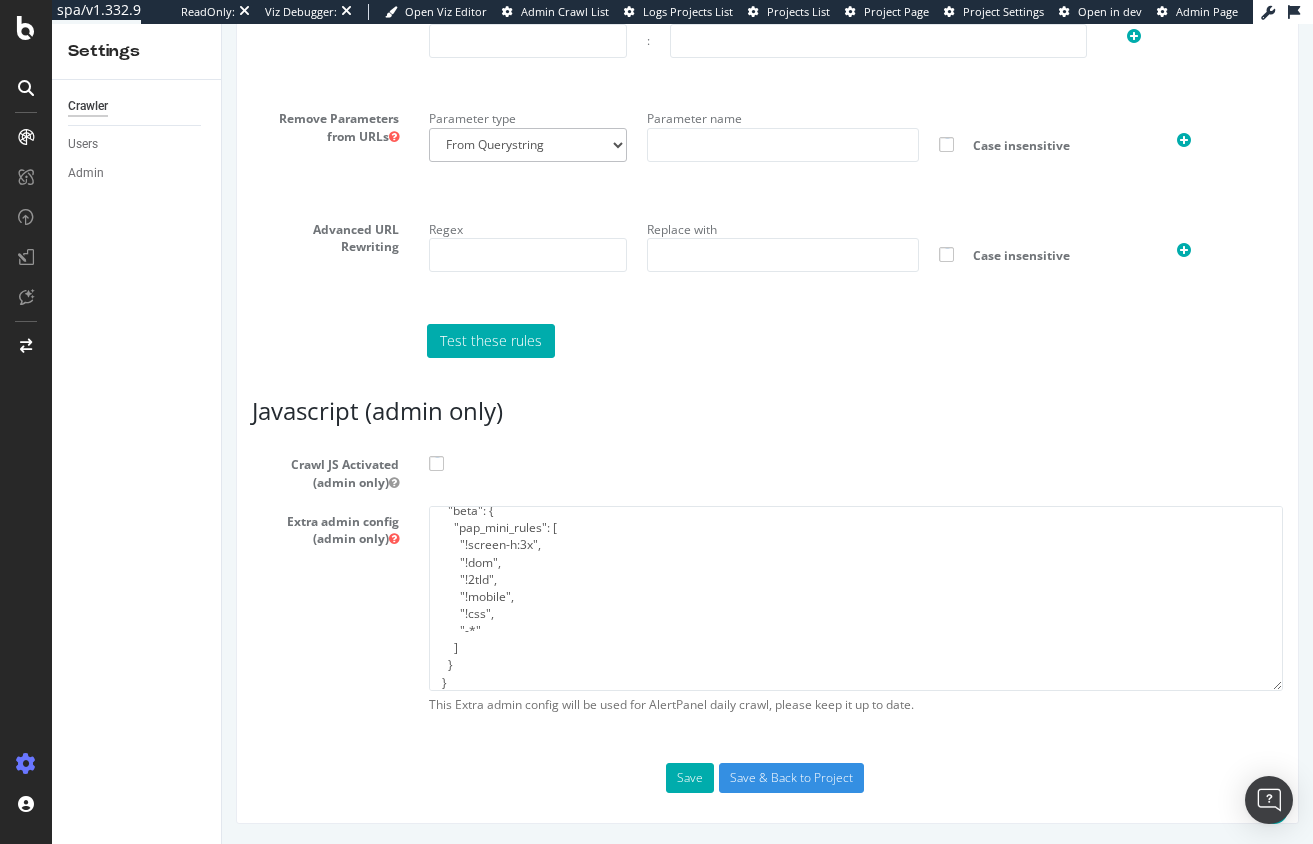 click at bounding box center (436, 463) 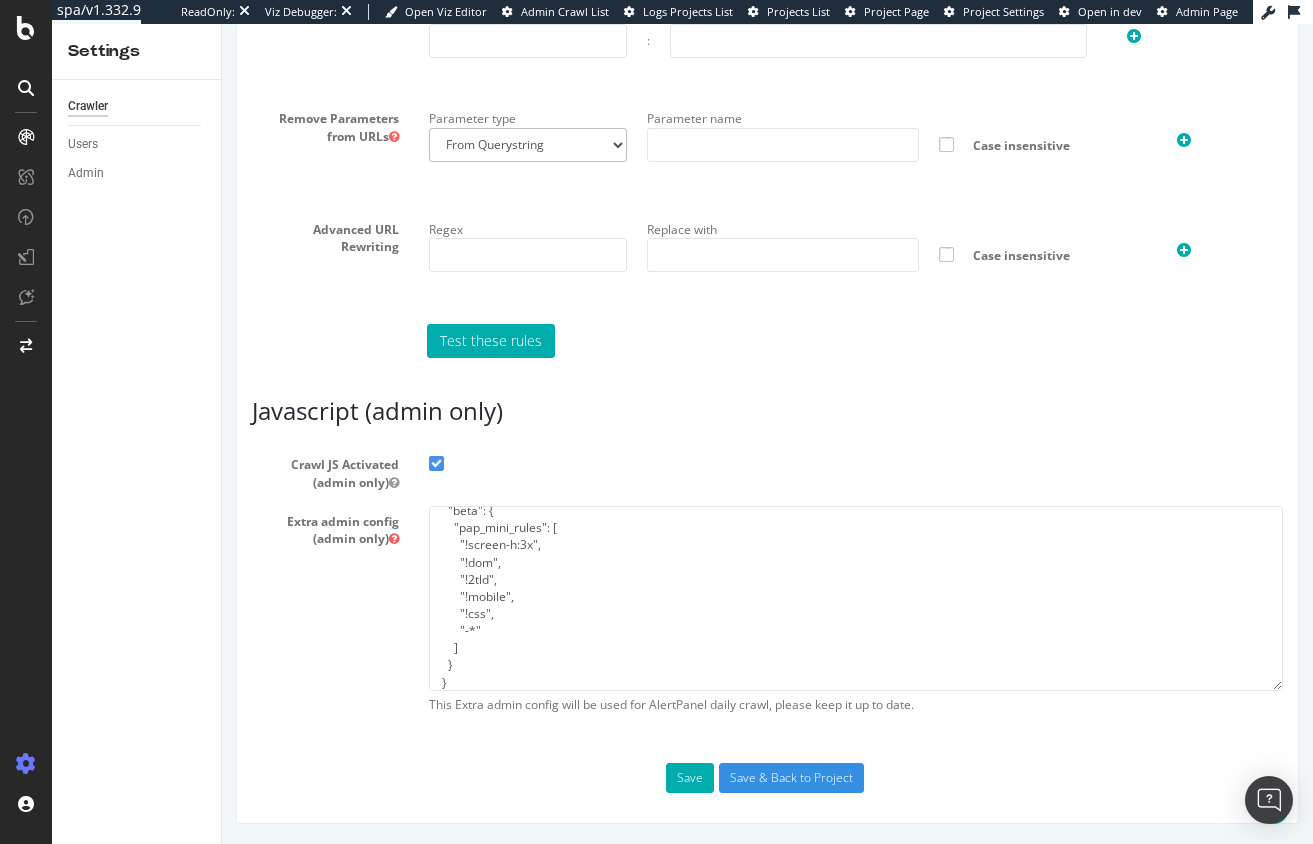 click on "Crawl JS Activated (admin only)" at bounding box center [767, 469] 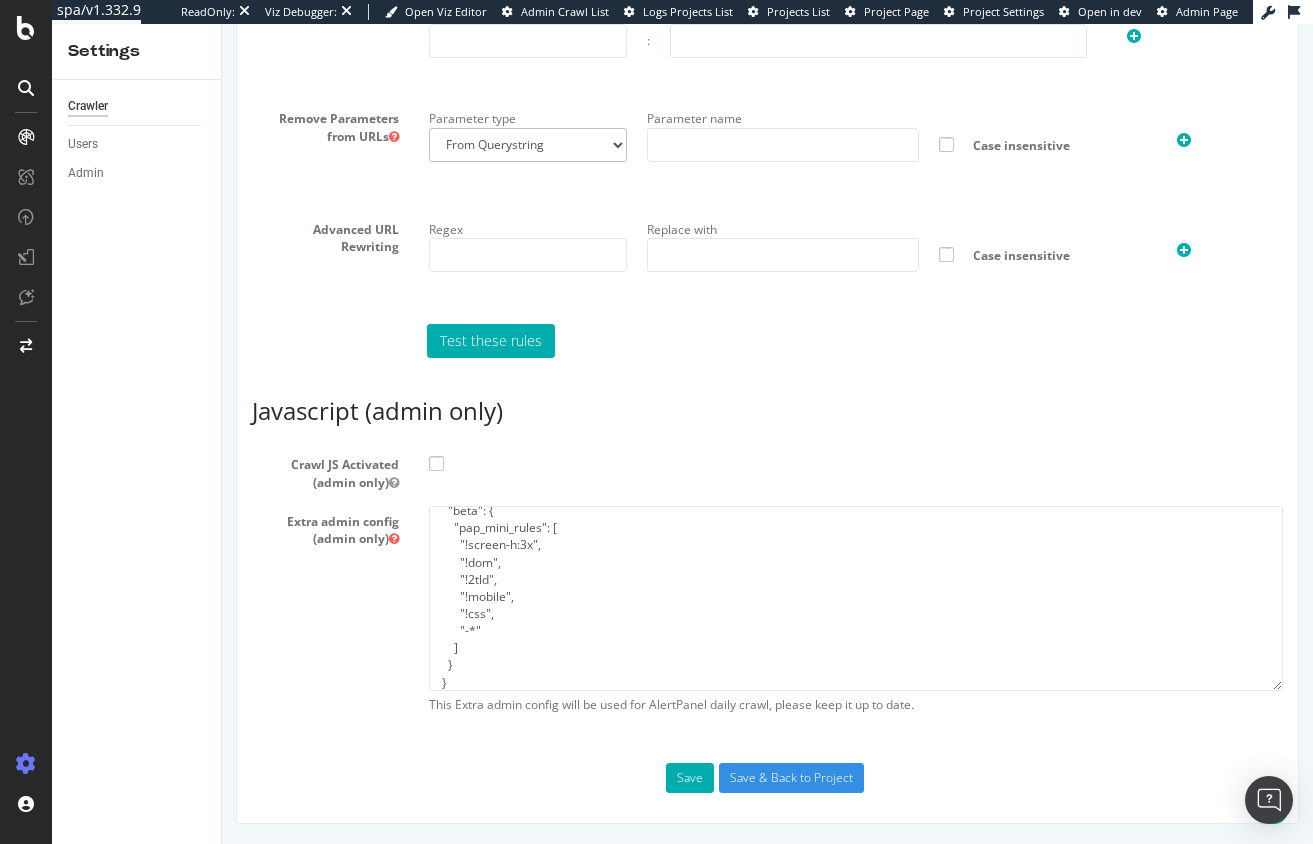 scroll, scrollTop: 0, scrollLeft: 0, axis: both 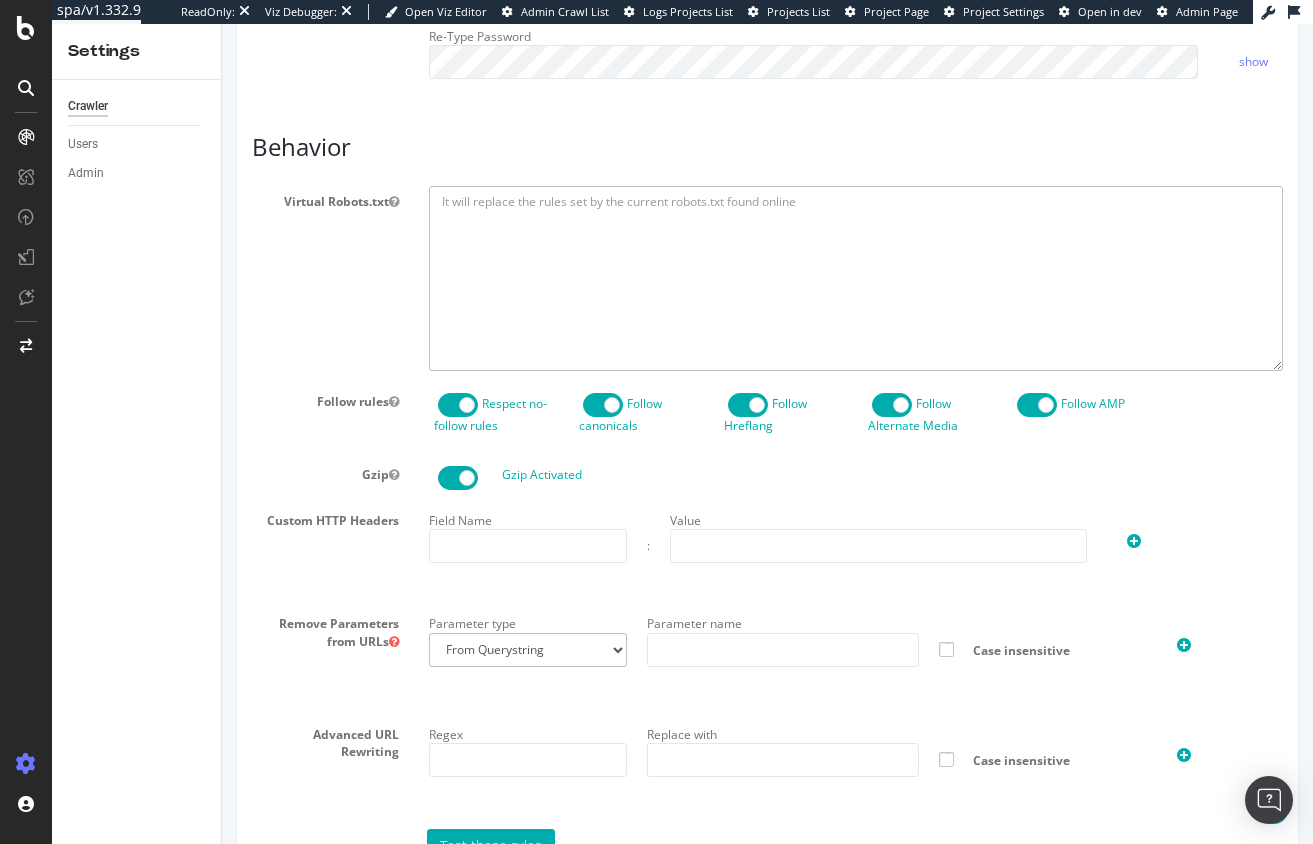 click at bounding box center (856, 278) 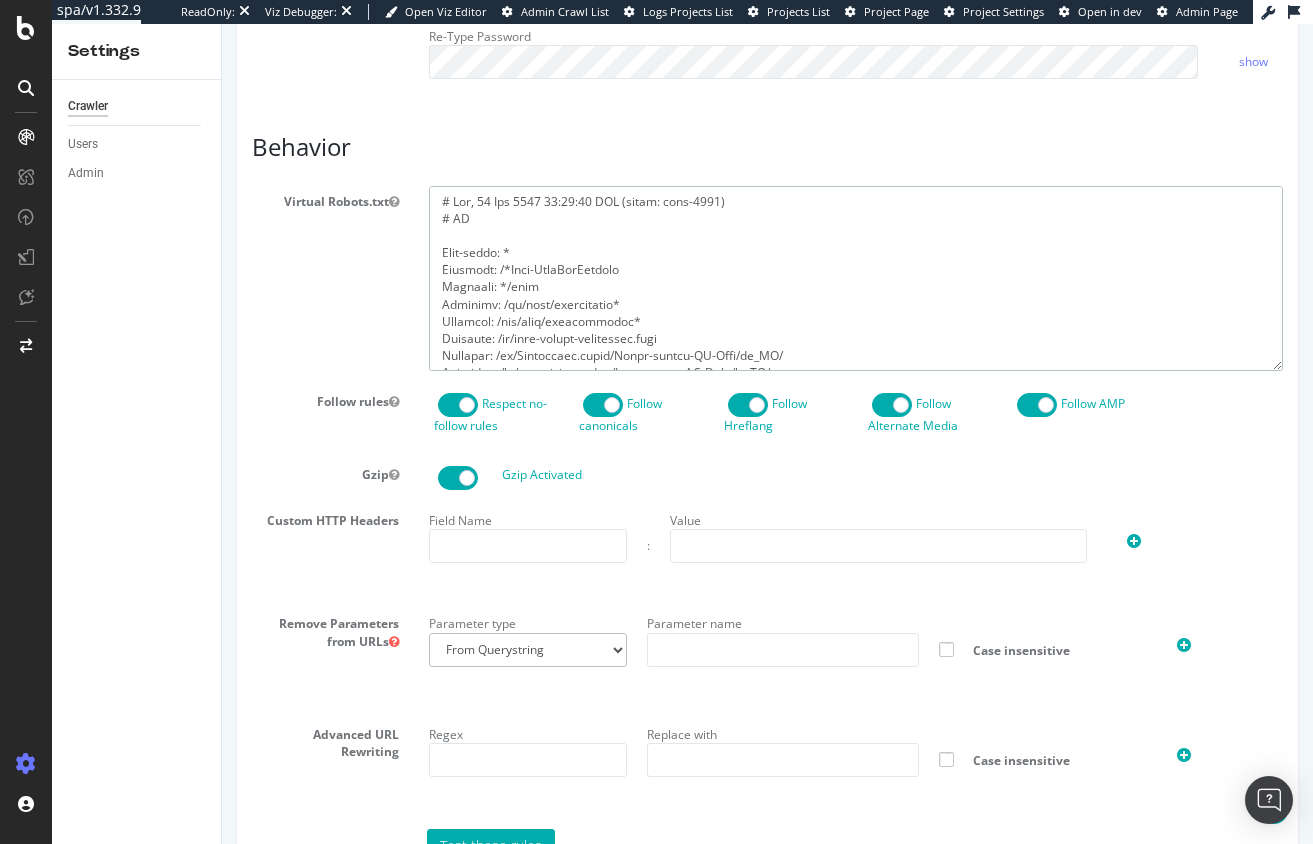 scroll, scrollTop: 4433, scrollLeft: 0, axis: vertical 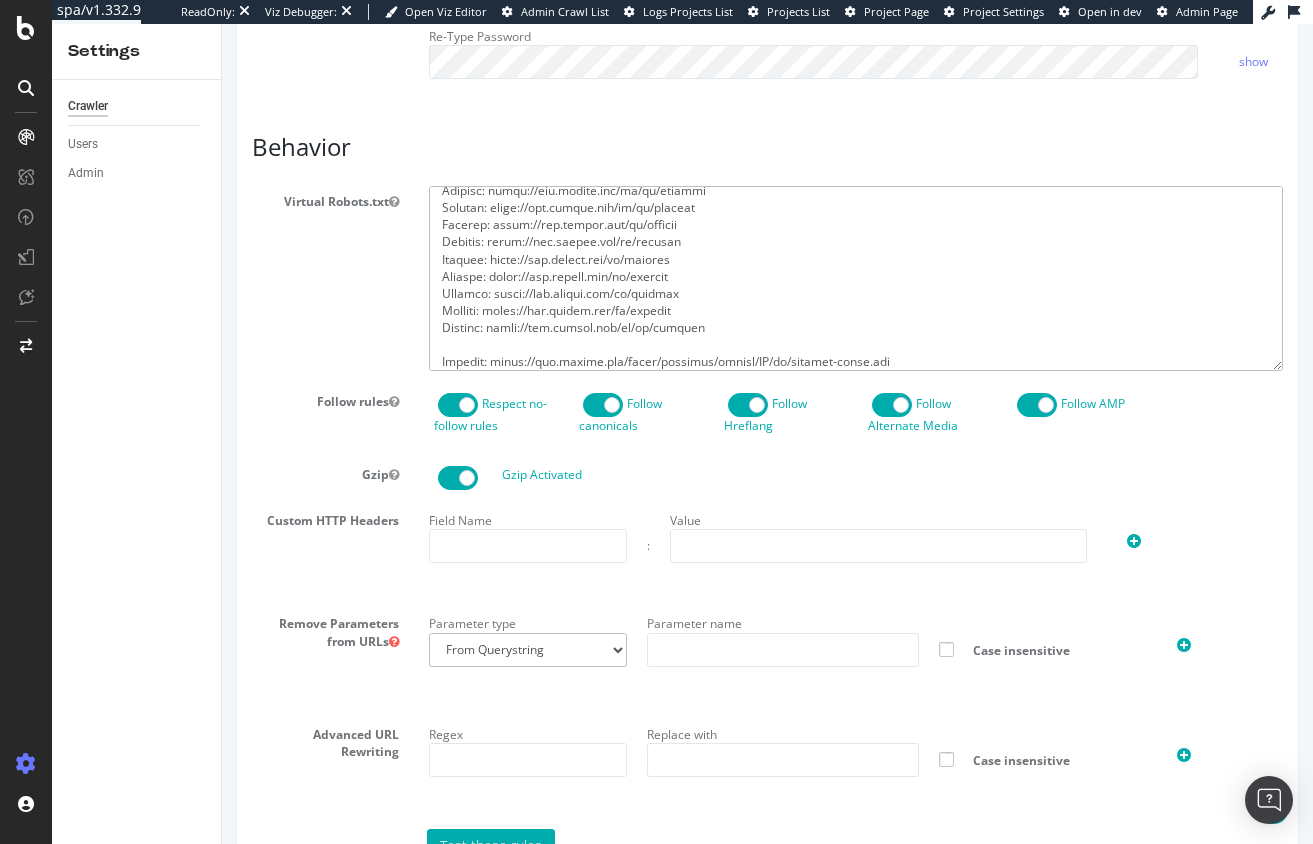 type 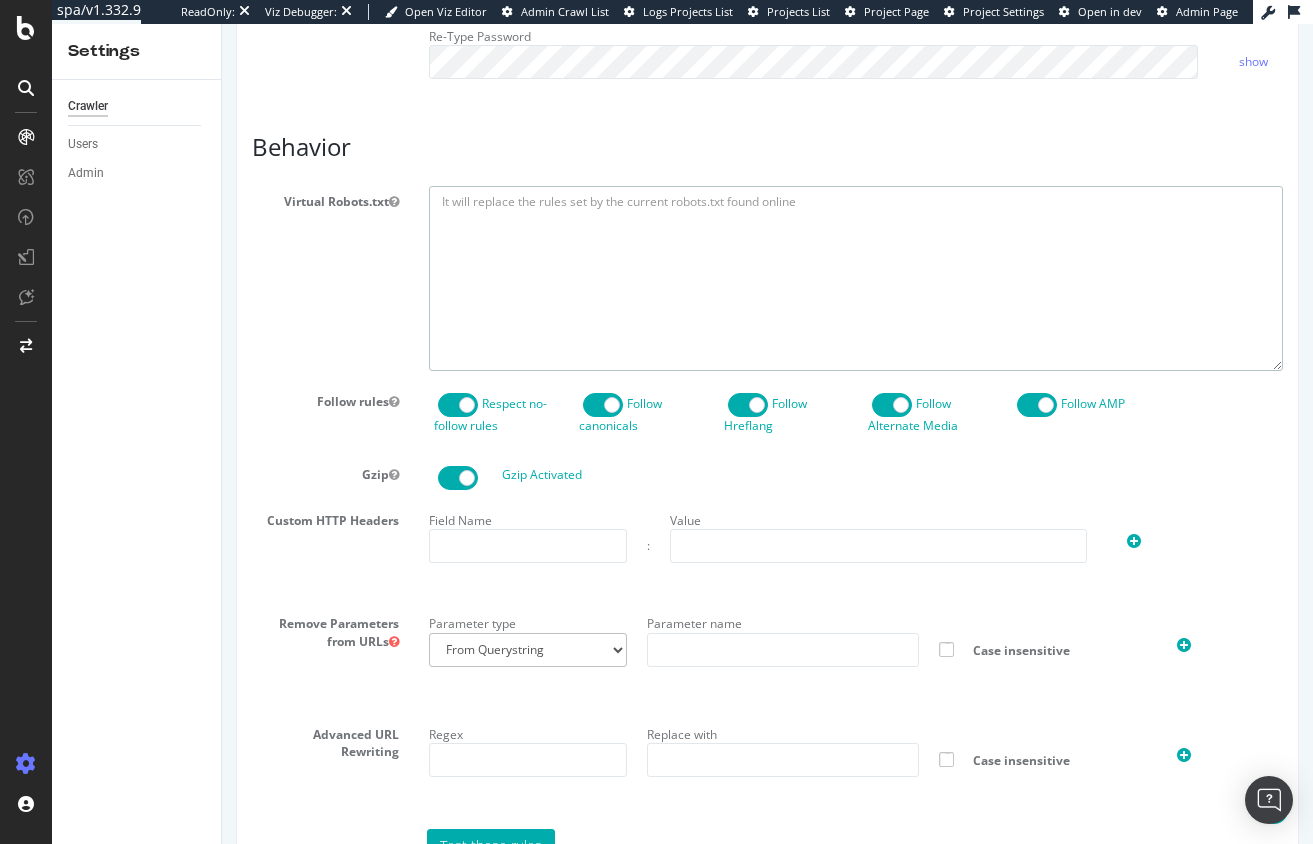 scroll, scrollTop: 0, scrollLeft: 0, axis: both 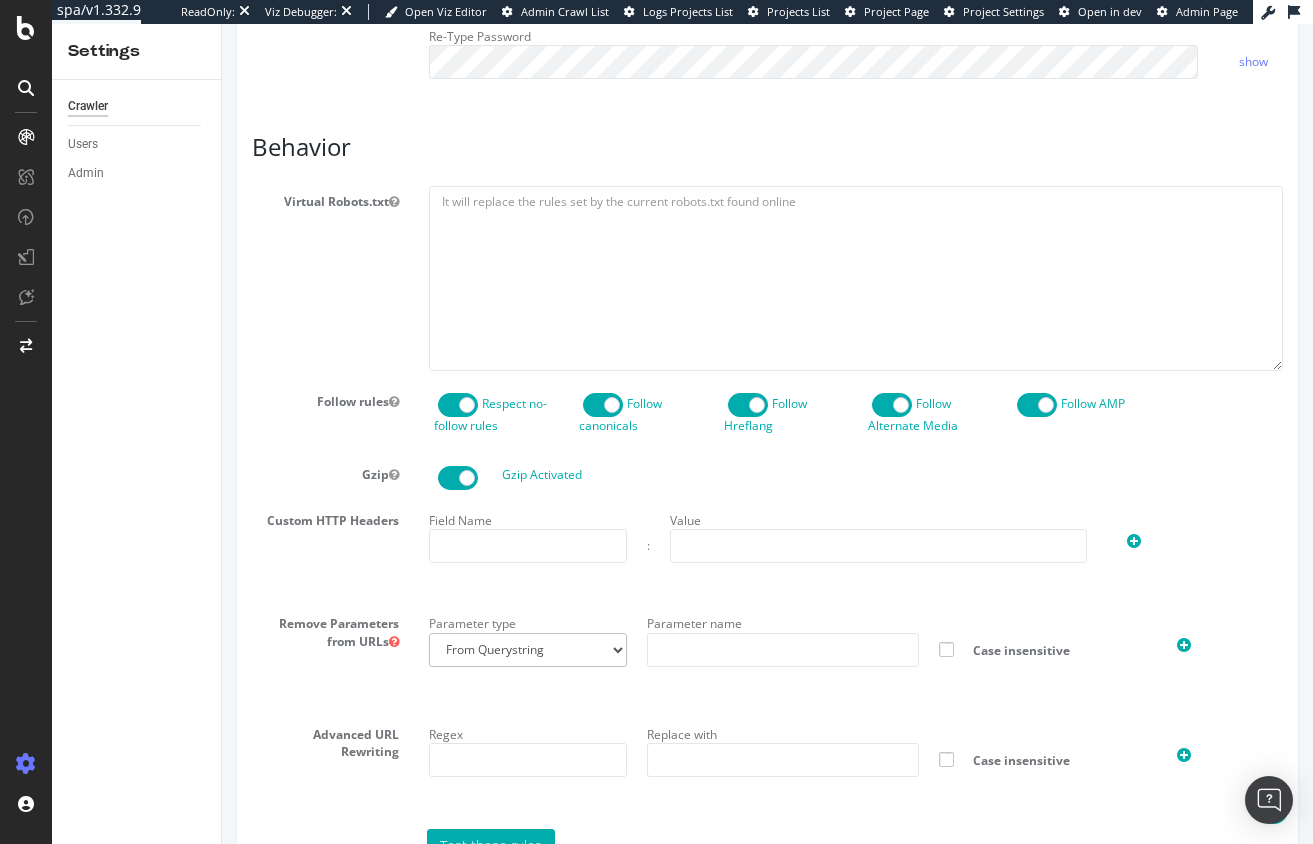 click on "Virtual Robots.txt" at bounding box center [767, 278] 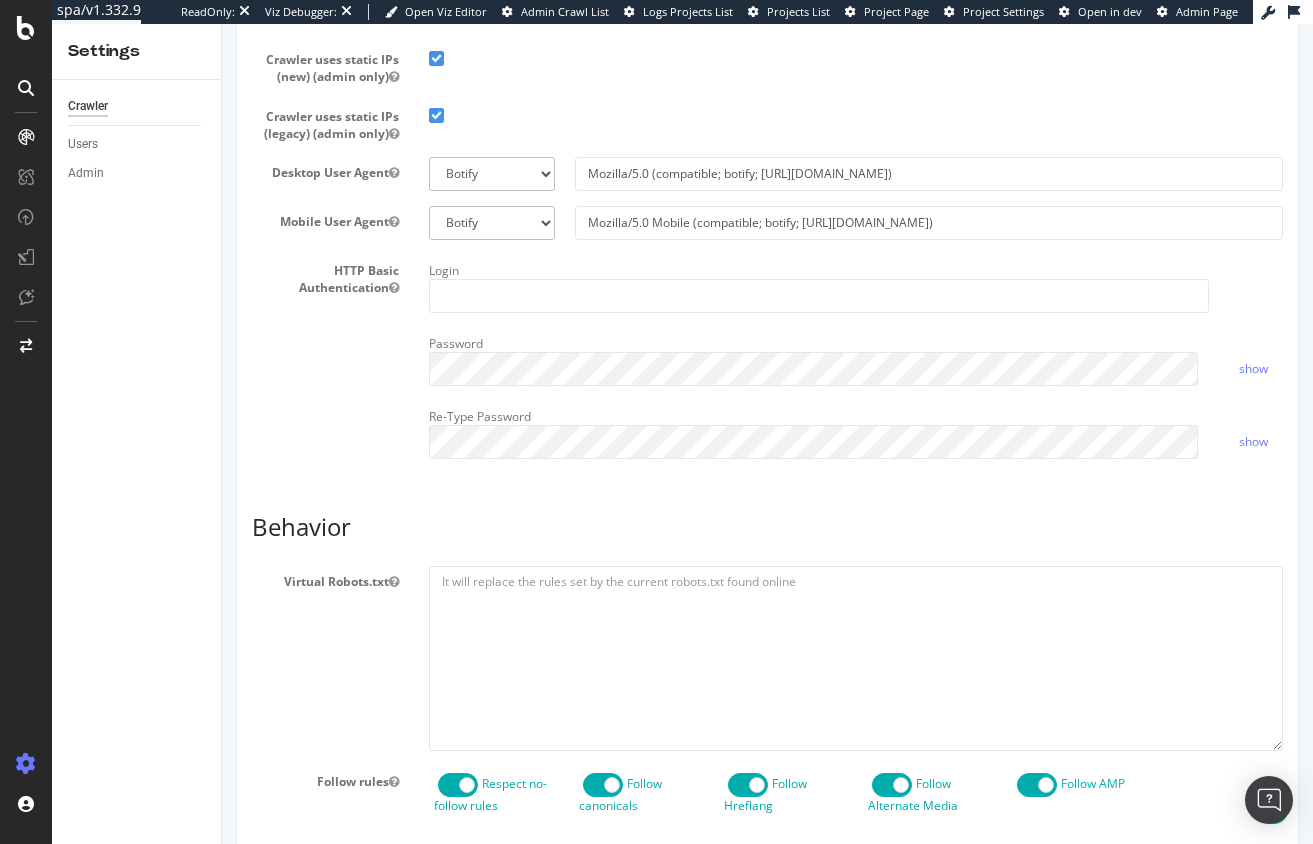 click on "HTTP Basic Authentication
Login Password show Re-Type Password show" at bounding box center (767, 364) 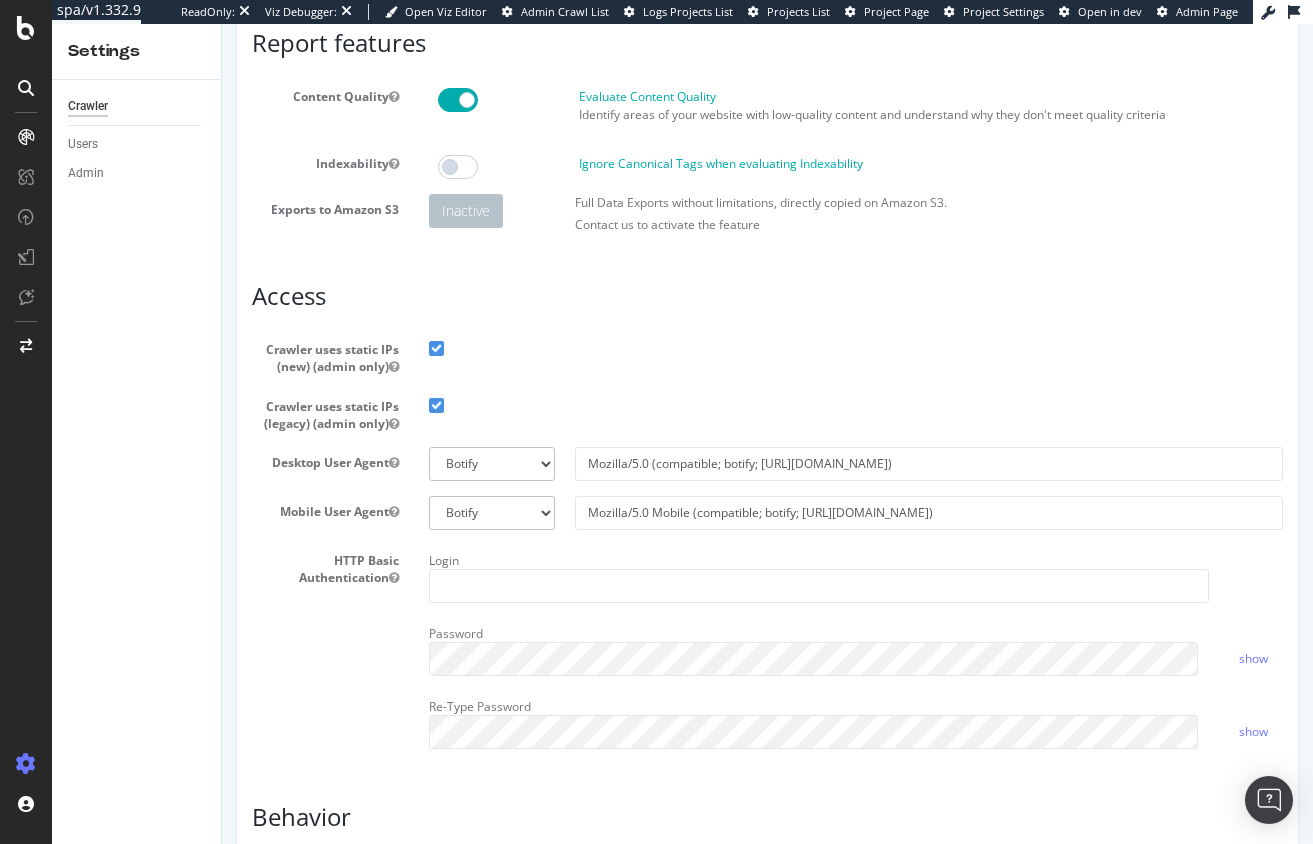 scroll, scrollTop: 27, scrollLeft: 0, axis: vertical 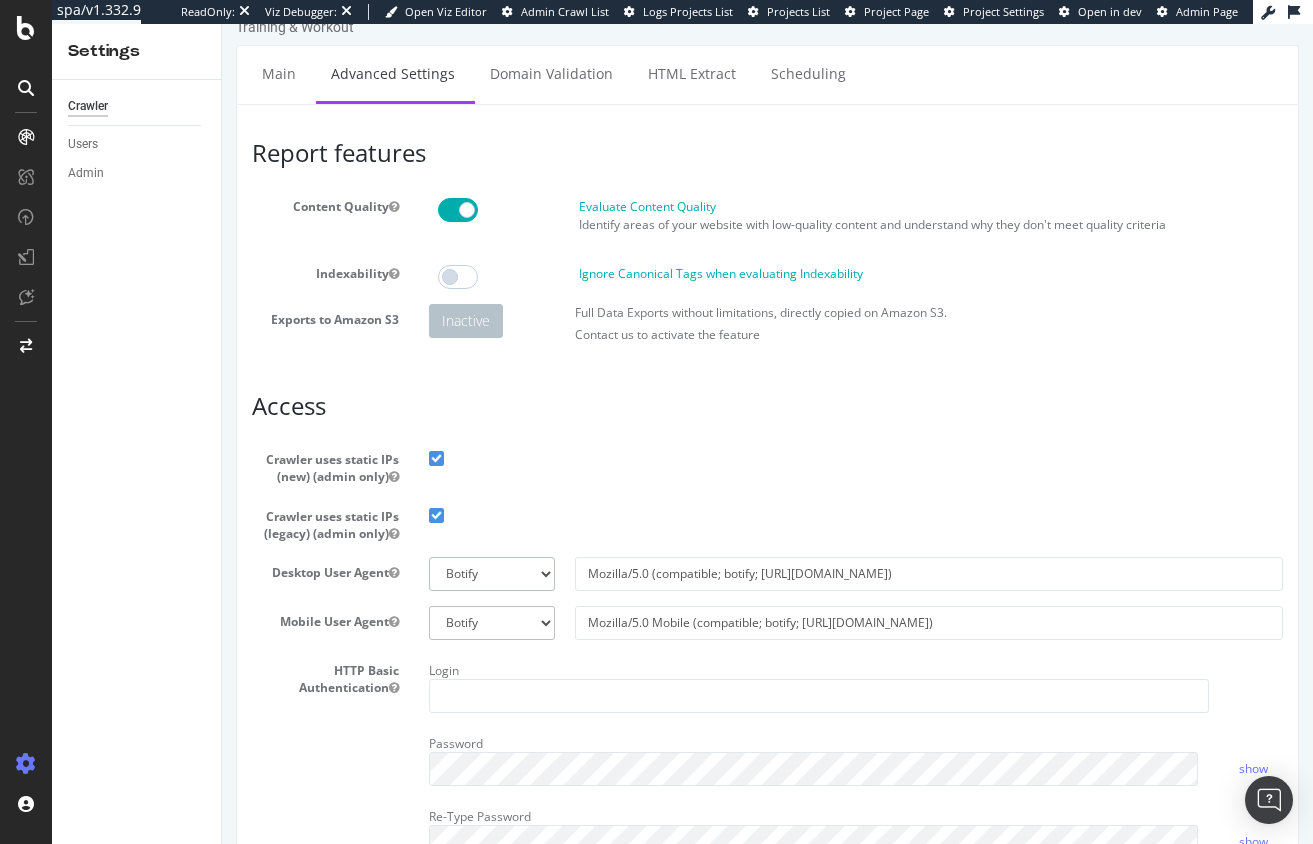 click on "Botify Googlebot Chrome Firefox Edge Custom" at bounding box center [492, 574] 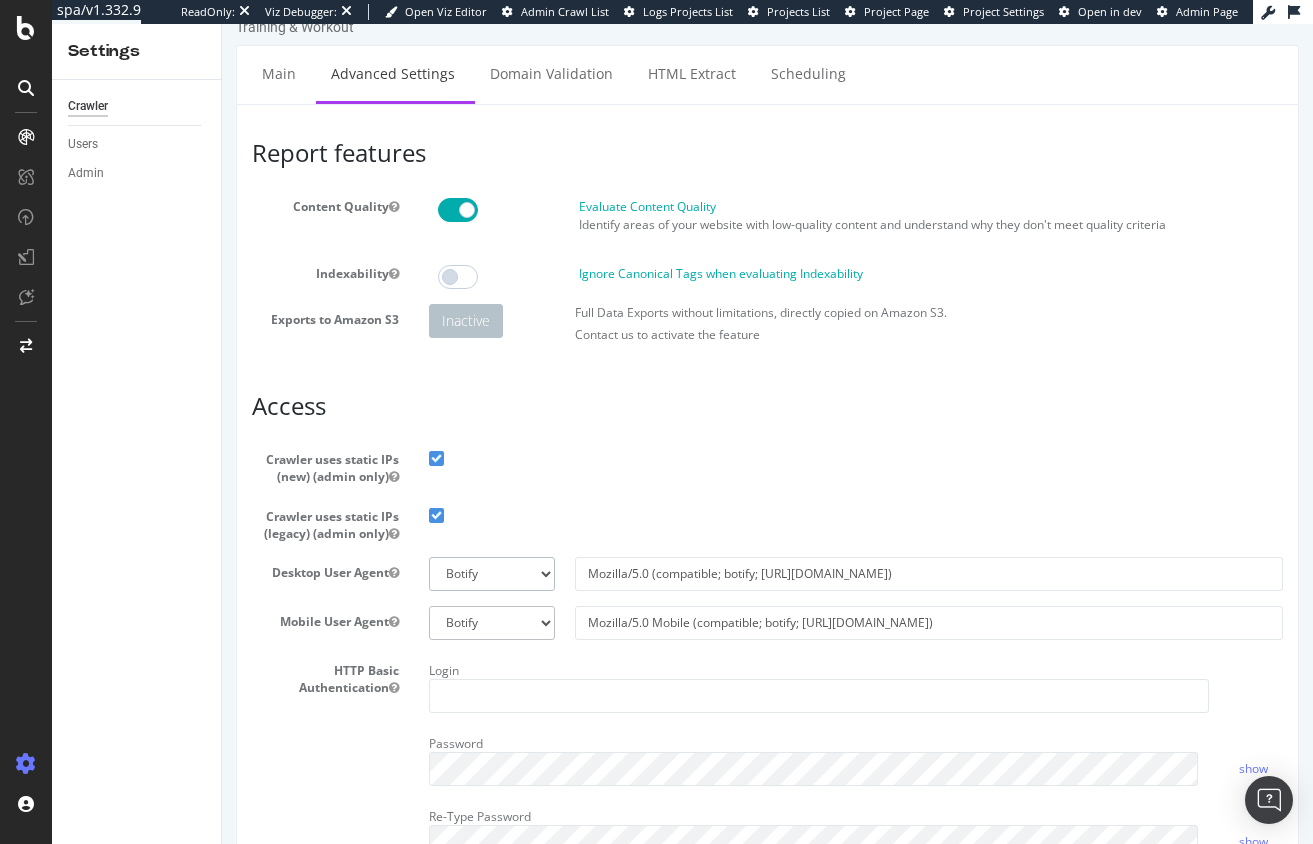 select on "Mozilla/5.0 (compatible; Googlebot/2.1; +[URL][DOMAIN_NAME])" 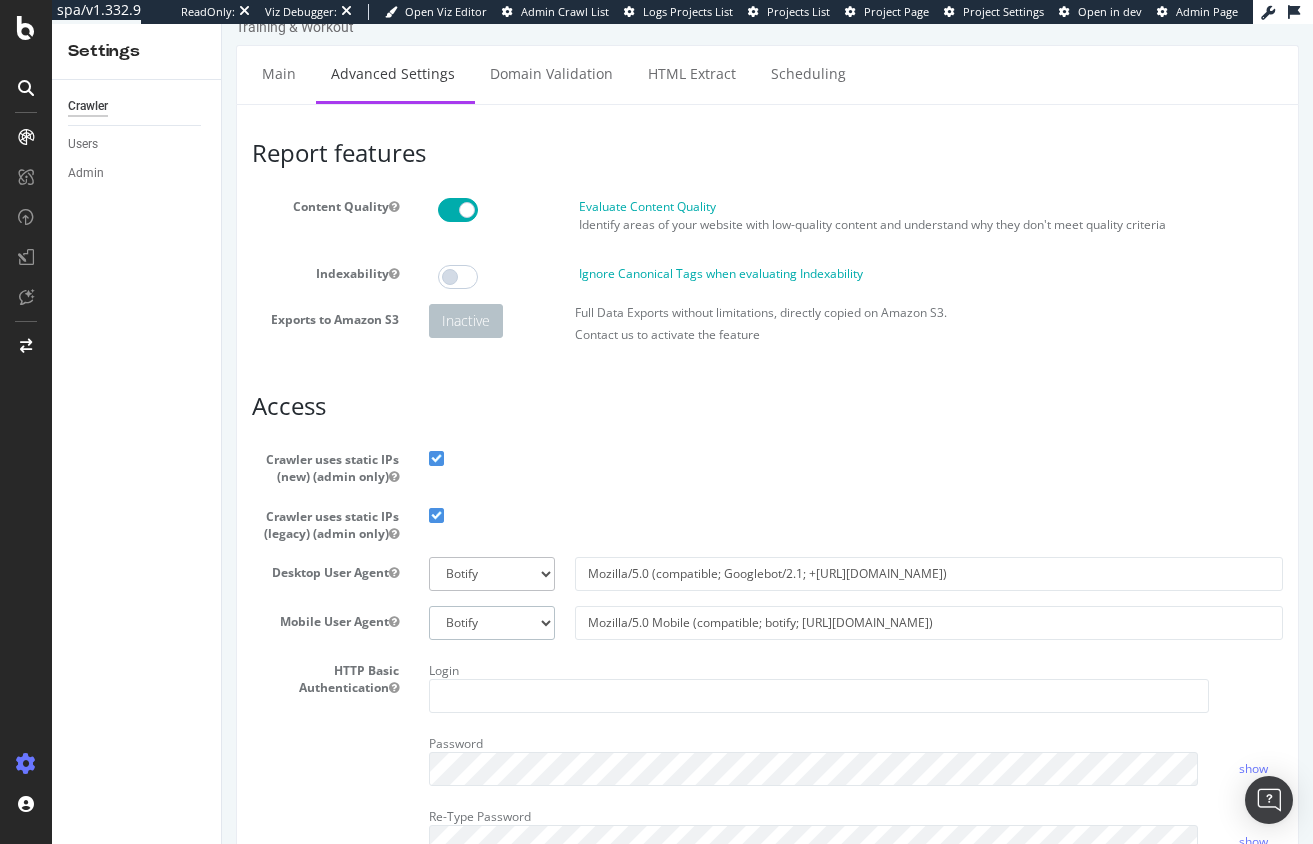 click on "Botify Googlebot Safari iPhone Safari iPad Chrome Android Custom" at bounding box center [492, 623] 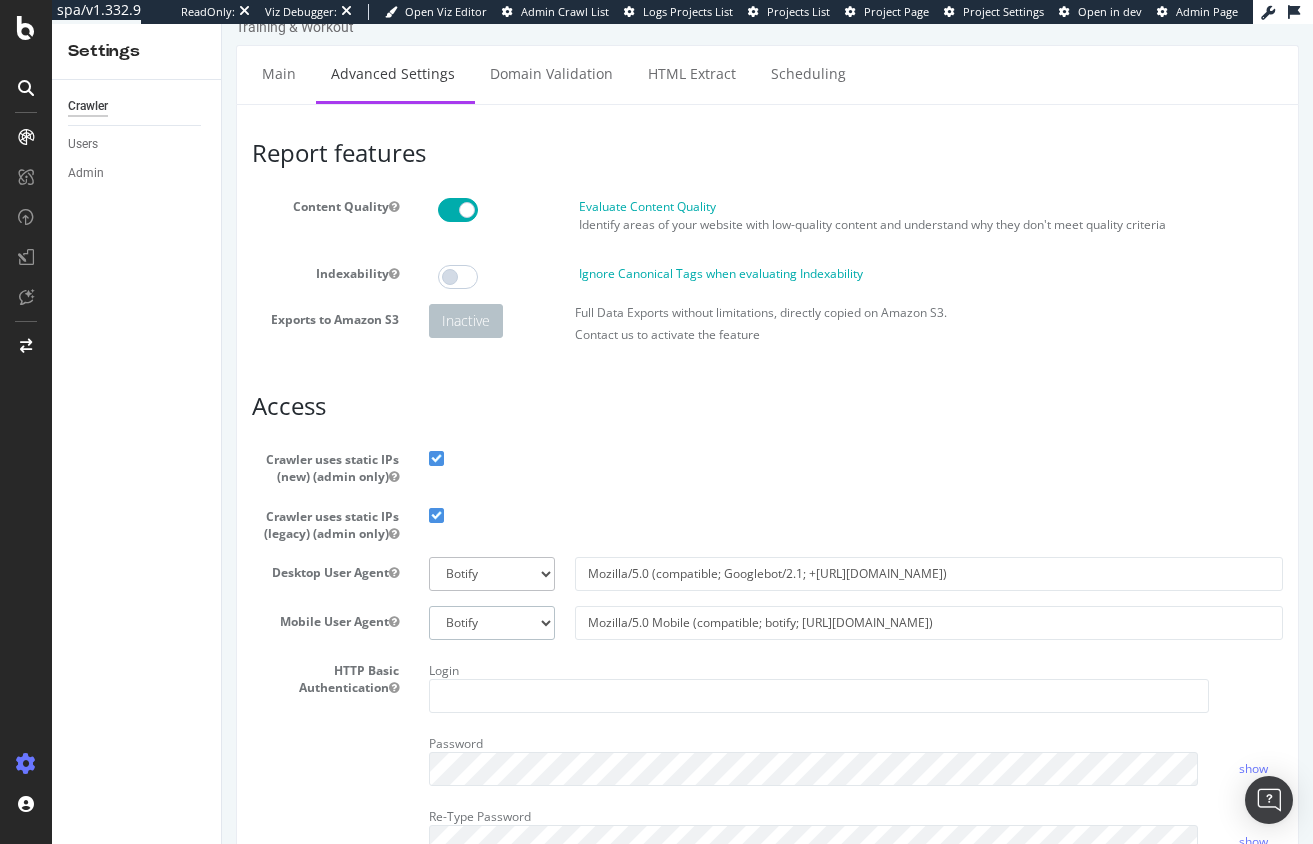 type on "Mozilla/5.0 (Linux; Android 6.0.1; Nexus 5X Build/MMB29P) AppleWebKit/537.36 (KHTML, like Gecko) Chrome/41.0.2272.96 Mobile Safari/537.36 (compatible; Googlebot/2.1; +[URL][DOMAIN_NAME])" 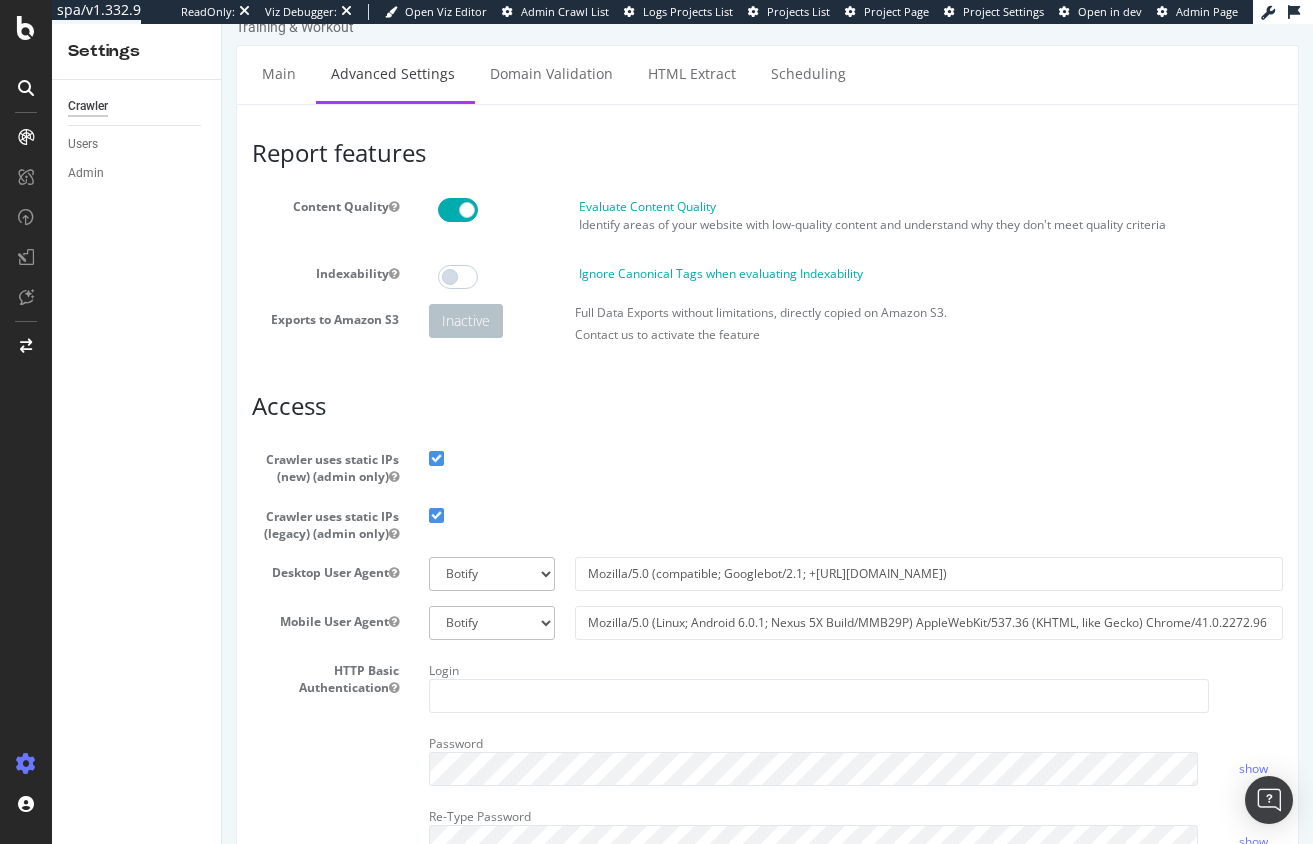 click on "Crawler uses static IPs (legacy) (admin only)" at bounding box center [767, 521] 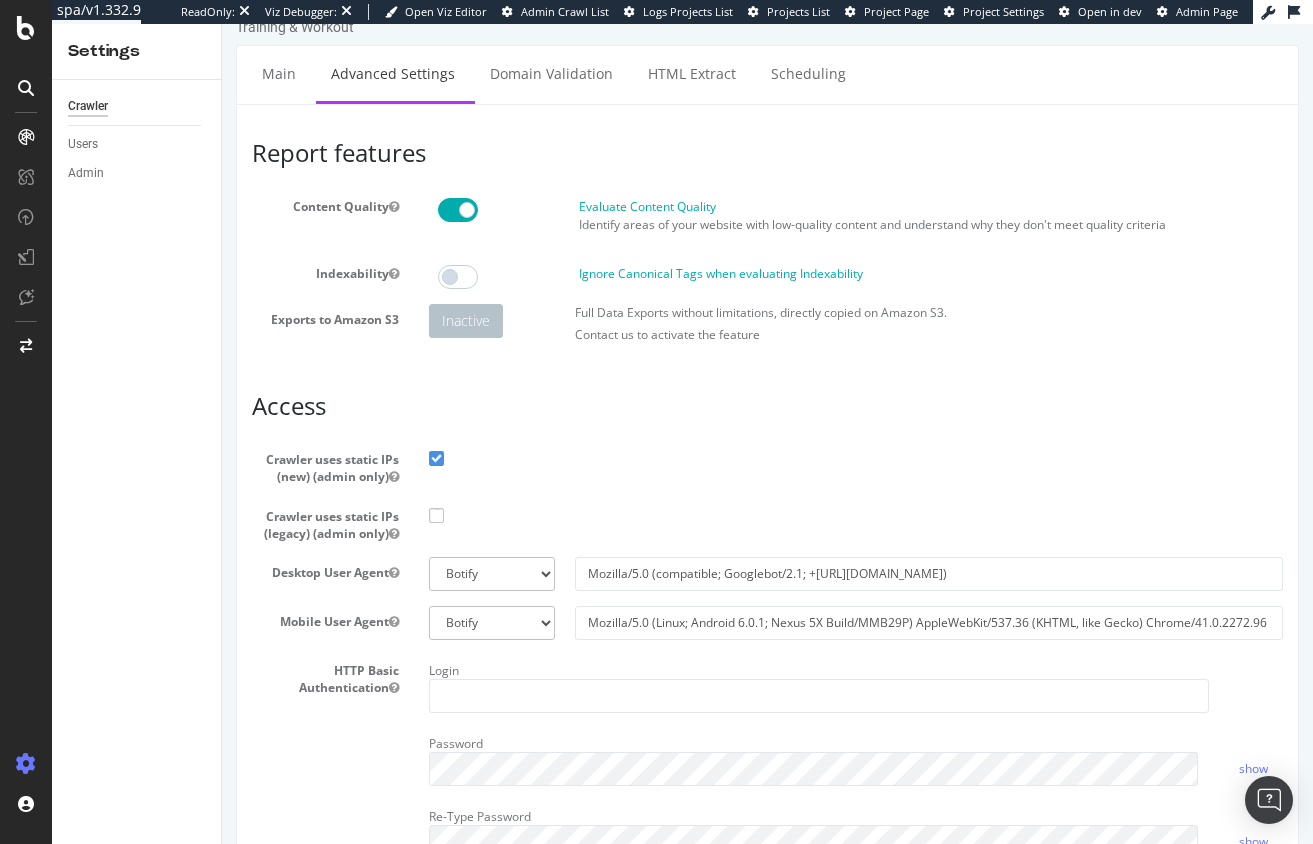 scroll, scrollTop: 1312, scrollLeft: 0, axis: vertical 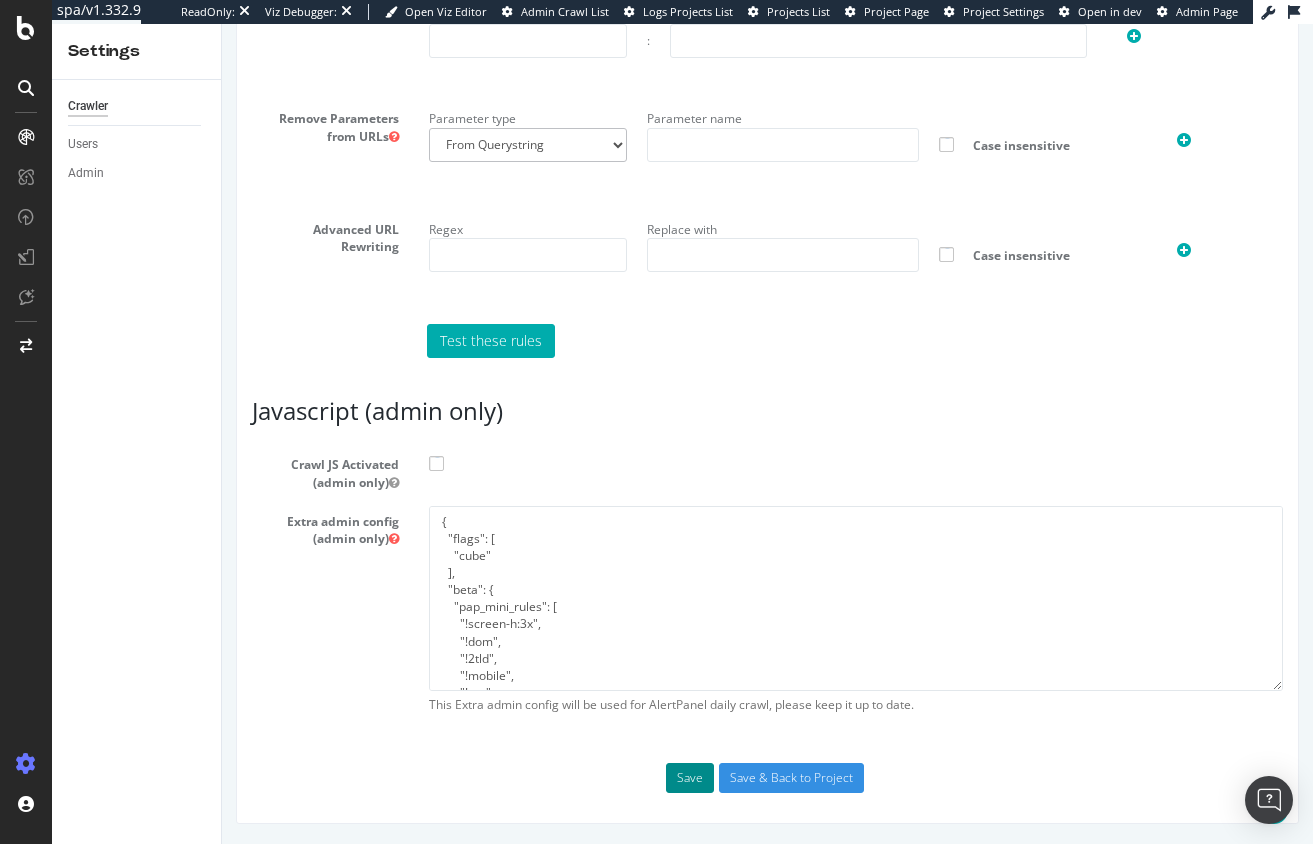 click on "Save" at bounding box center [690, 778] 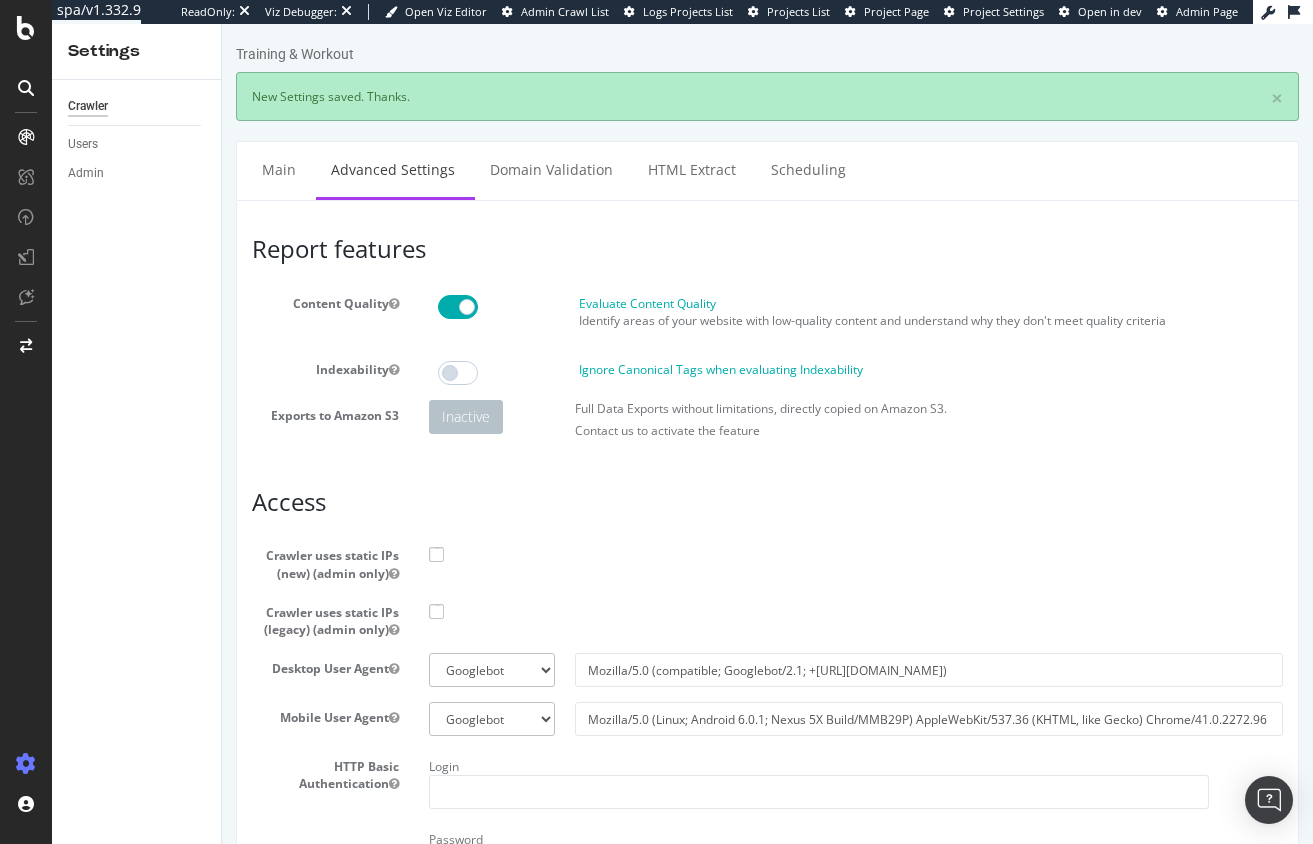 scroll, scrollTop: 0, scrollLeft: 0, axis: both 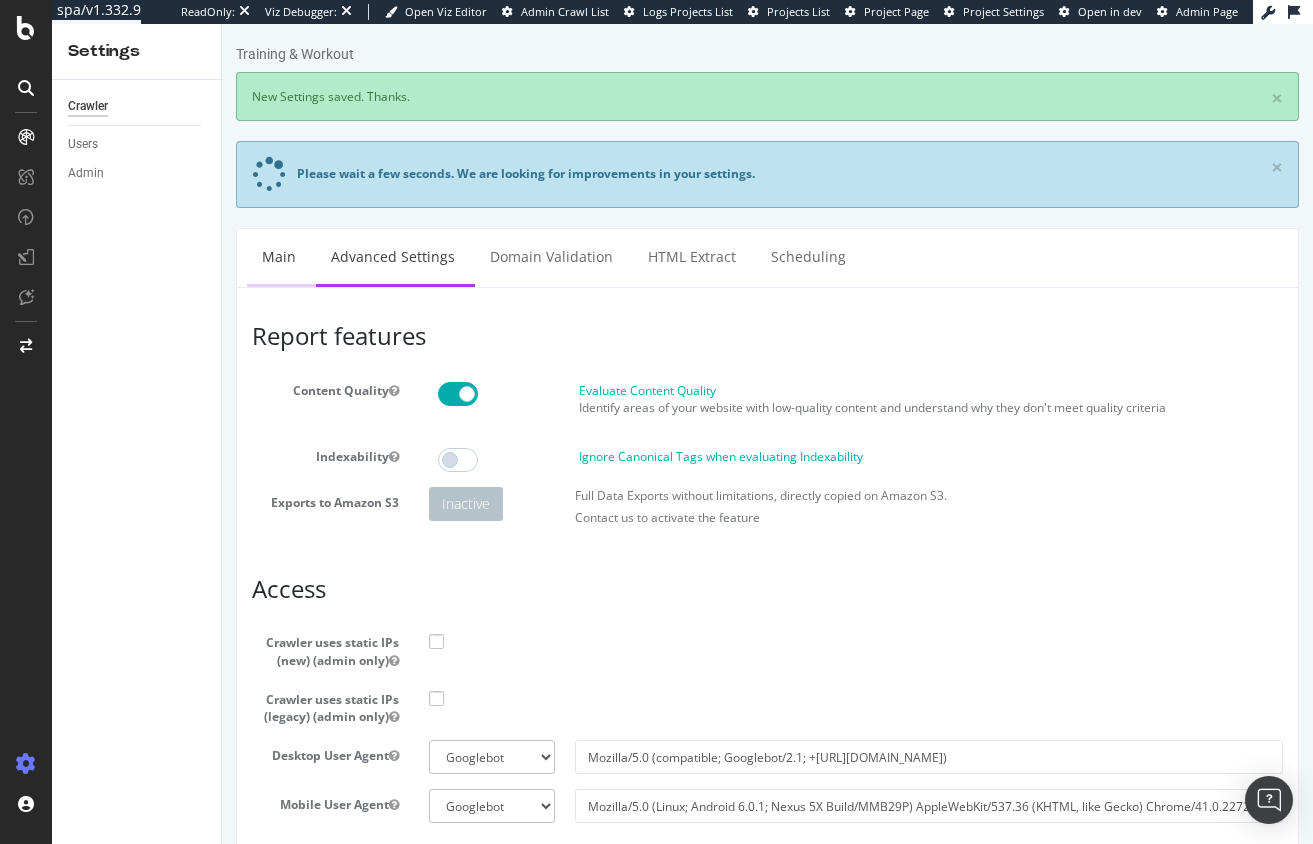click on "Main" at bounding box center [279, 256] 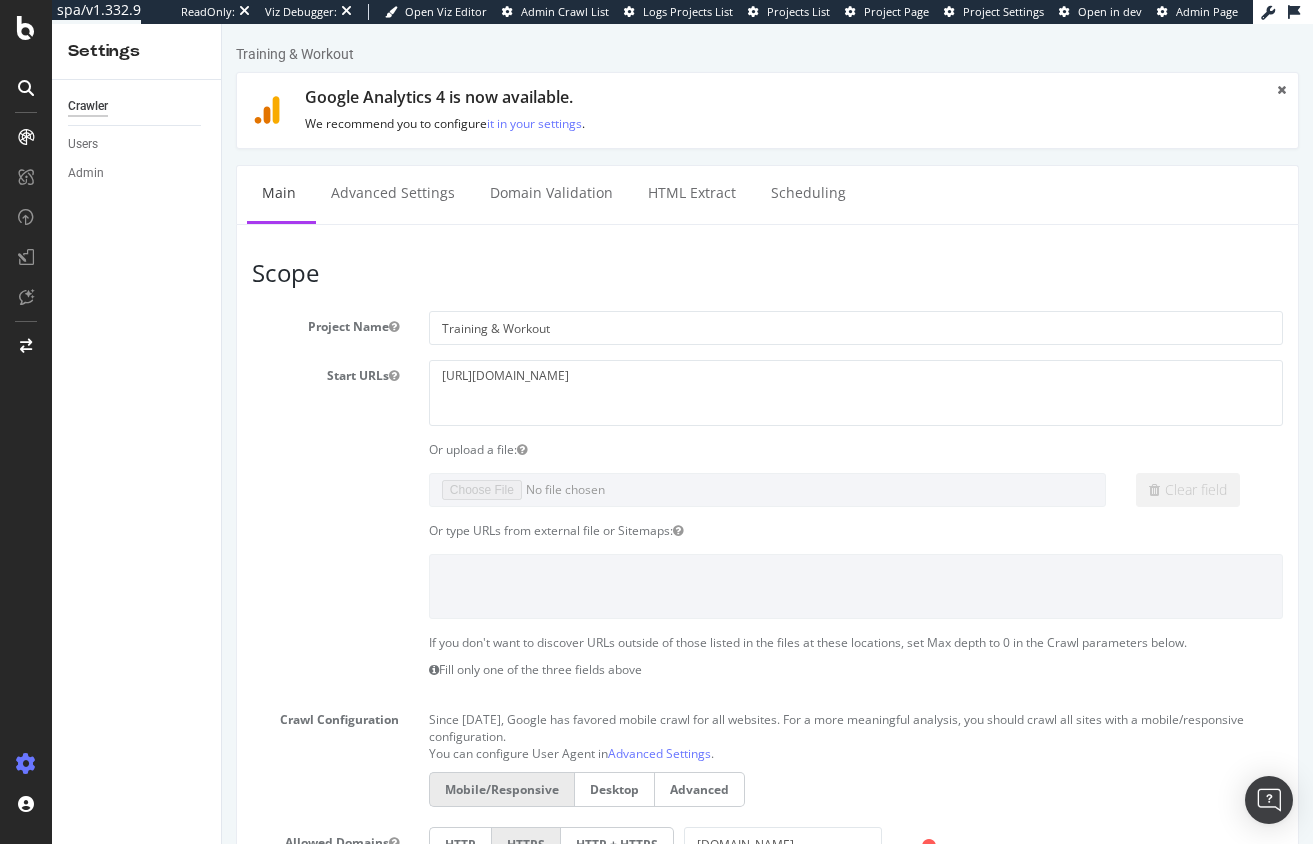 scroll, scrollTop: 0, scrollLeft: 0, axis: both 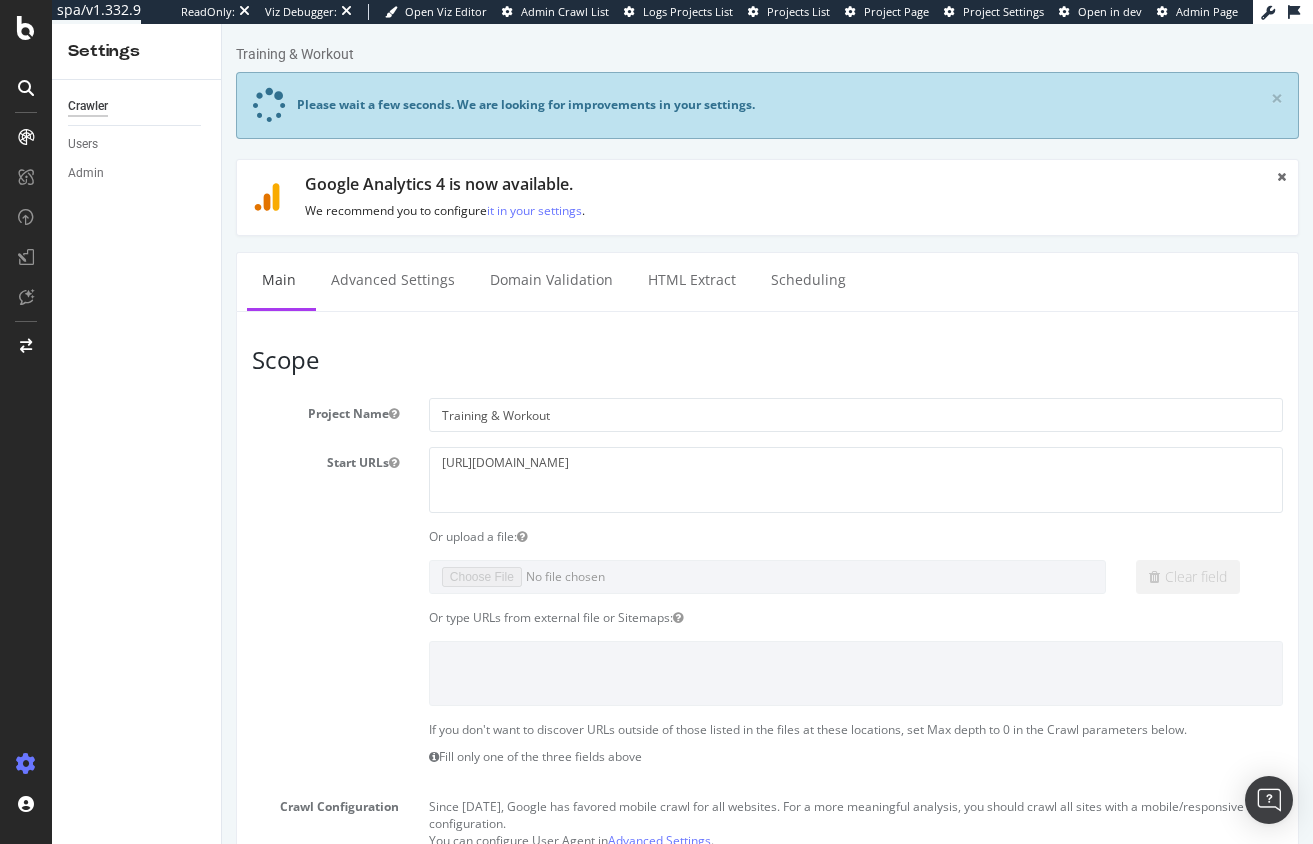 click on "Project Name
Training & Workout Start URLs
https://www.adidas.com/us Or upload a file:
Clear field
Or type URLs from external file or Sitemaps:
If you don't want to discover URLs outside of those listed in the files at these locations, set Max depth to 0 in the Crawl parameters below.
Fill only one of the three fields above
Crawl Configuration  Since September 2020, Google has favored mobile crawl for all websites. For a more meaningful analysis, you should crawl all sites with a mobile/responsive configuration.
You can configure User Agent in  Advanced Settings .
Mobile/Responsive Desktop Advanced Allowed Domains
HTTP HTTPS HTTP + HTTPS User Agent:" at bounding box center (767, 818) 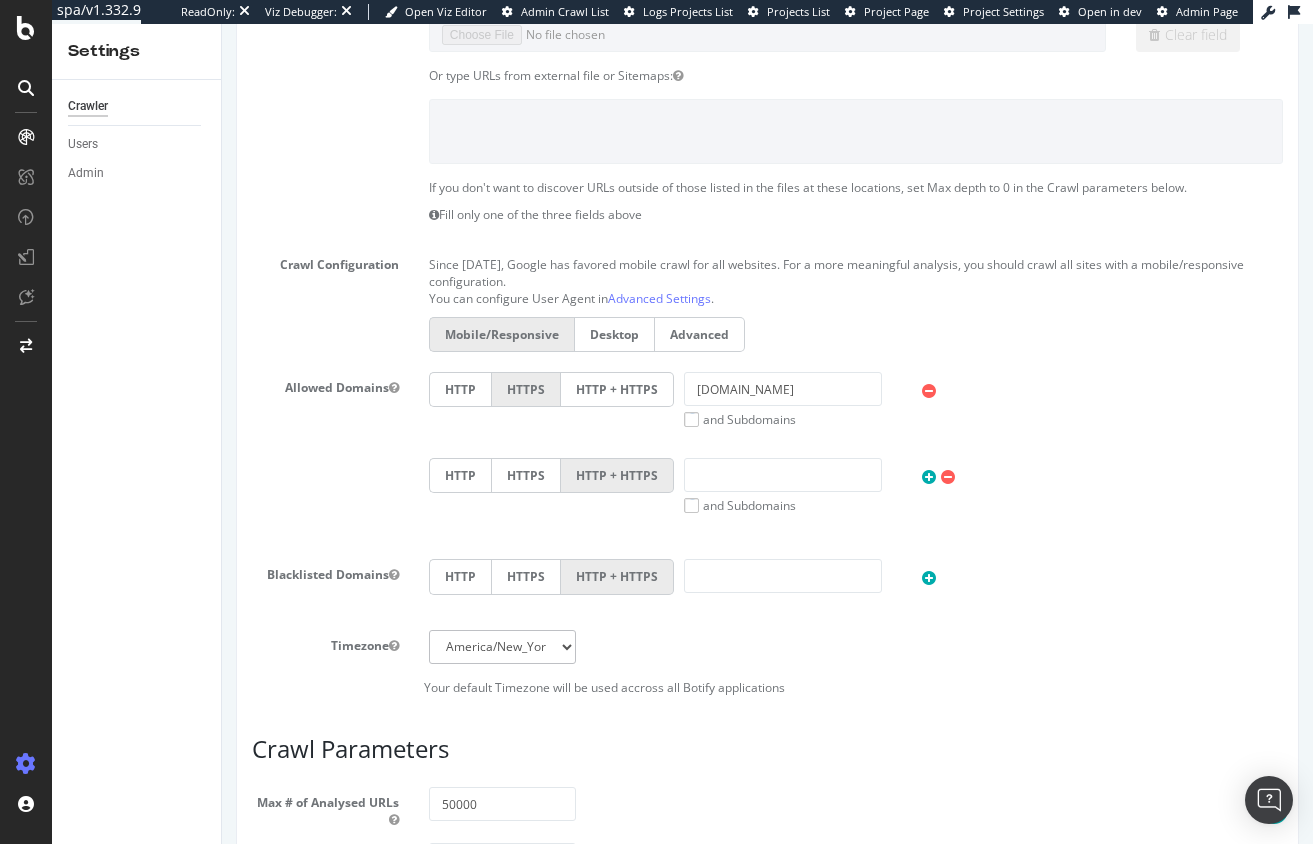 scroll, scrollTop: 0, scrollLeft: 0, axis: both 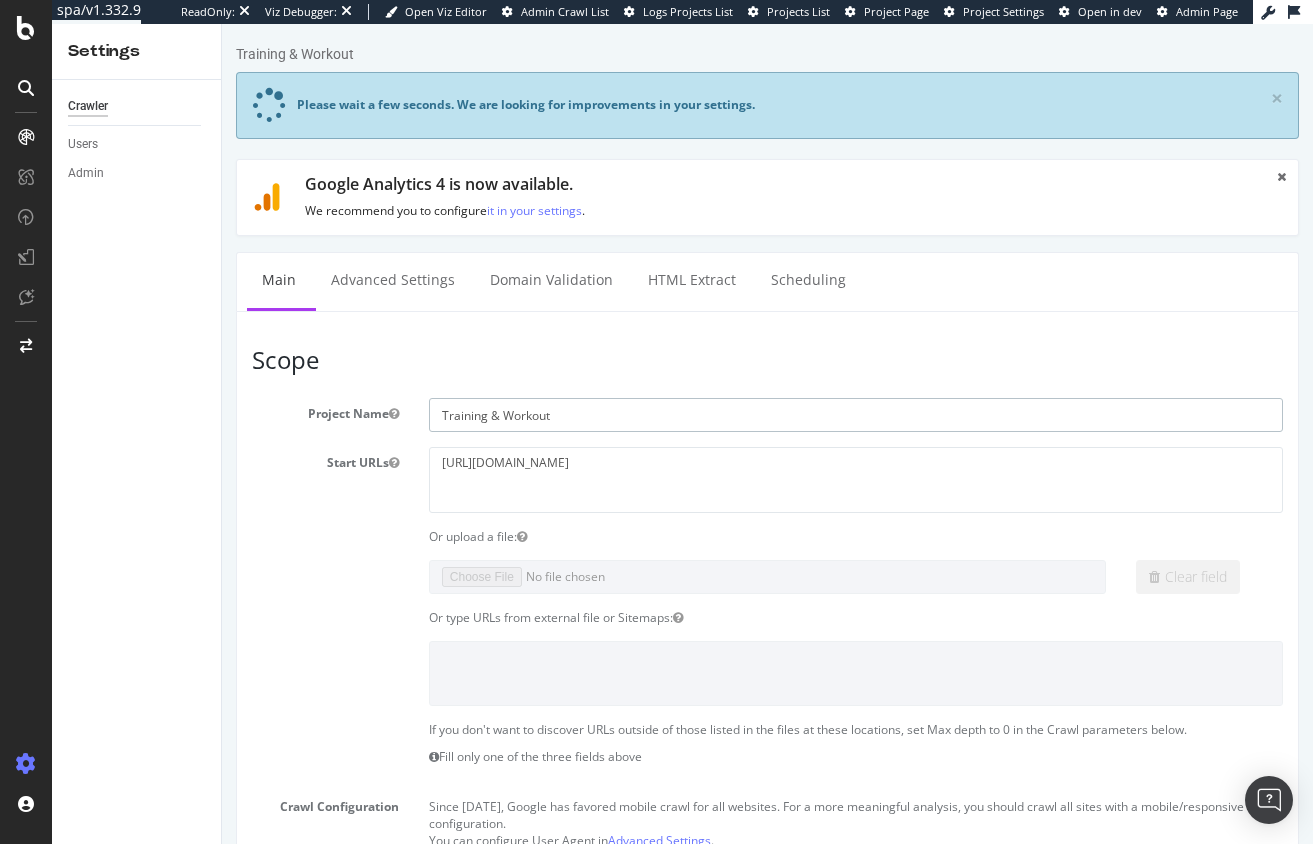 click on "Training & Workout" at bounding box center [856, 415] 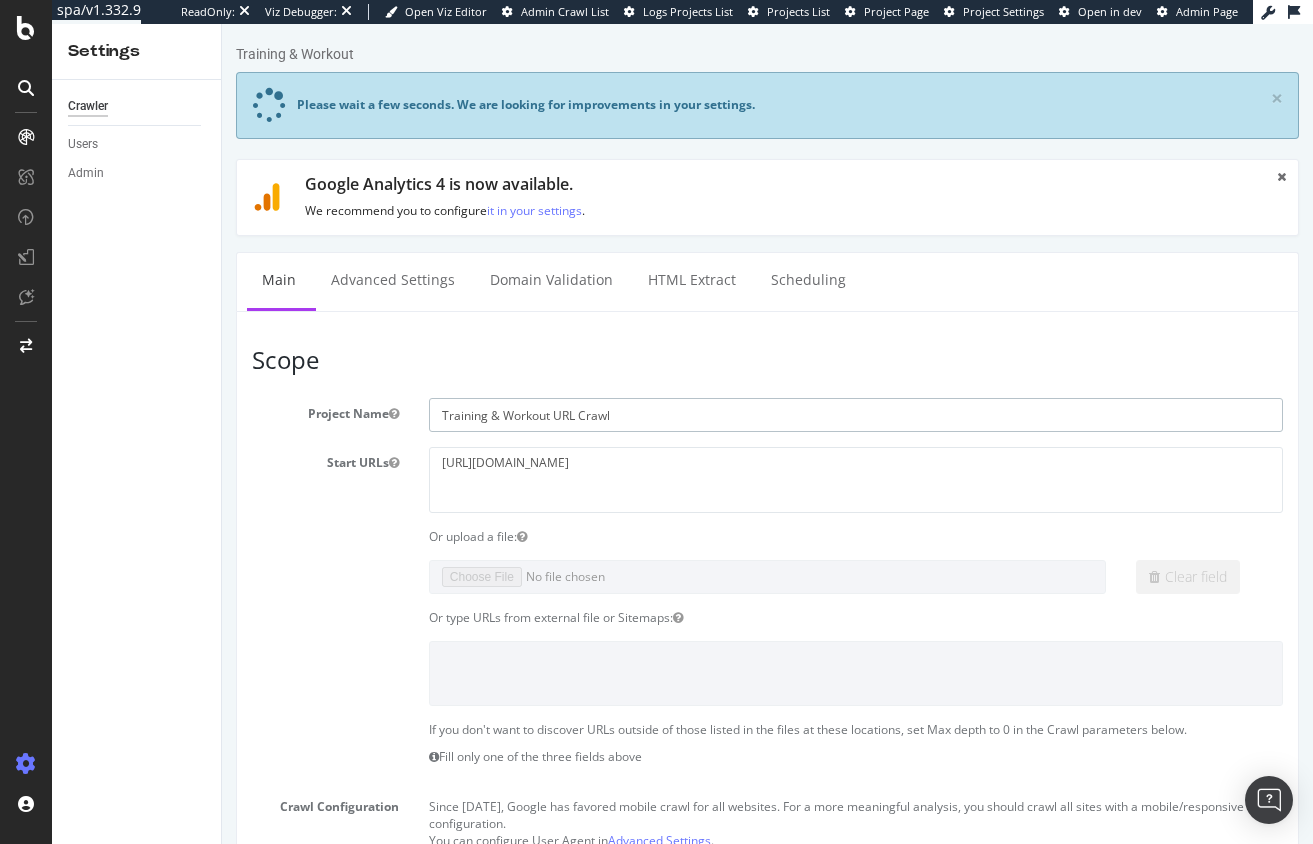 type on "Training & Workout URL Crawl" 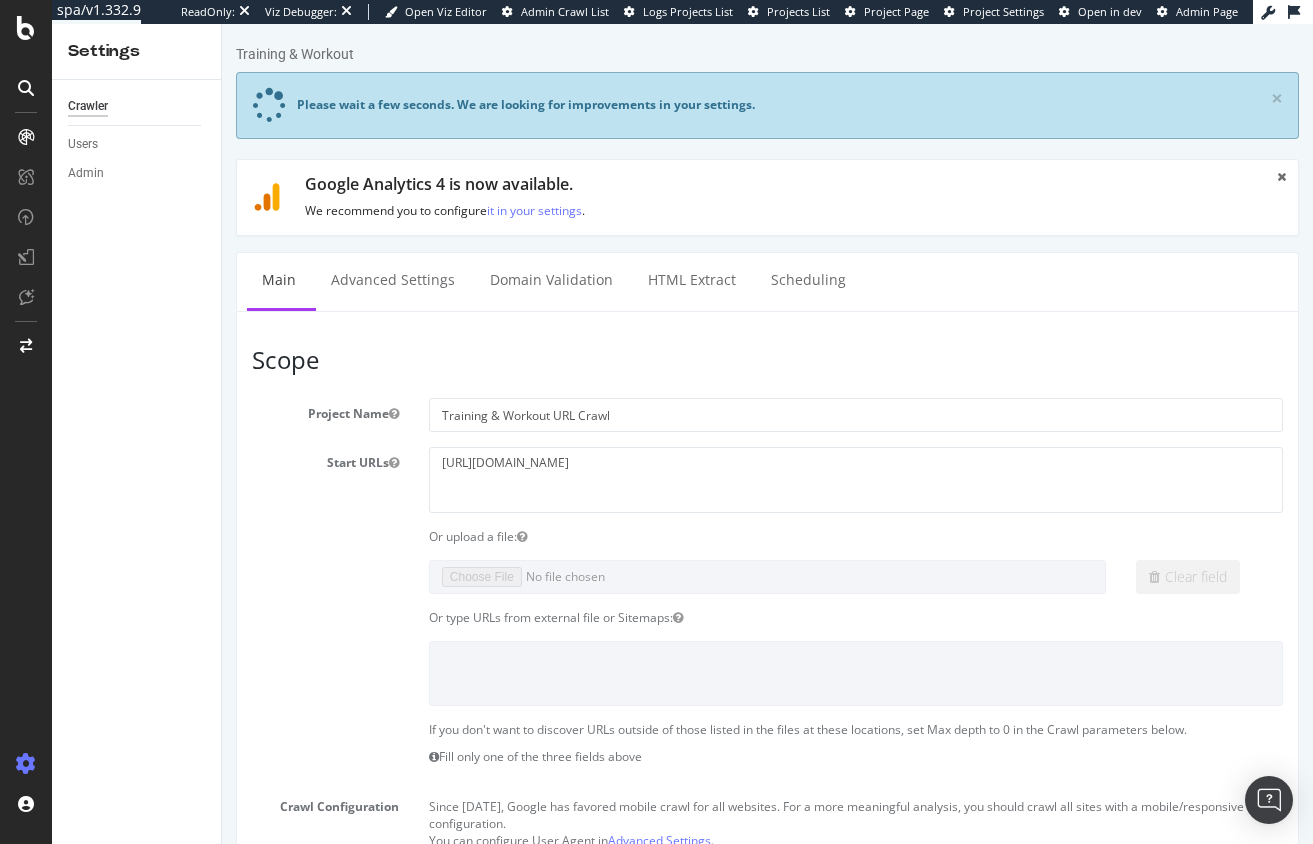click on "Clear field" at bounding box center [767, 577] 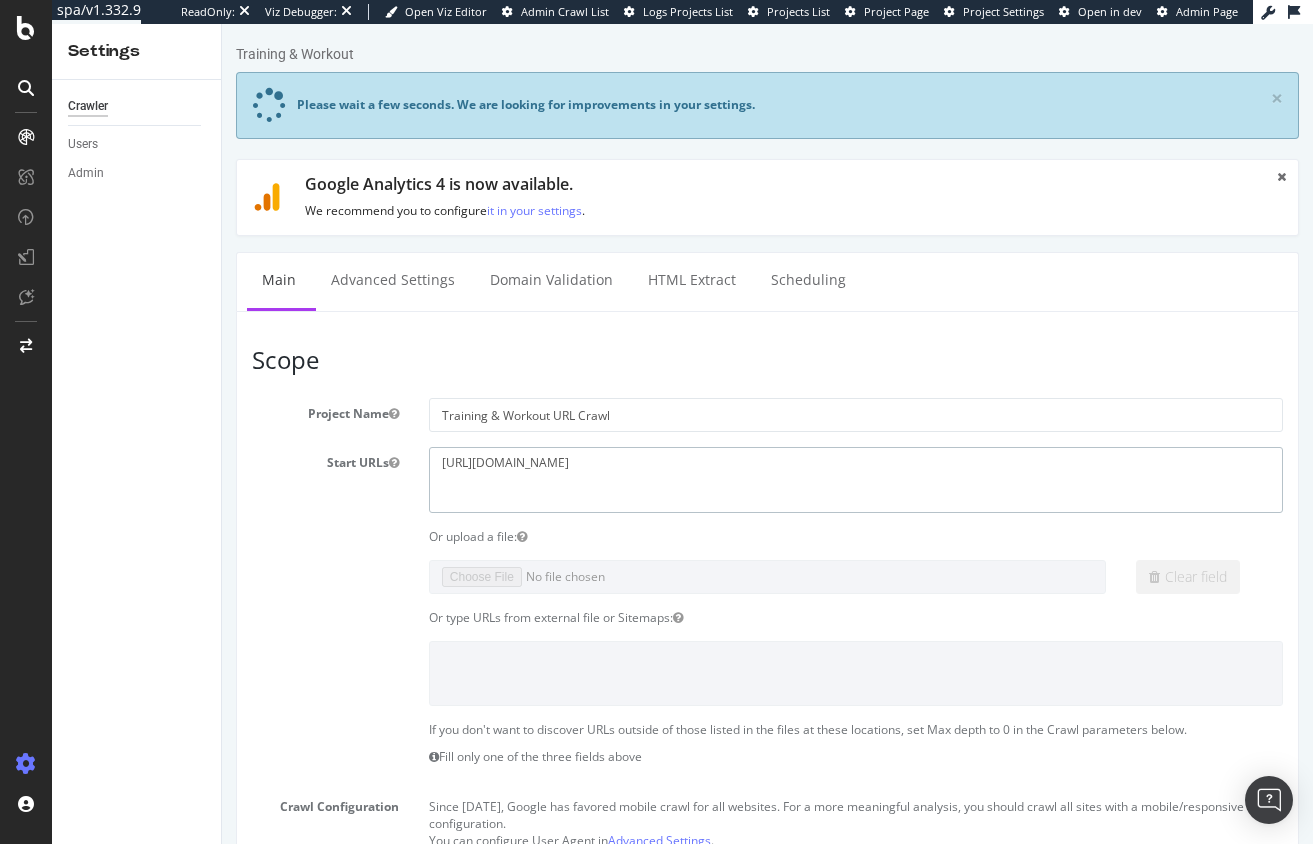 drag, startPoint x: 546, startPoint y: 460, endPoint x: 158, endPoint y: 470, distance: 388.12885 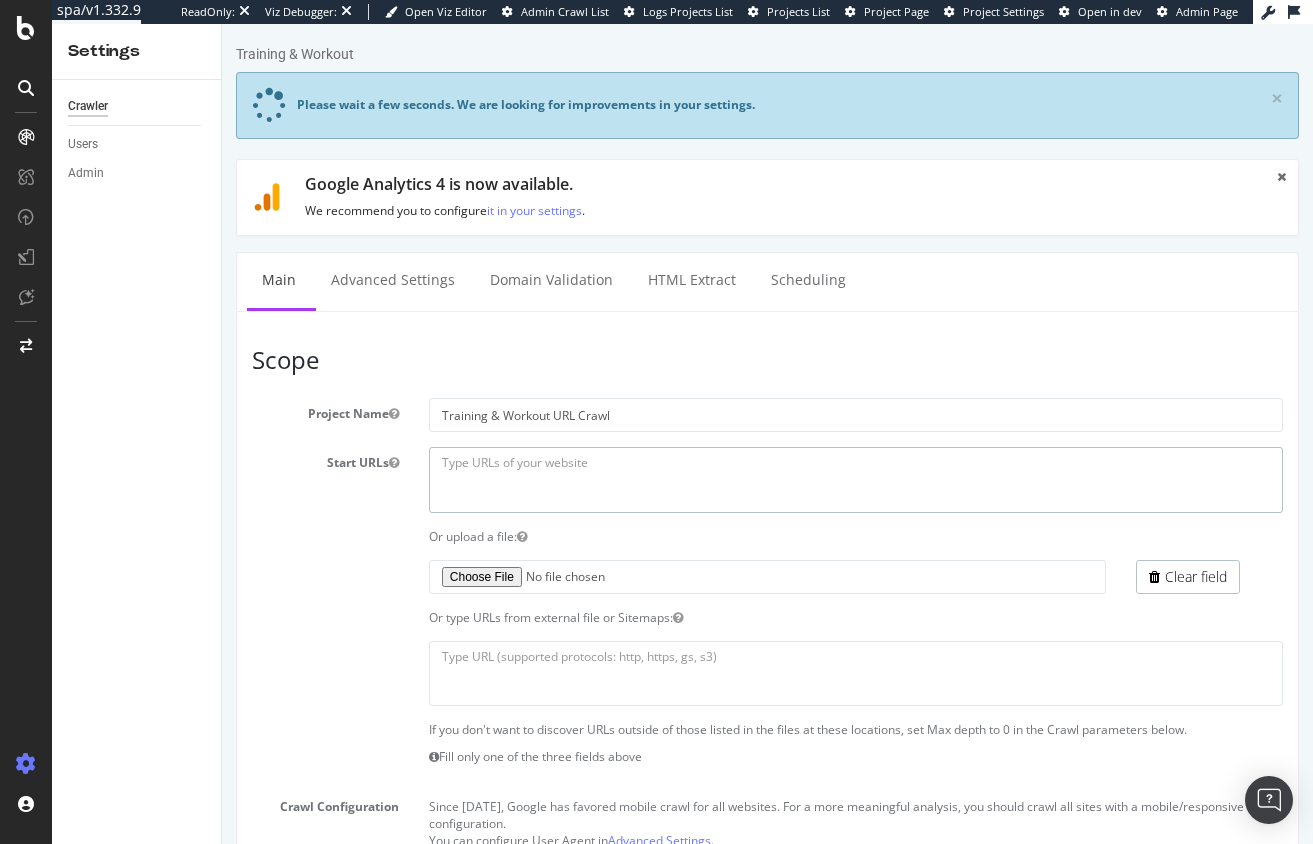 type 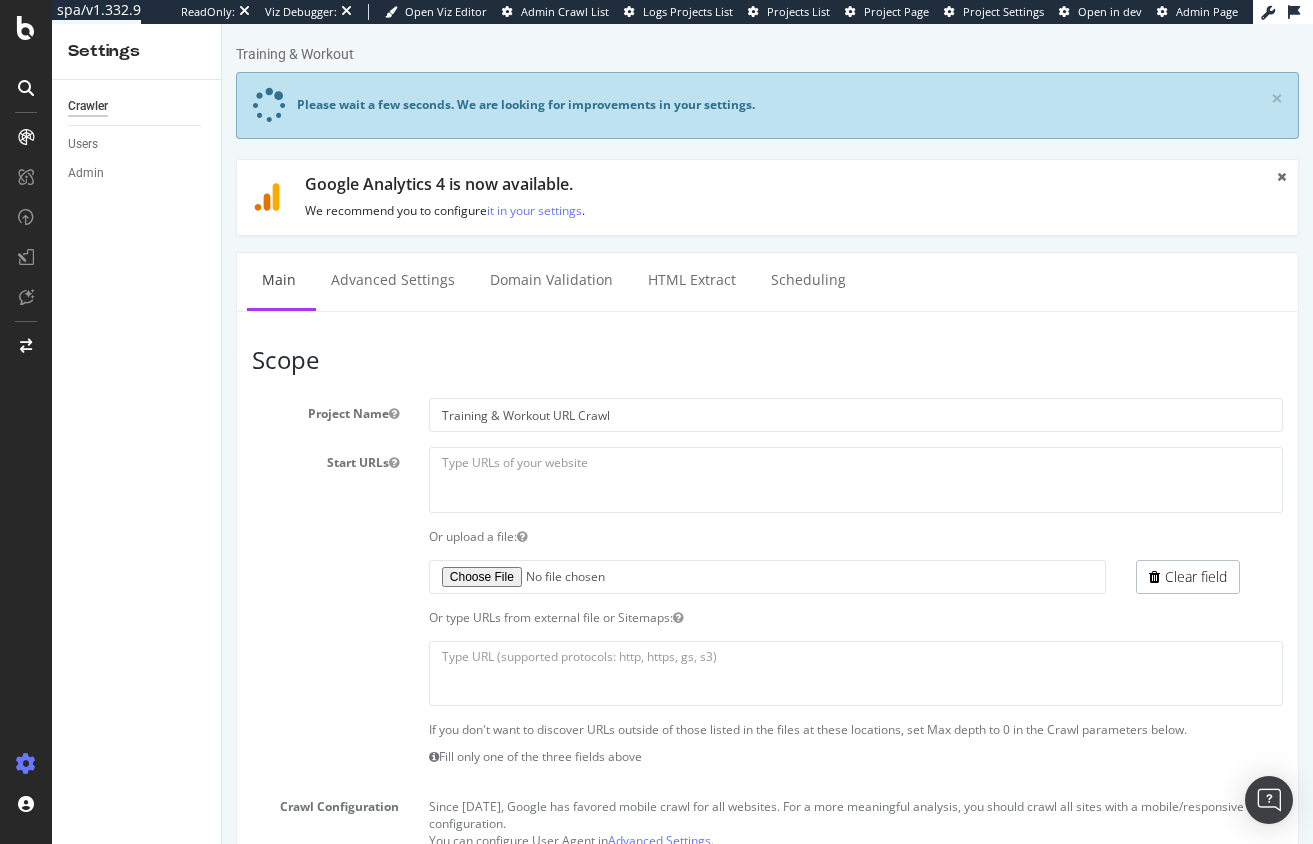 click on "Clear field" at bounding box center [767, 577] 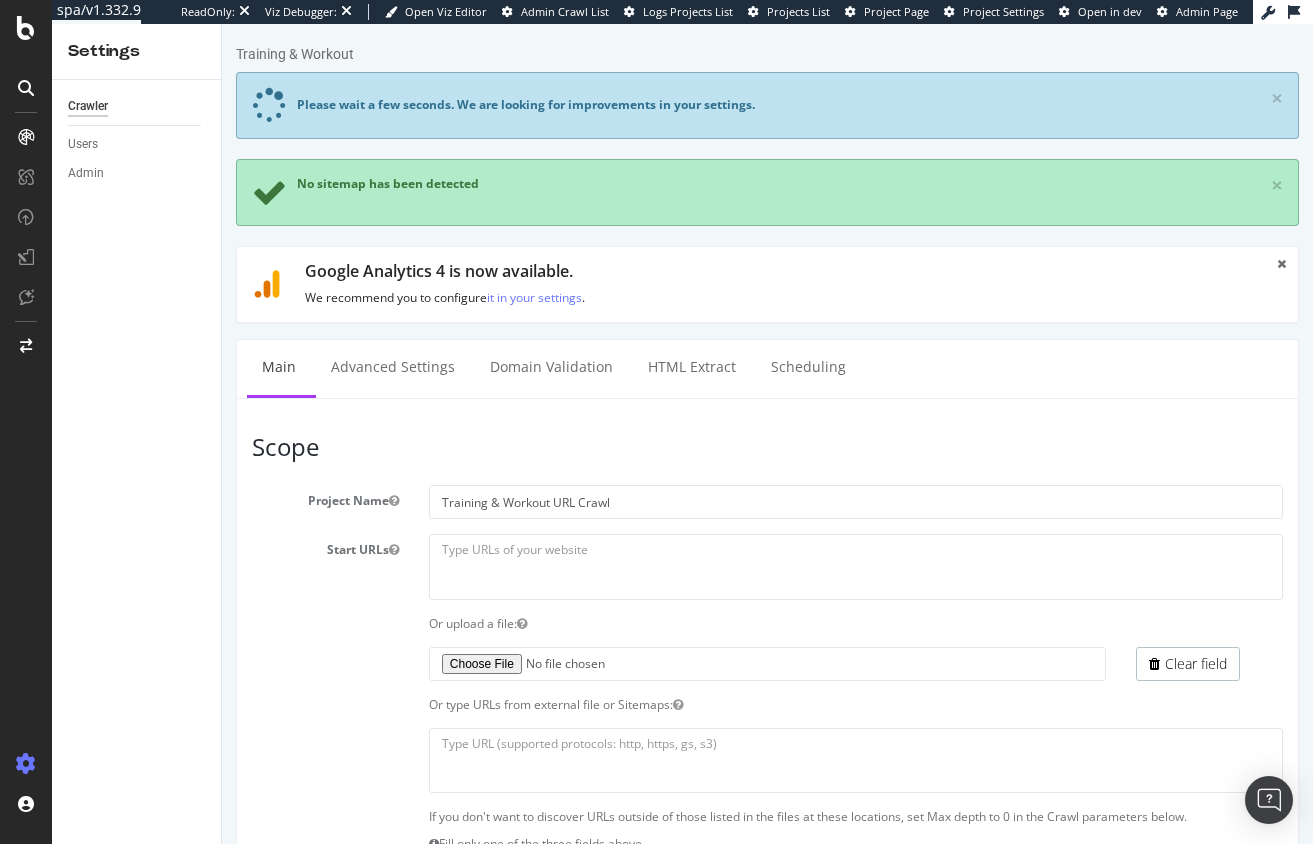 click on "Clear field" at bounding box center (767, 664) 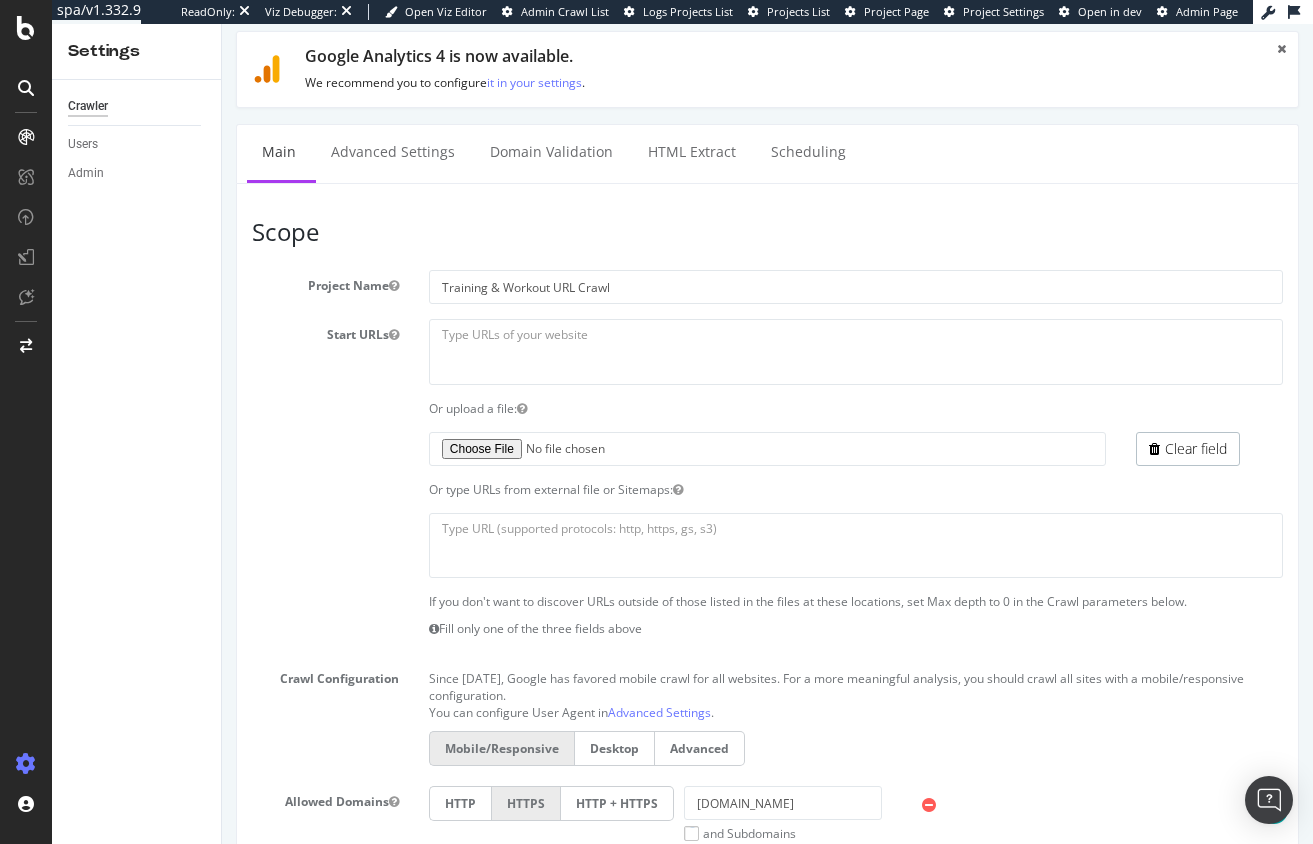 scroll, scrollTop: 215, scrollLeft: 0, axis: vertical 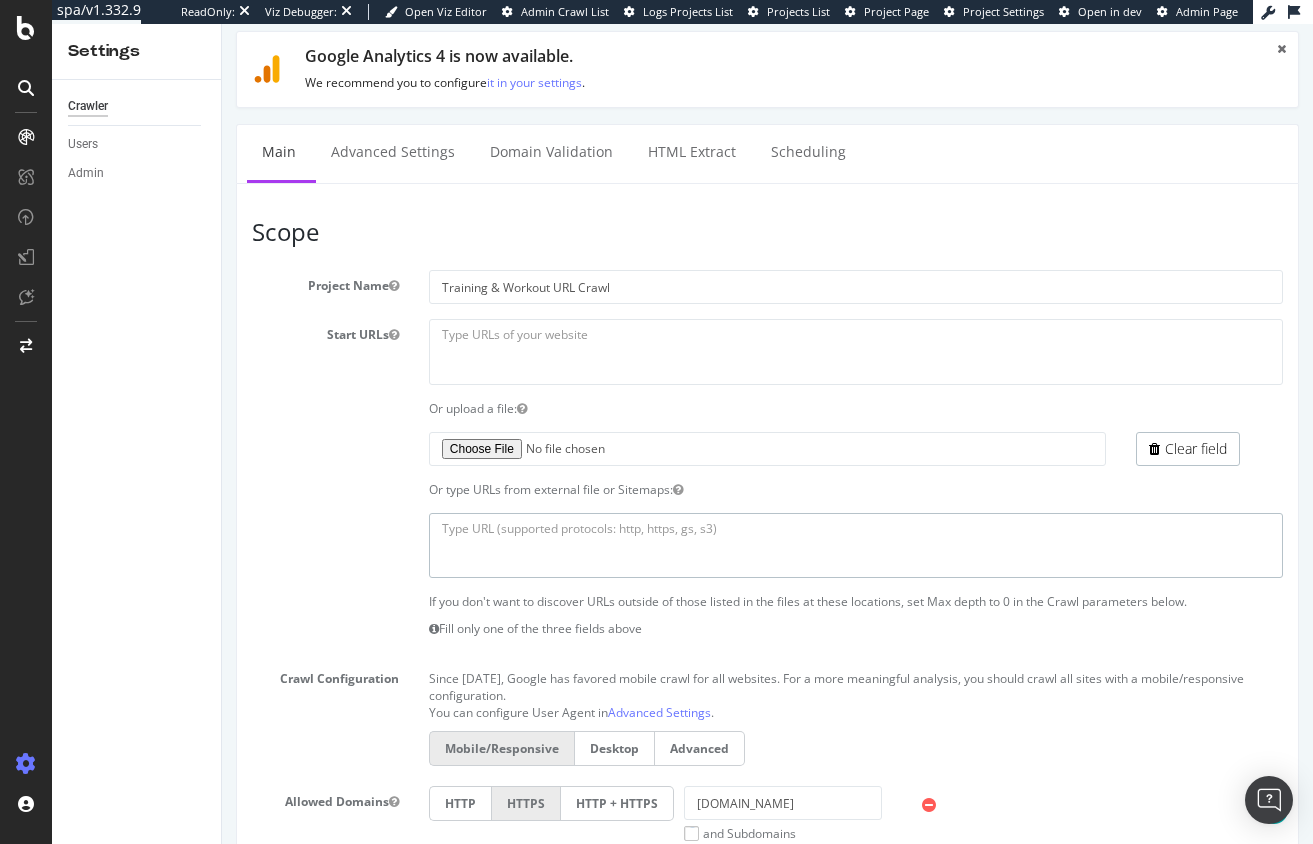 click at bounding box center [856, 545] 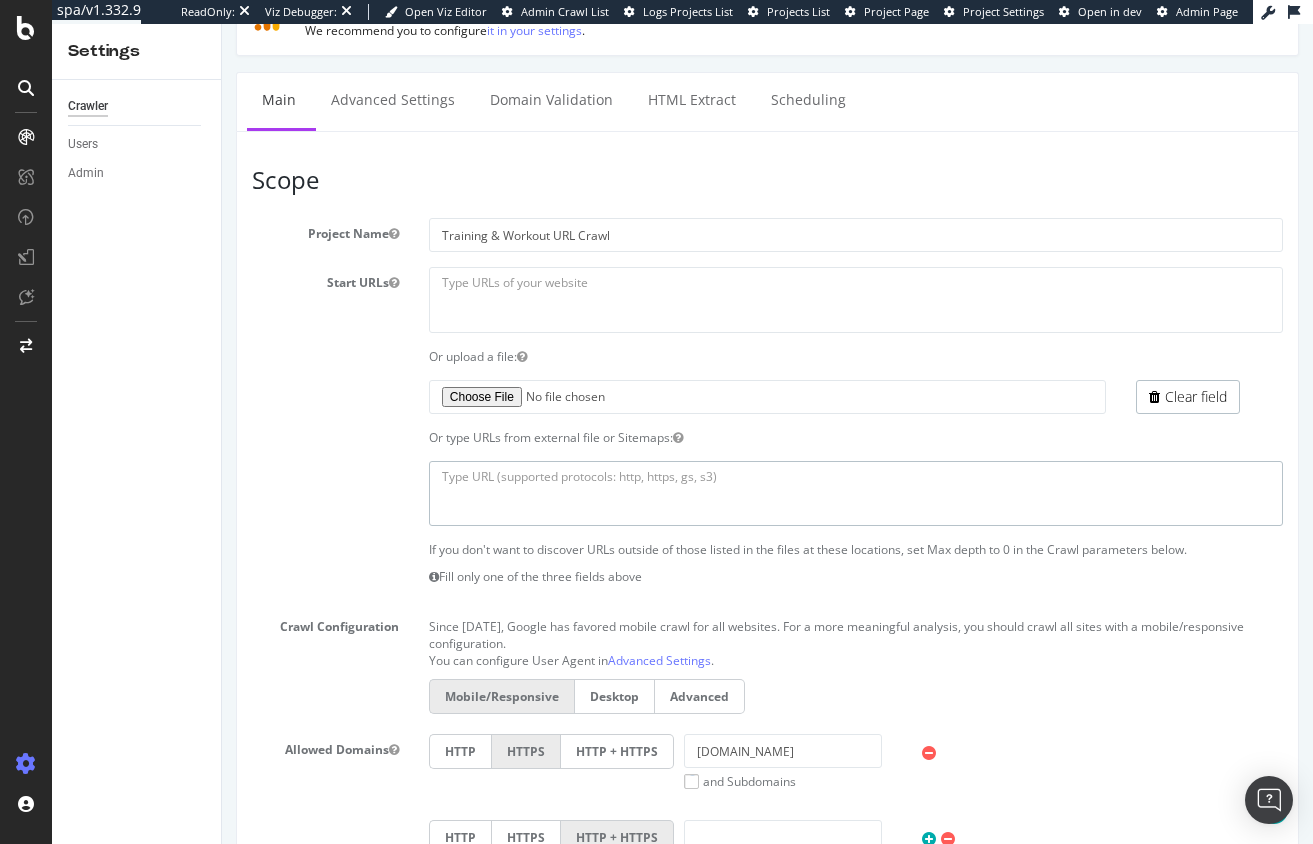 scroll, scrollTop: 381, scrollLeft: 0, axis: vertical 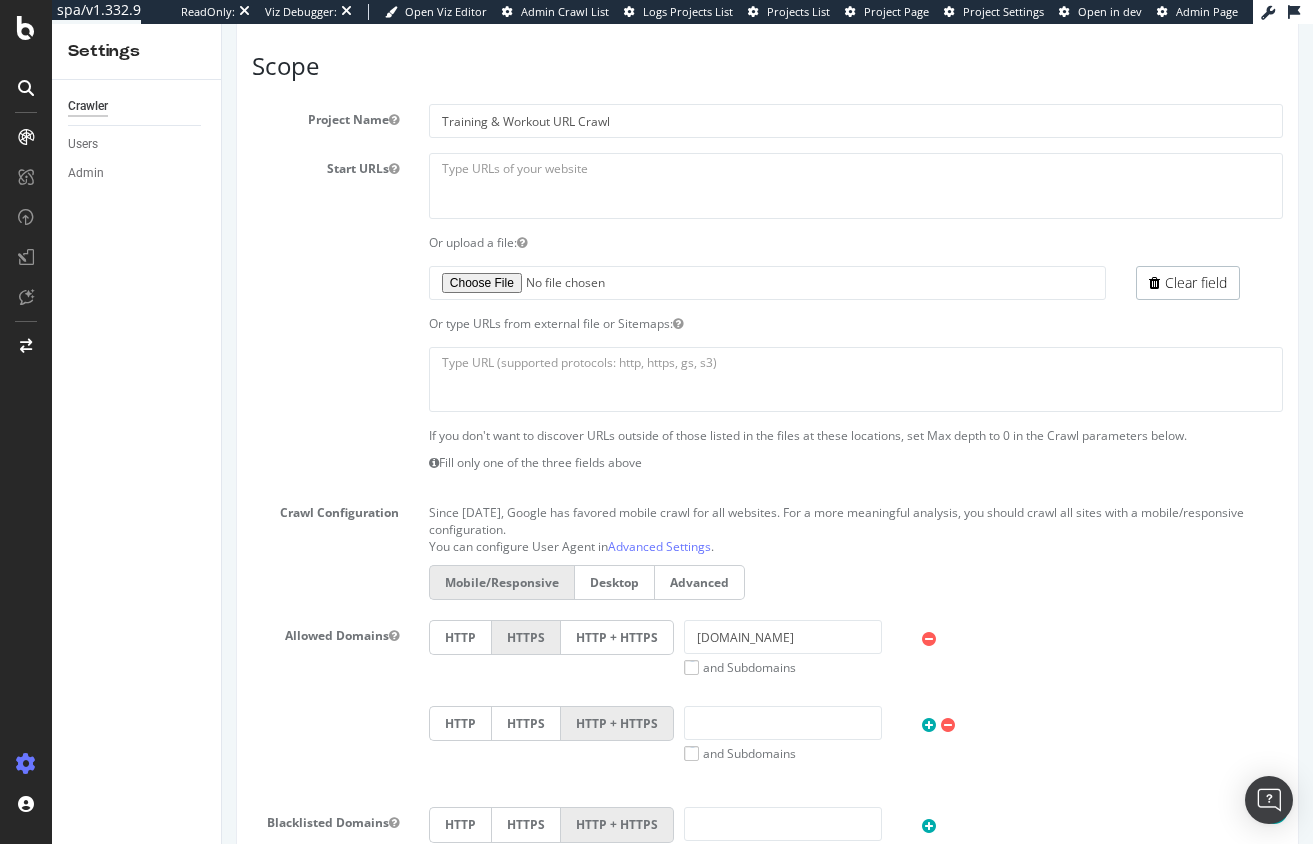click on "If you don't want to discover URLs outside of those listed in the files at these locations, set Max depth to 0 in the Crawl parameters below.
Fill only one of the three fields above" at bounding box center [767, 454] 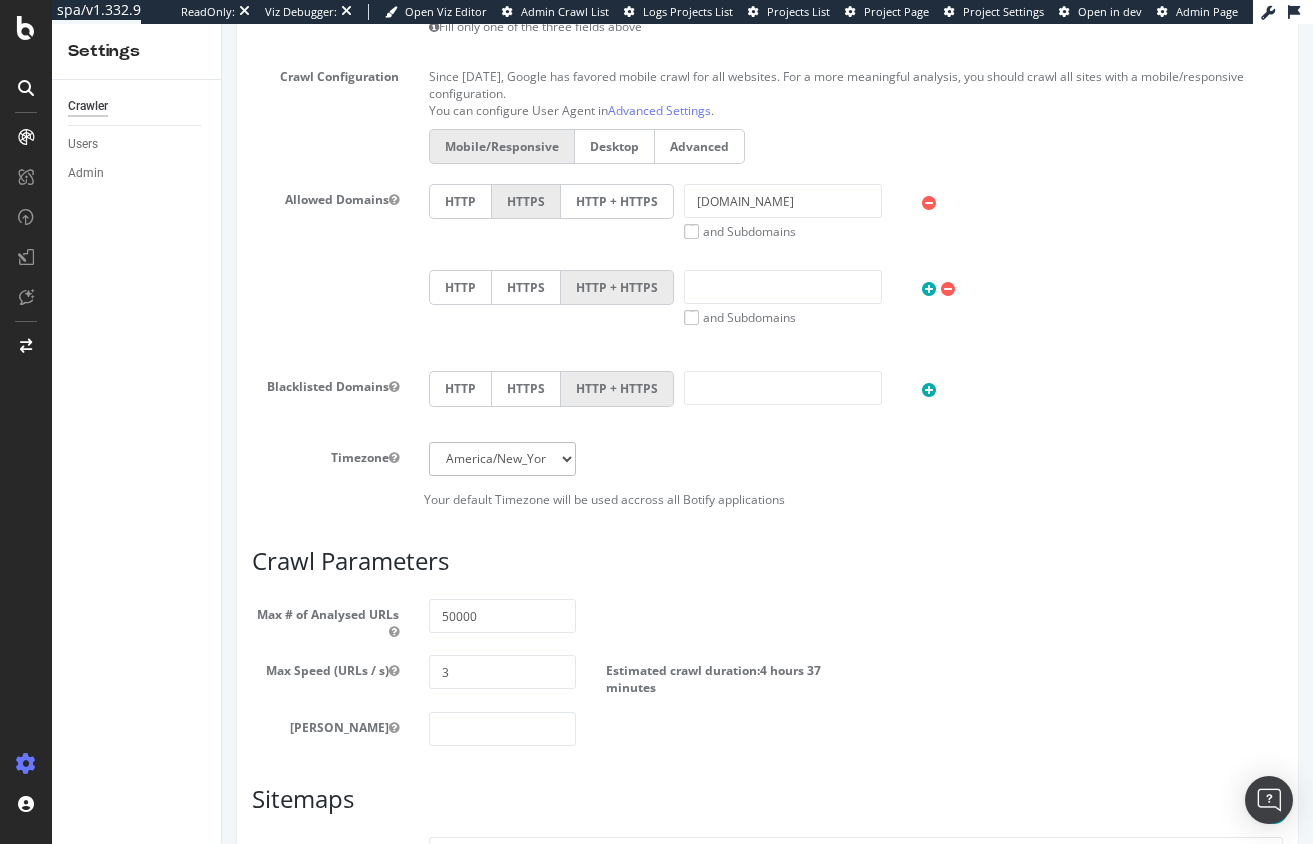 scroll, scrollTop: 940, scrollLeft: 0, axis: vertical 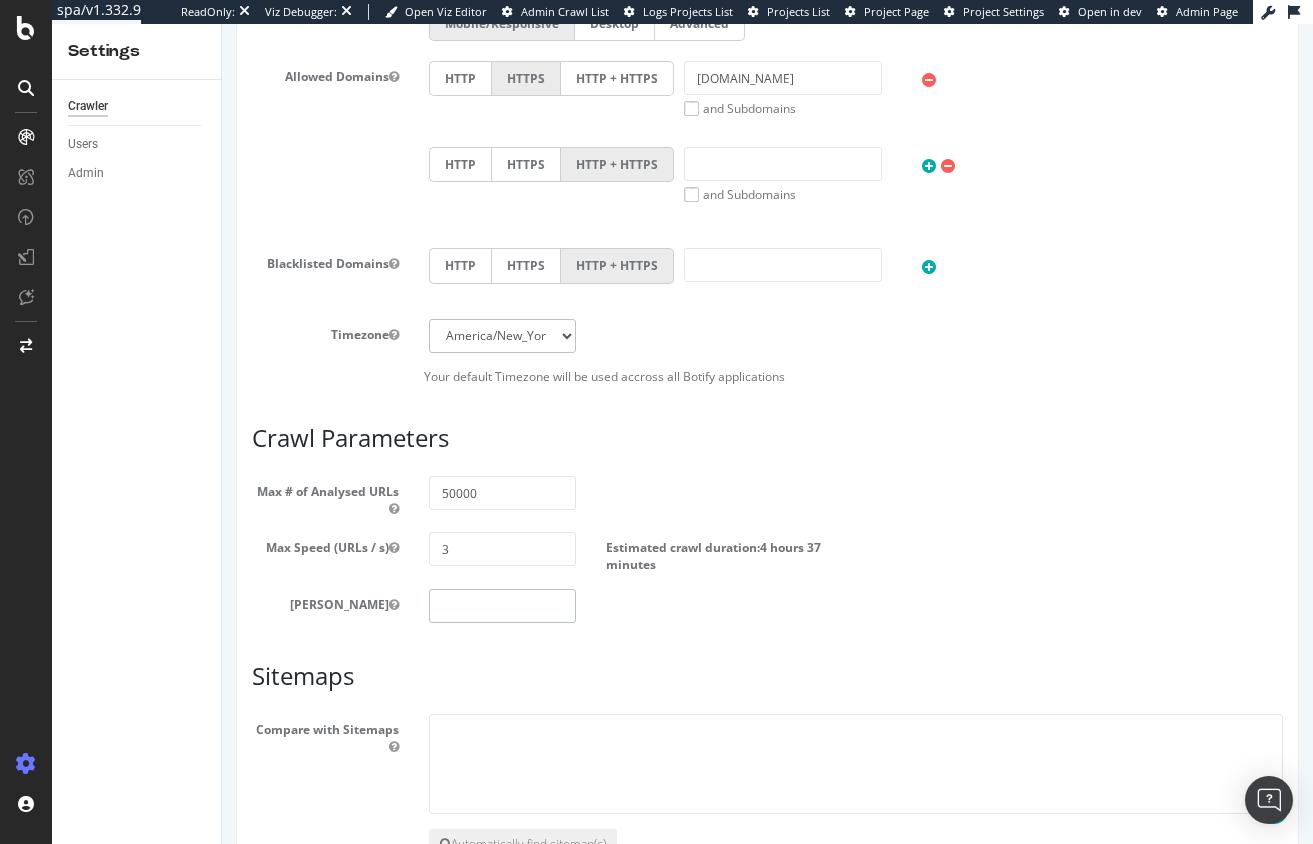 click at bounding box center (502, 606) 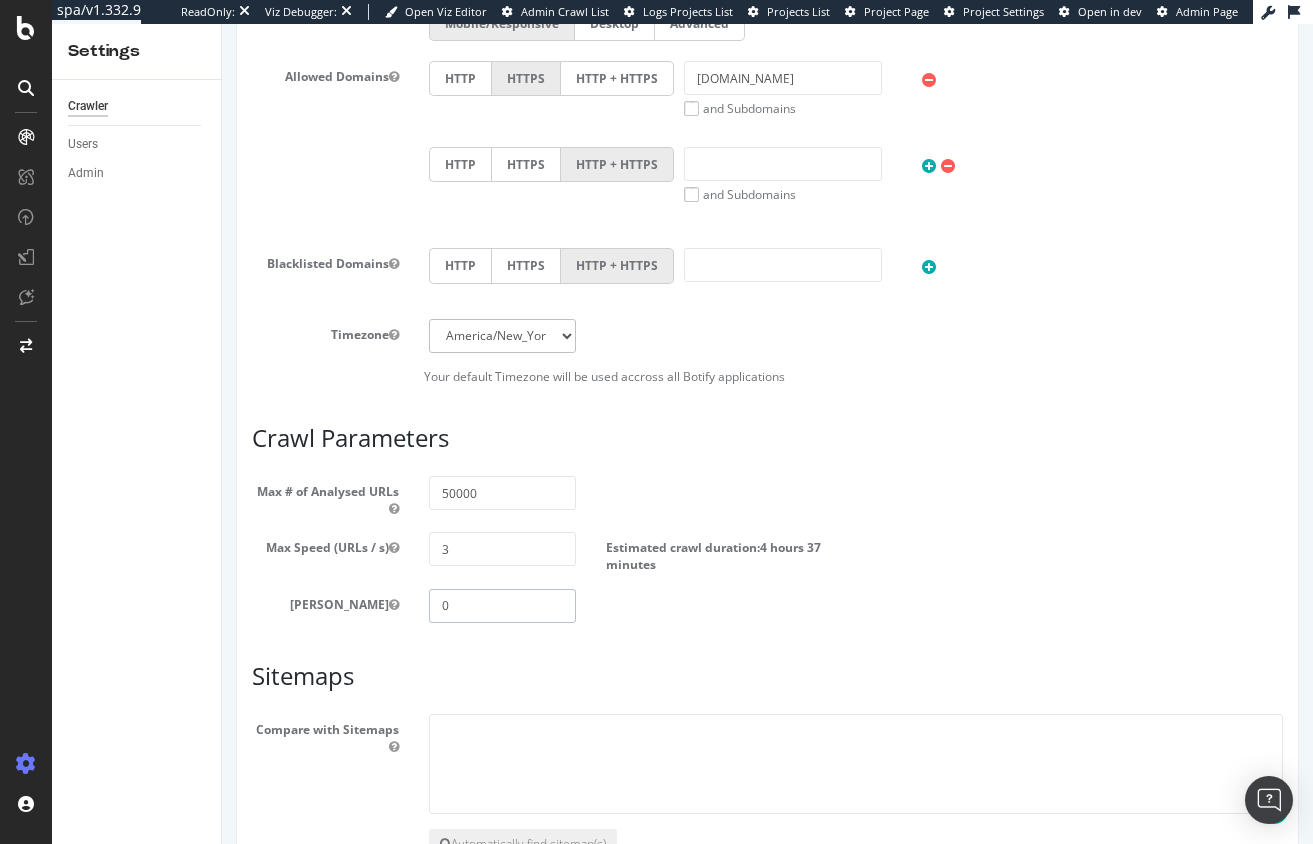 type on "0" 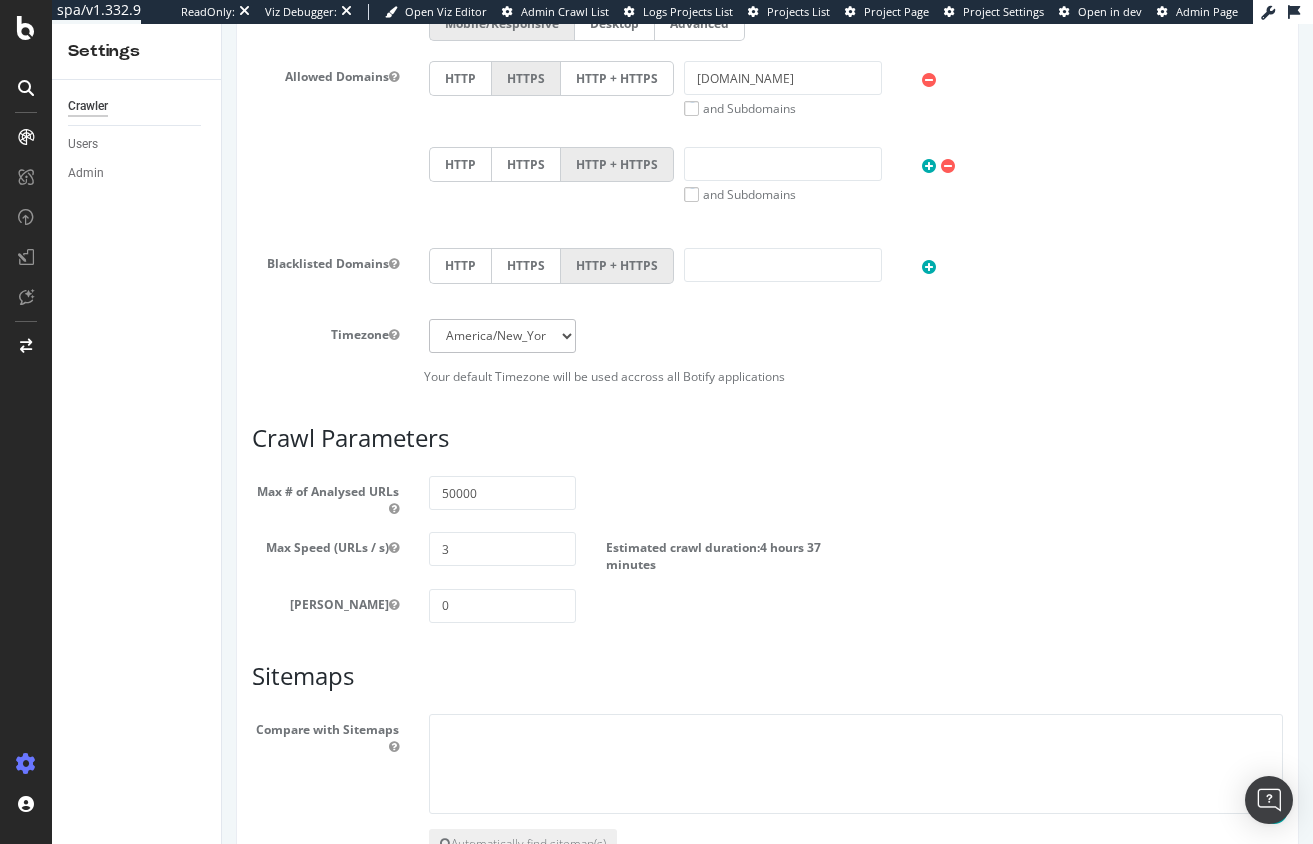 click on "Max # of Analysed URLs
50000 Max Speed (URLs / s)
3 Estimated crawl duration:  4 hours 37 minutes  Max Depth
0" at bounding box center (767, 549) 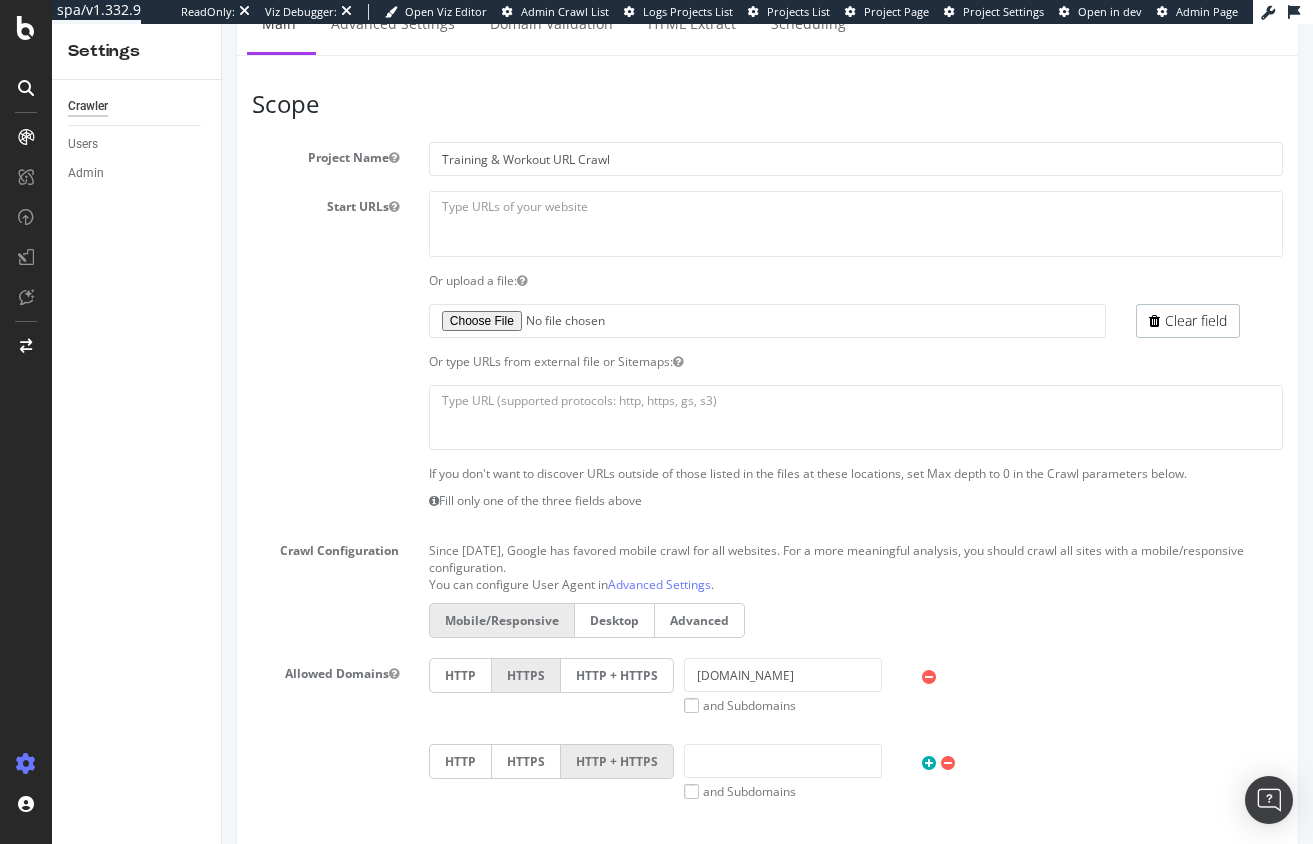 scroll, scrollTop: 444, scrollLeft: 0, axis: vertical 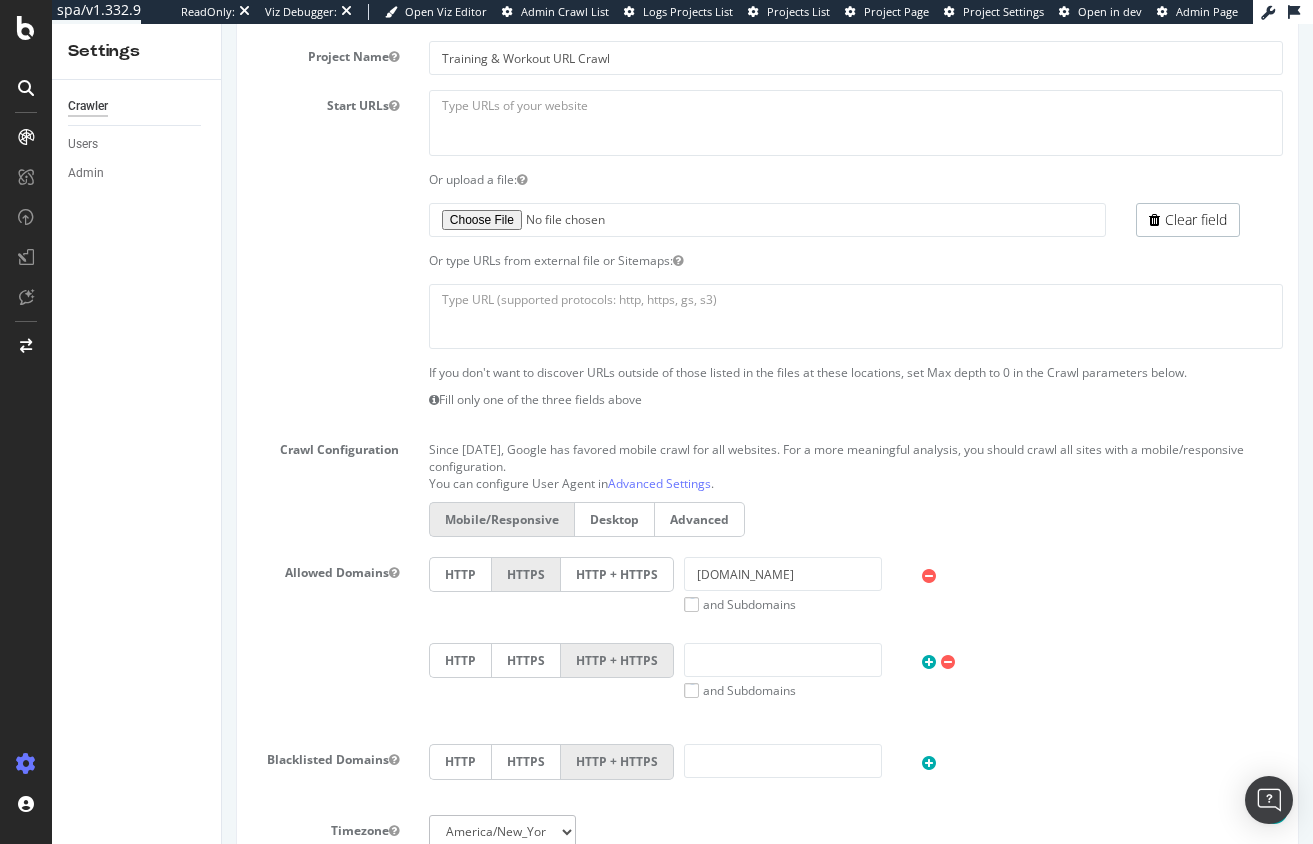 click on "If you don't want to discover URLs outside of those listed in the files at these locations, set Max depth to 0 in the Crawl parameters below.
Fill only one of the three fields above" at bounding box center [767, 391] 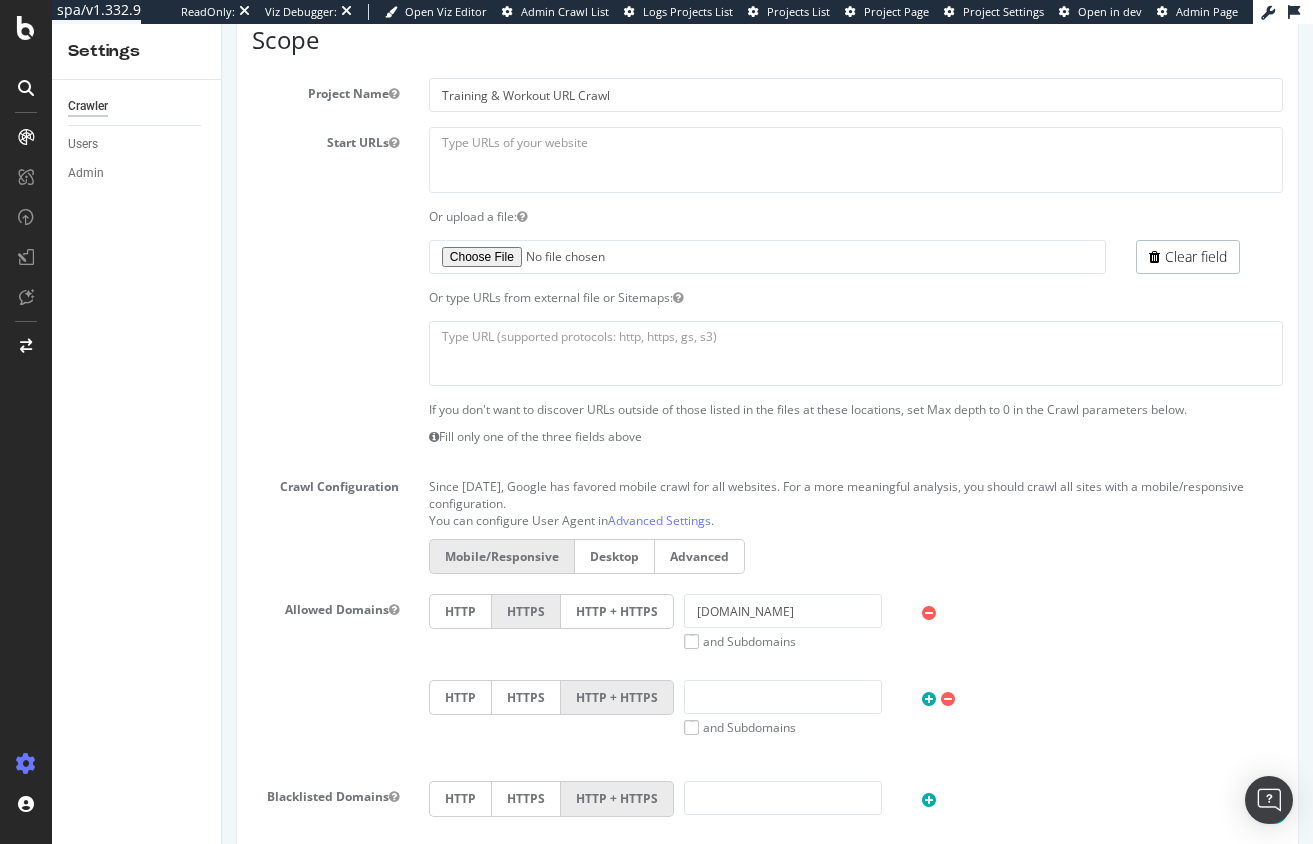 scroll, scrollTop: 405, scrollLeft: 0, axis: vertical 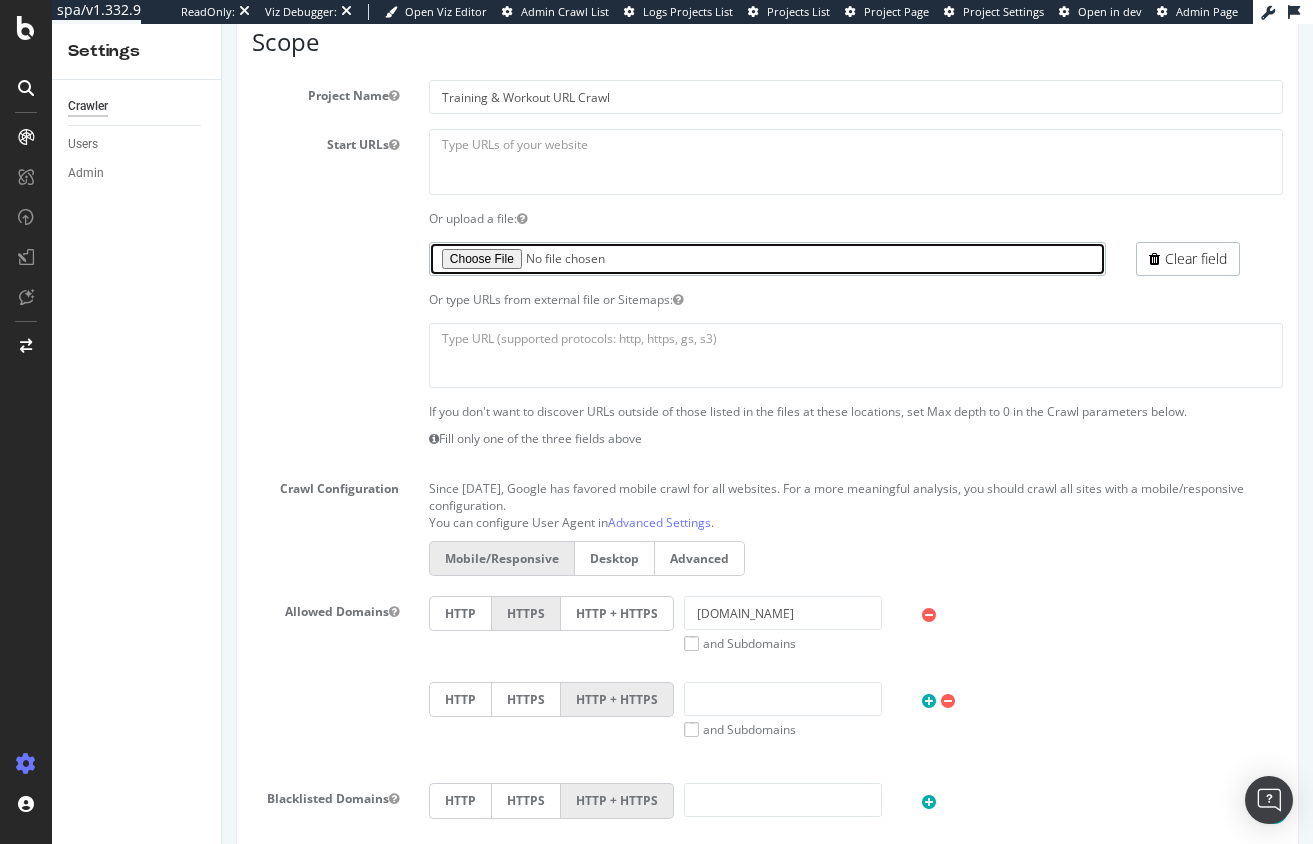 click at bounding box center (767, 259) 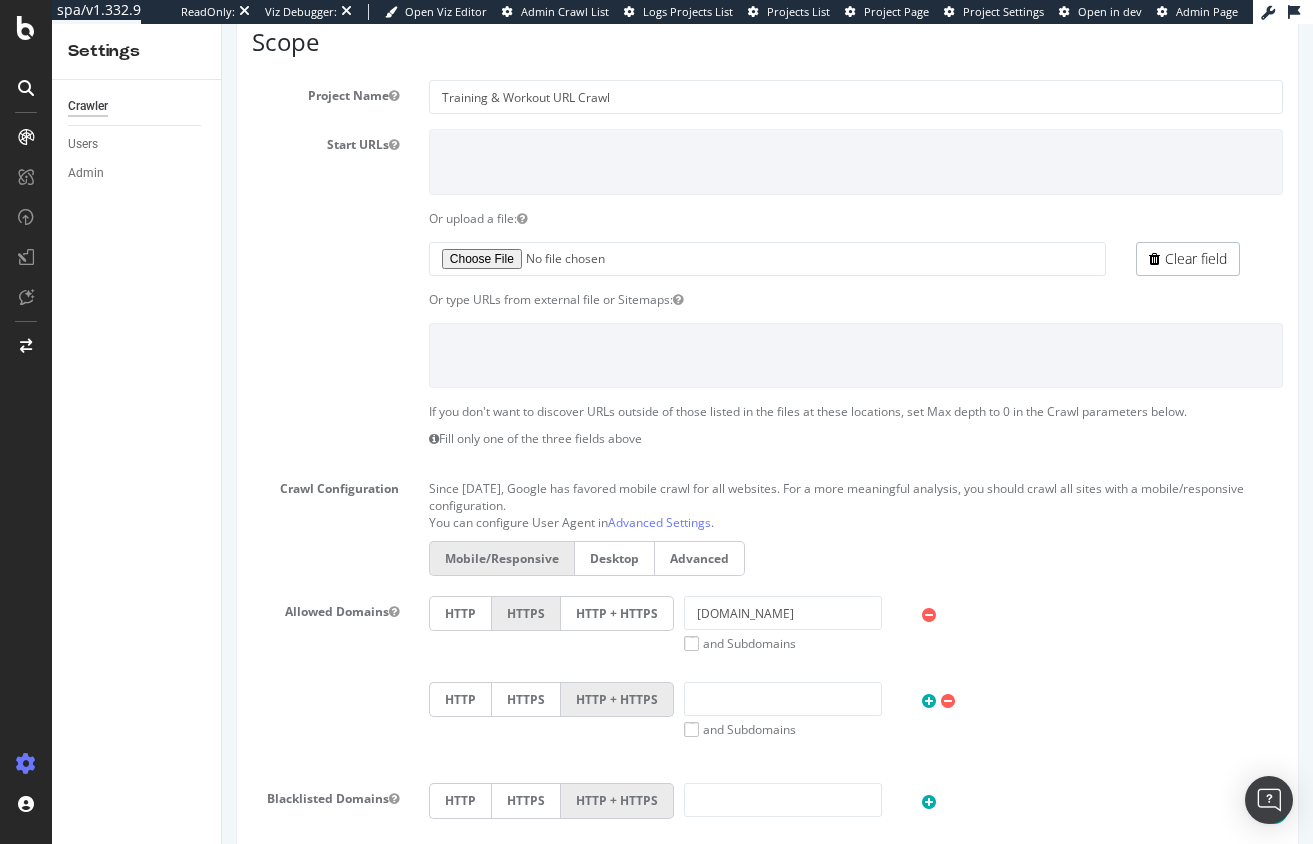 click at bounding box center [767, 355] 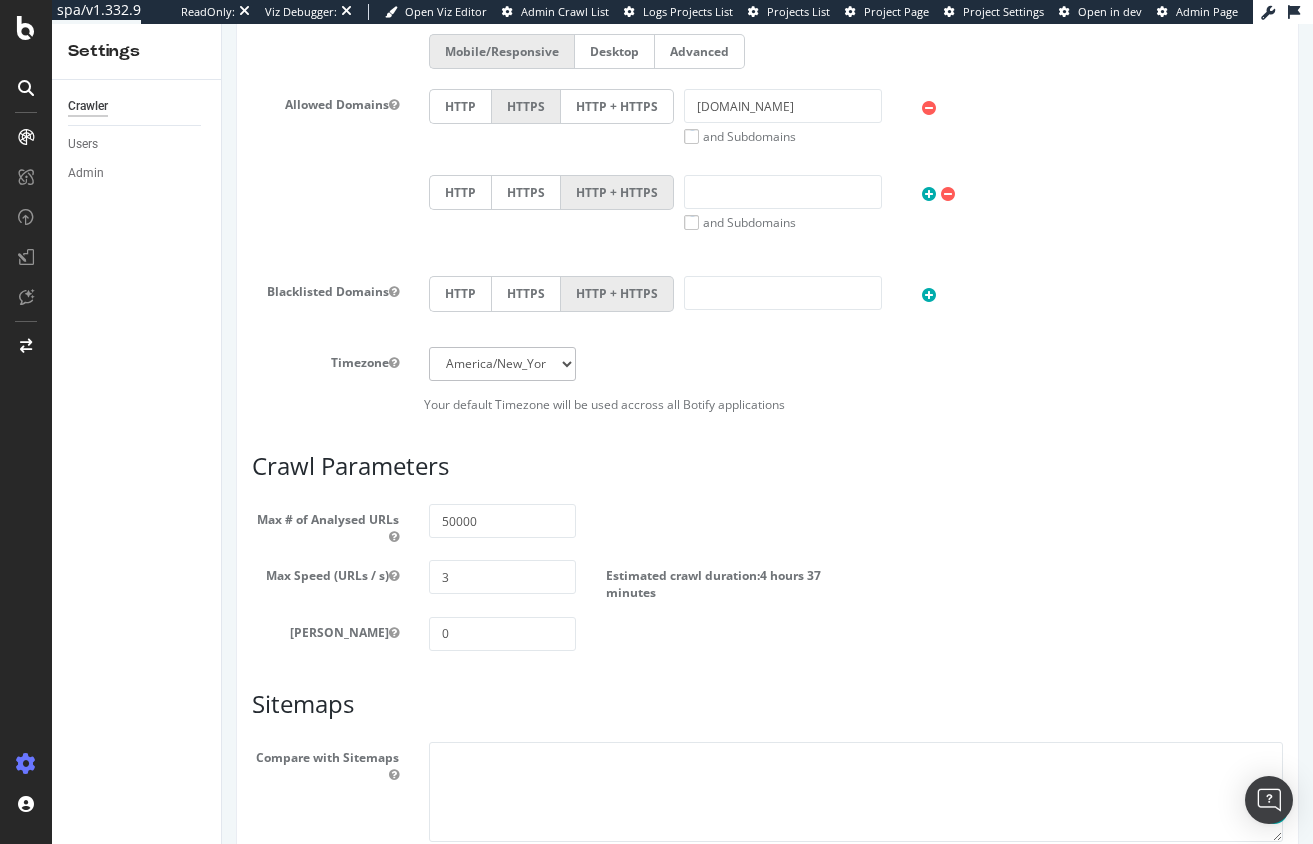 scroll, scrollTop: 1075, scrollLeft: 0, axis: vertical 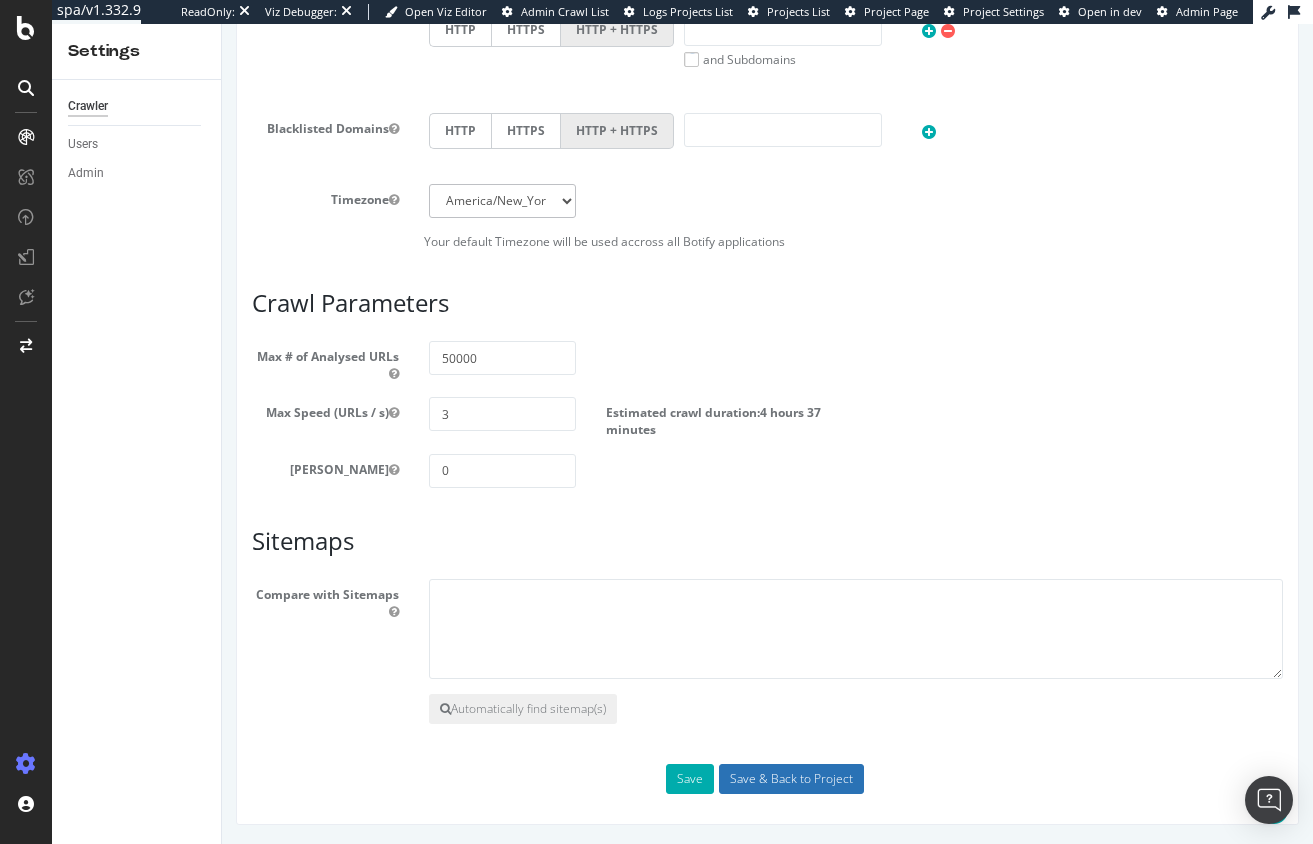 click on "Save & Back to Project" at bounding box center [791, 779] 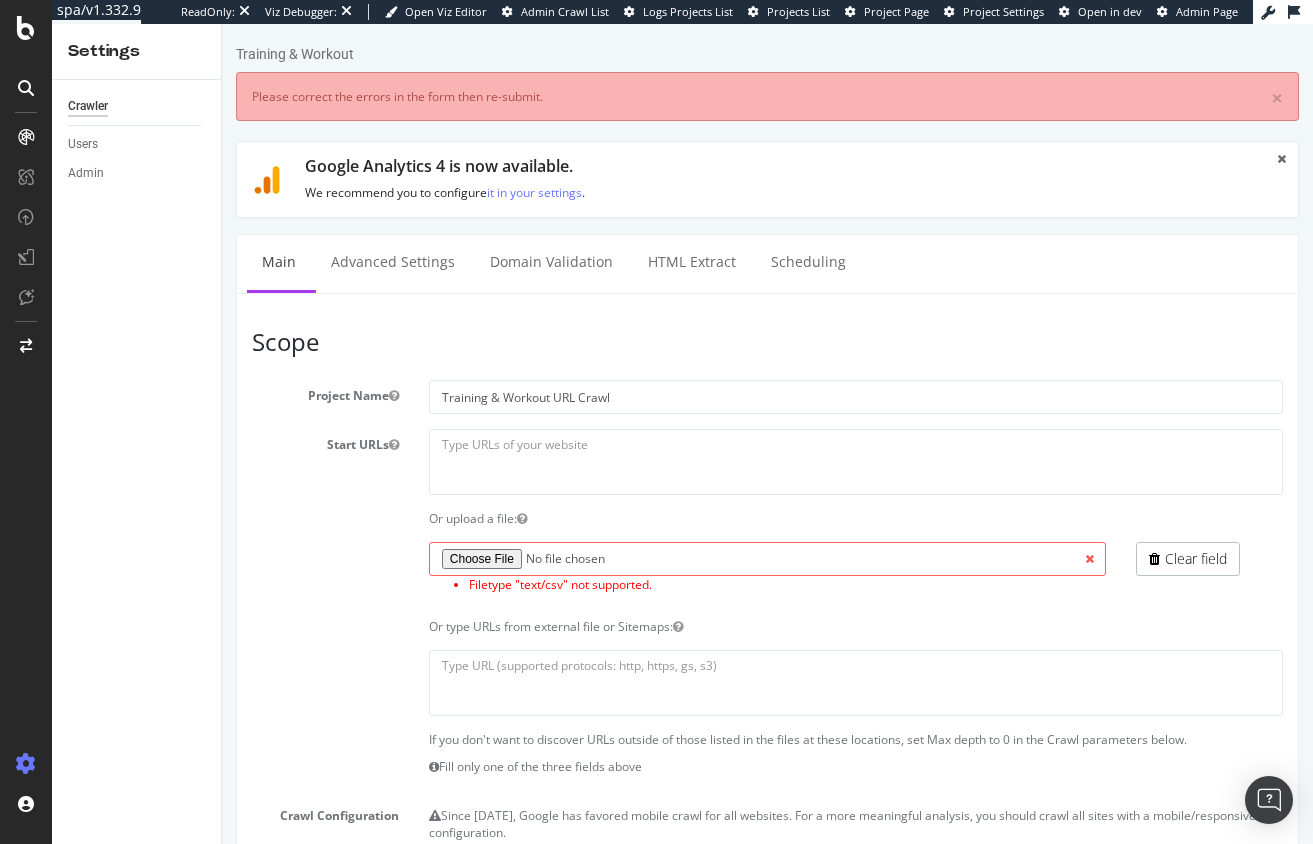 scroll, scrollTop: 0, scrollLeft: 0, axis: both 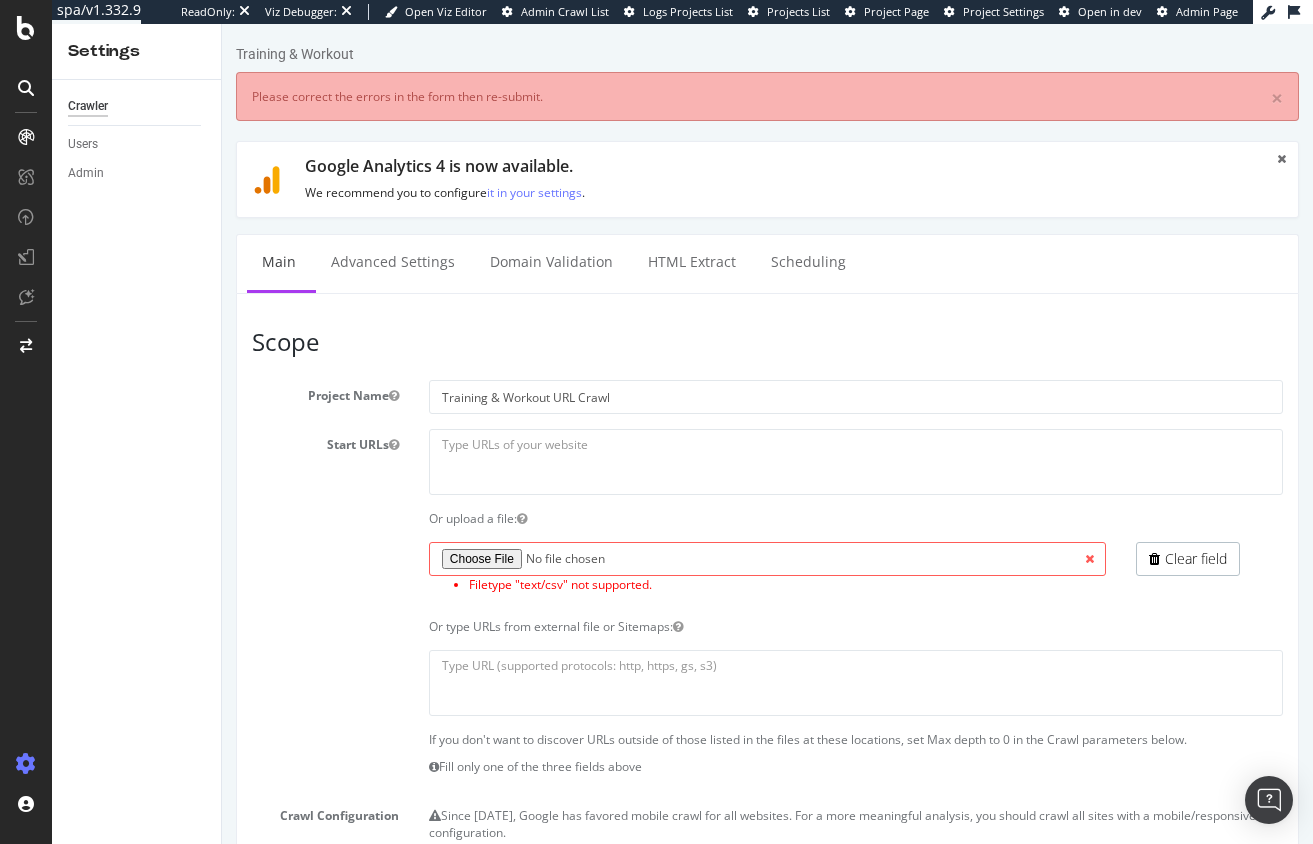 click on "Filetype "text/csv" not supported." at bounding box center (767, 572) 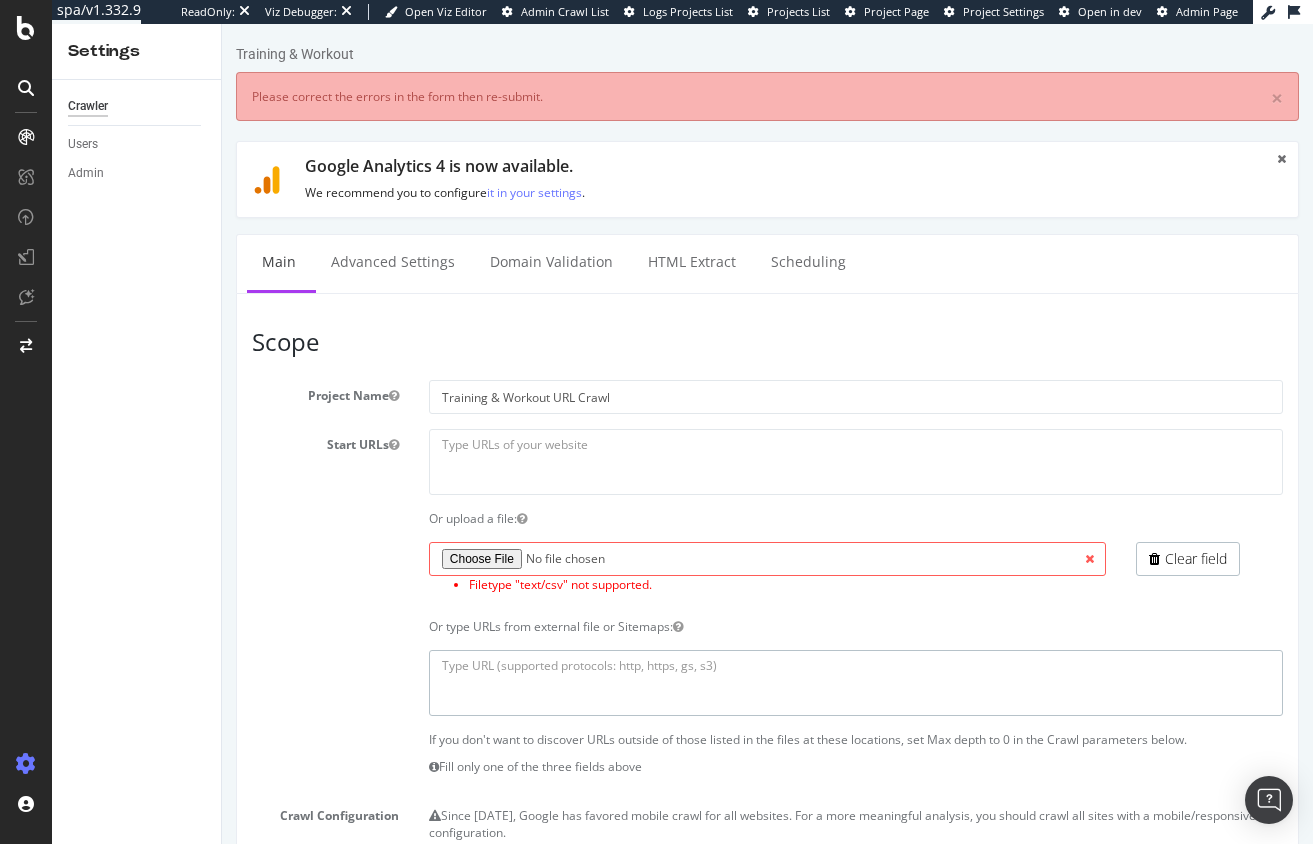 click at bounding box center [856, 682] 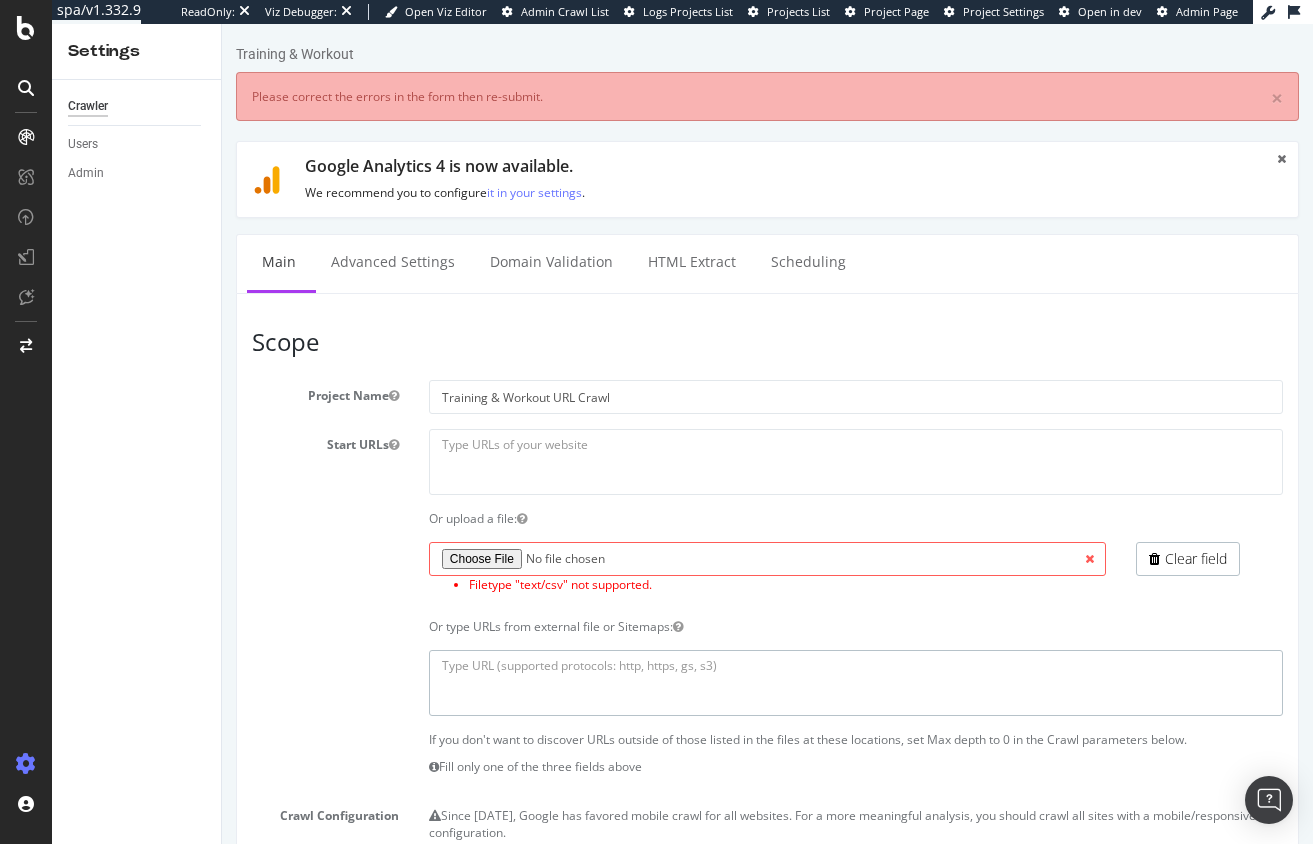 paste on "https://www.adidas.com/us/workout-shoes
https://www.adidas.com/us/men-workout-shoes
https://www.adidas.com/us/women-workout-shoes
https://www.adidas.com/us/men-workout
https://www.adidas.com/us/men-training-shoes
https://www.adidas.com/us/women-workout
https://www.adidas.com/us/women-training-shoes
https://www.adidas.com/us/men-training-pants
https://www.adidas.com/us/training-clothing
https://www.adidas.com/us/men-workout-t_shirts
https://www.adidas.com/us/training-shoes
https://www.adidas.com/us/women-training-bags
https://www.adidas.com/us/men-training-workout-shoes
https://www.adidas.com/us/training
https://www.adidas.com/us/training-bags
https://www.adidas.com/us/men-training-bags
https://www.adidas.com/us/men-training-shorts
https://www.adidas.com/us/women-matching_sets-workout
https://www.adidas.com/us/strength_training-shoes
https://www.adidas.com/us/women-workout-t_shirts
https://www.adidas.com/us/men-matching_sets-training
https://www.adidas.com/us/training-pants
https://www.adidas.com/us/plus_si..." 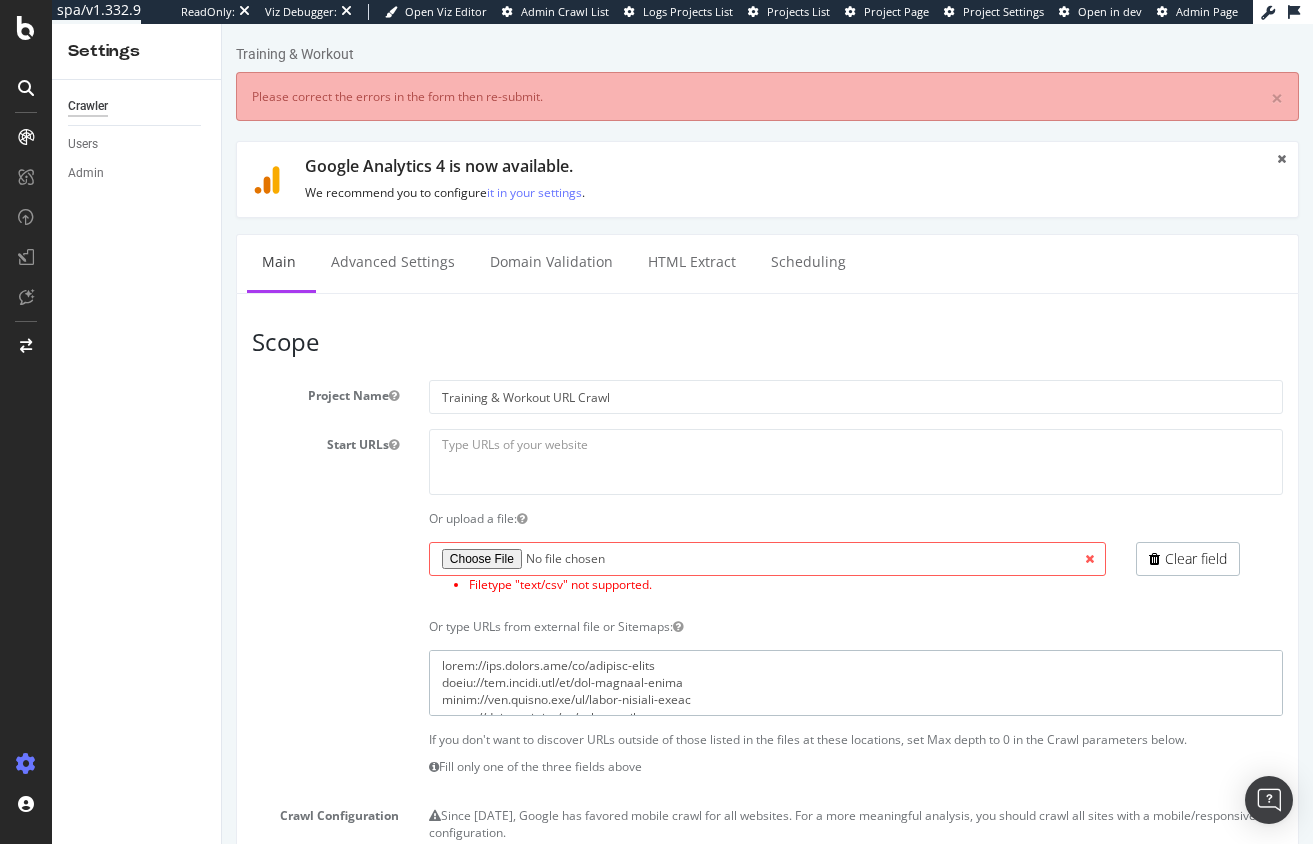 scroll, scrollTop: 291573, scrollLeft: 0, axis: vertical 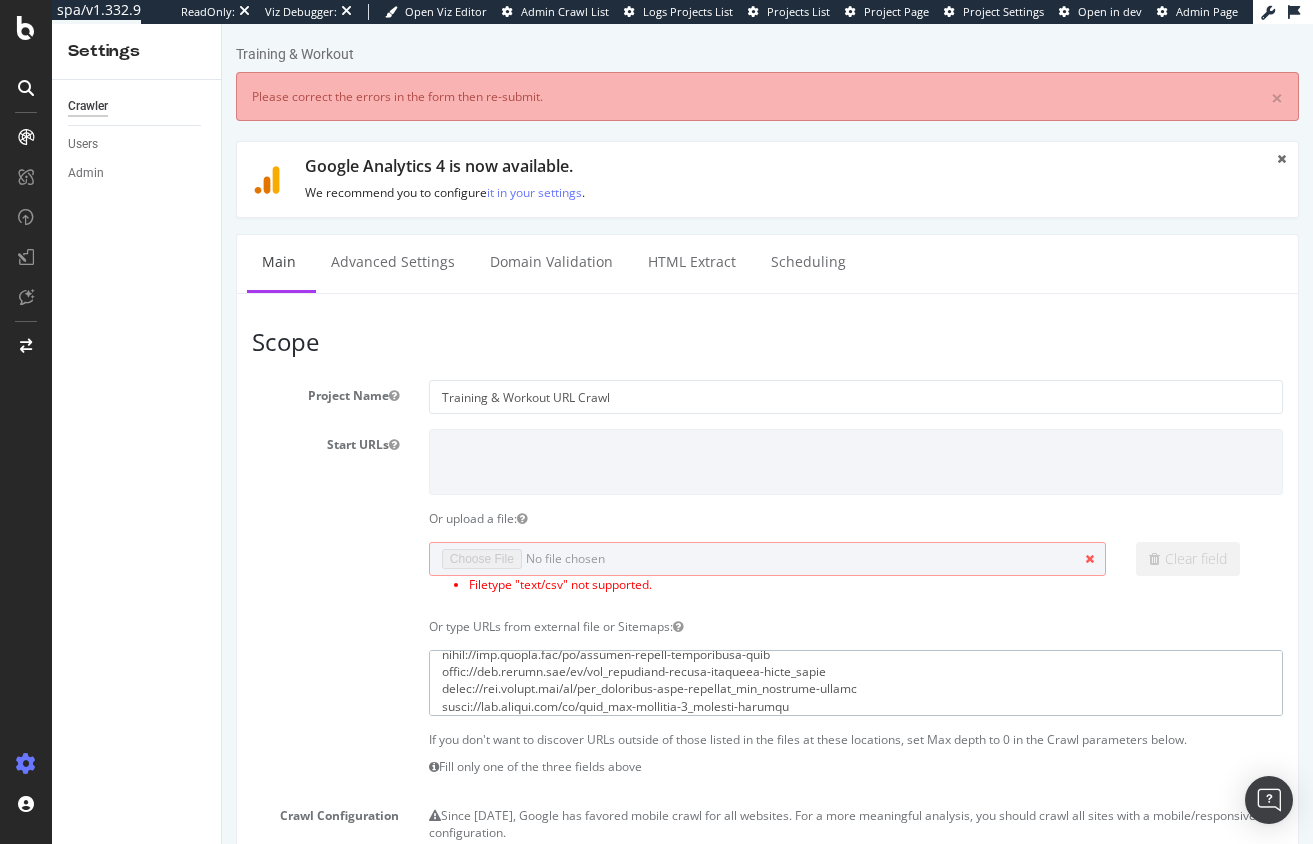type on "https://www.adidas.com/us/workout-shoes
https://www.adidas.com/us/men-workout-shoes
https://www.adidas.com/us/women-workout-shoes
https://www.adidas.com/us/men-workout
https://www.adidas.com/us/men-training-shoes
https://www.adidas.com/us/women-workout
https://www.adidas.com/us/women-training-shoes
https://www.adidas.com/us/men-training-pants
https://www.adidas.com/us/training-clothing
https://www.adidas.com/us/men-workout-t_shirts
https://www.adidas.com/us/training-shoes
https://www.adidas.com/us/women-training-bags
https://www.adidas.com/us/men-training-workout-shoes
https://www.adidas.com/us/training
https://www.adidas.com/us/training-bags
https://www.adidas.com/us/men-training-bags
https://www.adidas.com/us/men-training-shorts
https://www.adidas.com/us/women-matching_sets-workout
https://www.adidas.com/us/strength_training-shoes
https://www.adidas.com/us/women-workout-t_shirts
https://www.adidas.com/us/men-matching_sets-training
https://www.adidas.com/us/training-pants
https://www.adidas.com/us/plus_si..." 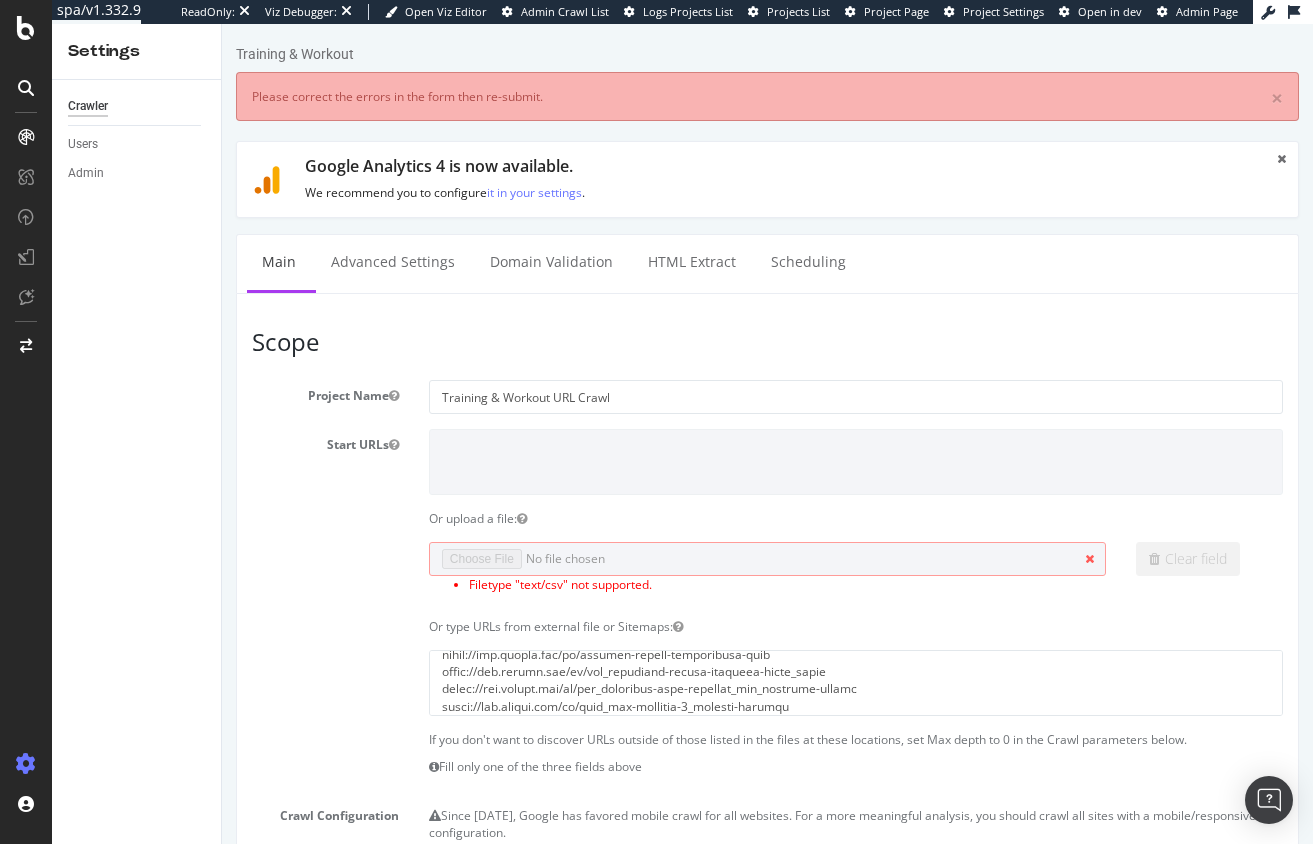 click at bounding box center (767, 682) 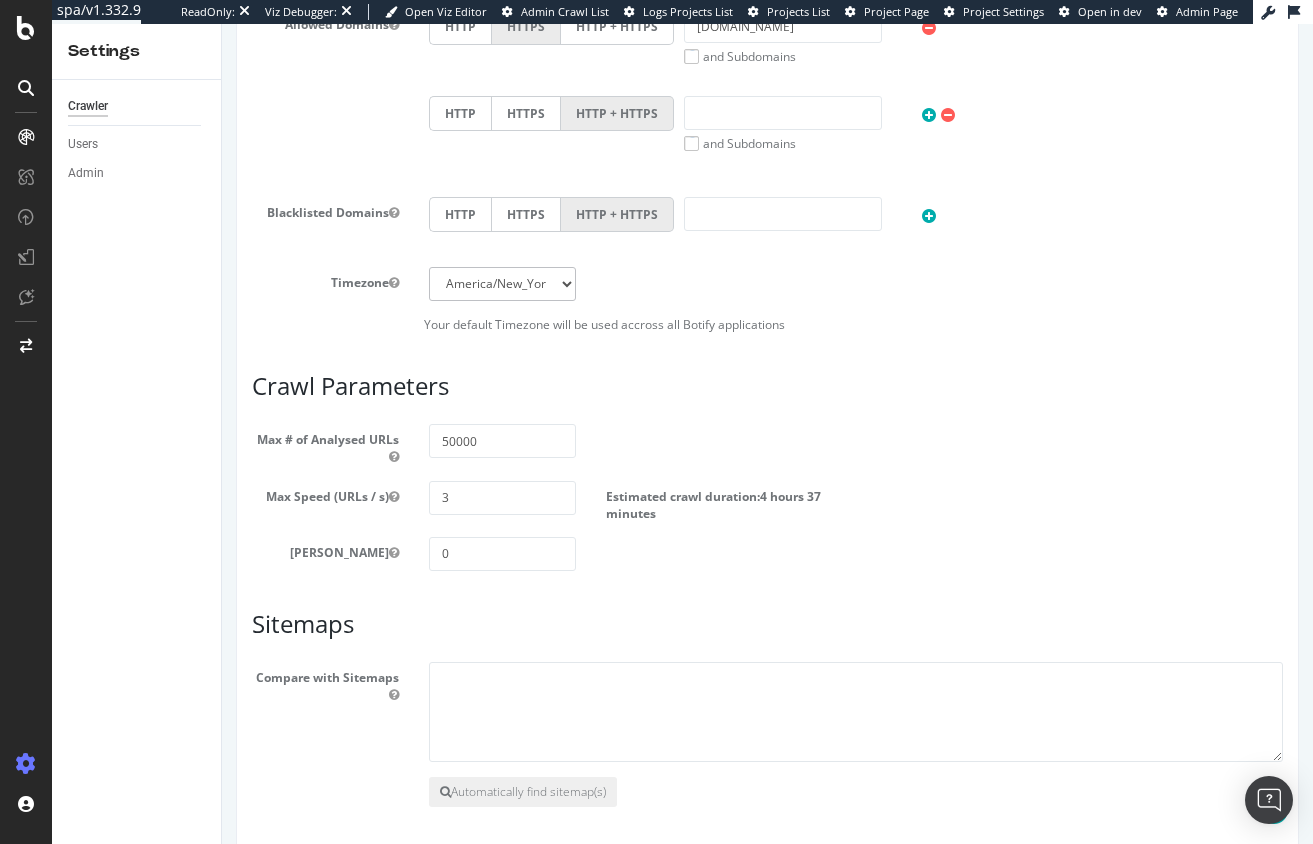 scroll, scrollTop: 998, scrollLeft: 0, axis: vertical 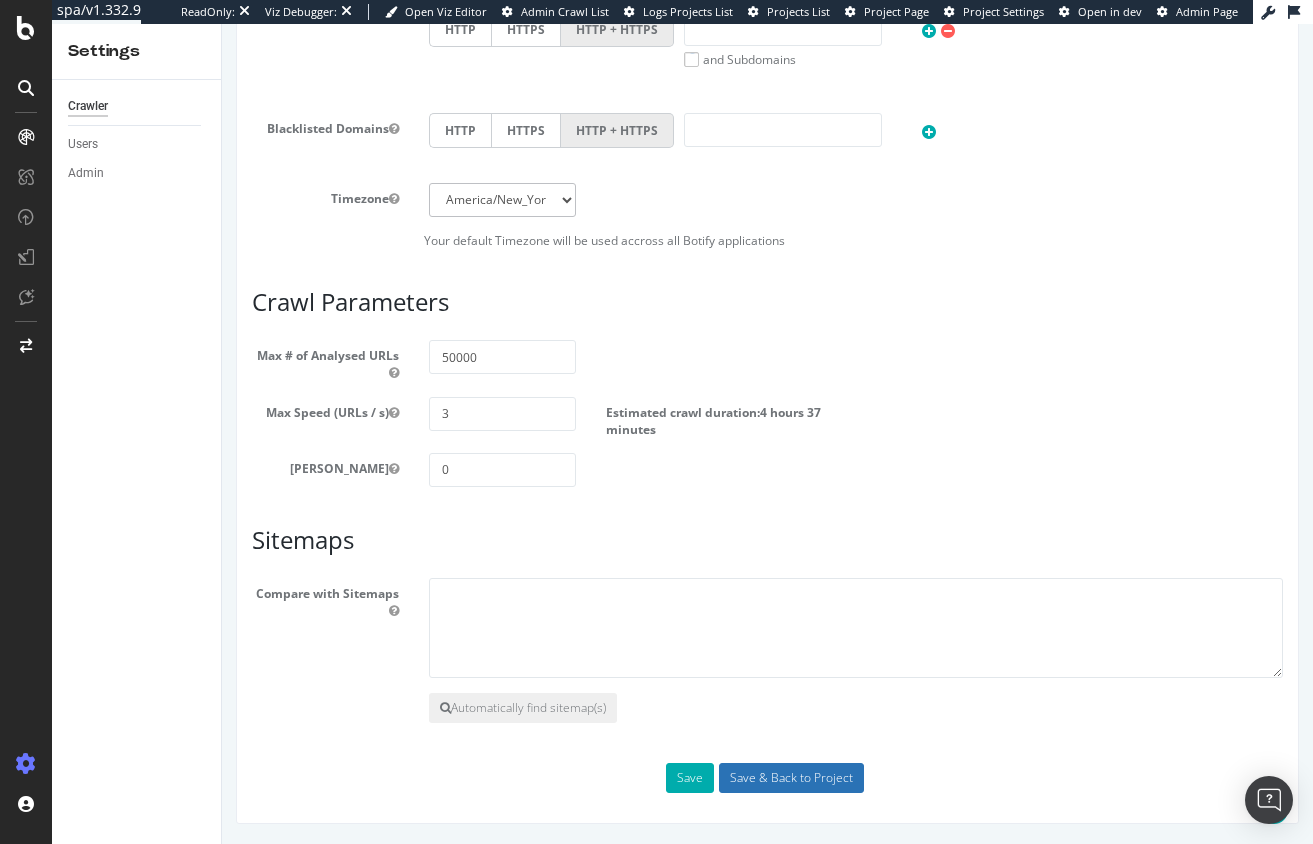 click on "Save & Back to Project" at bounding box center (791, 778) 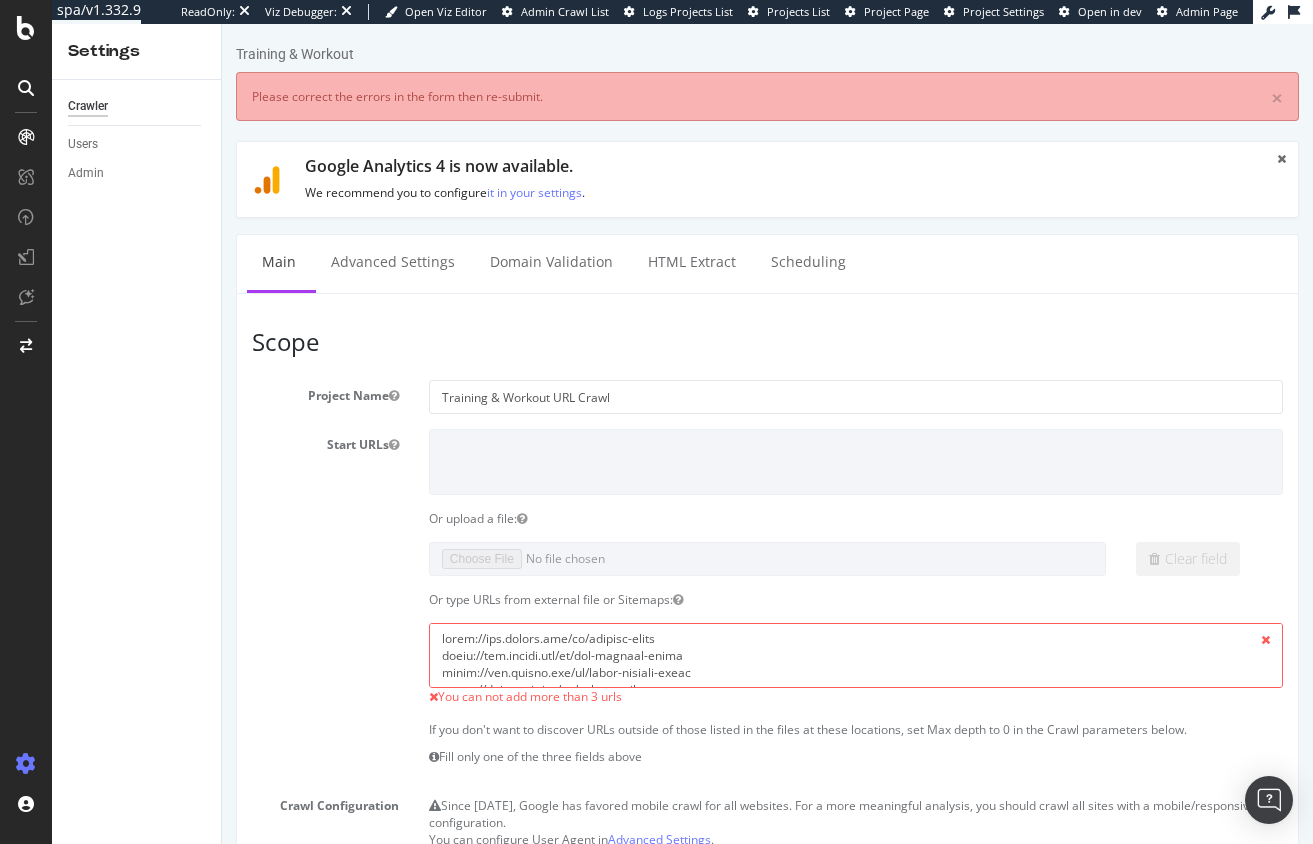 scroll, scrollTop: 0, scrollLeft: 0, axis: both 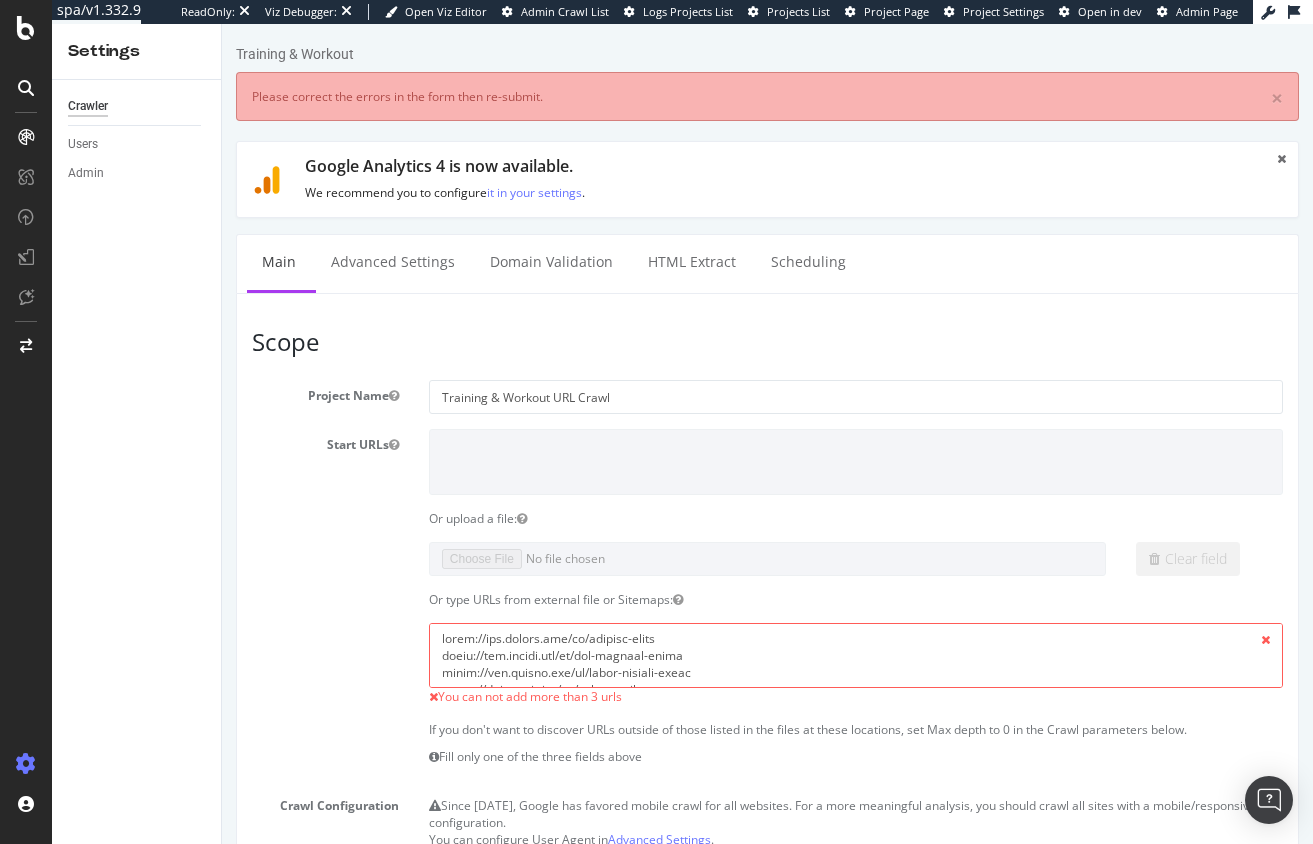 click on "You can not add more than 3 urls" at bounding box center [767, 664] 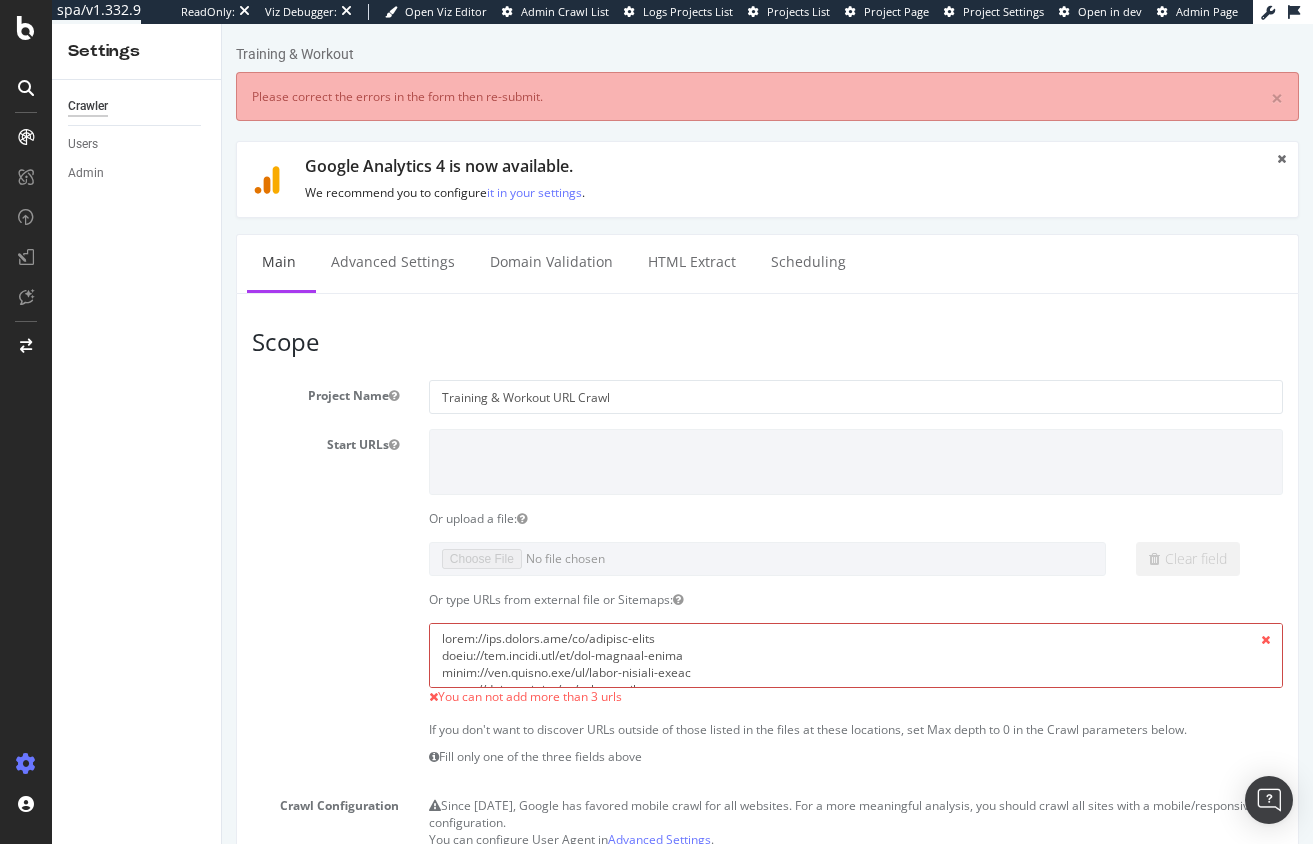 click at bounding box center [856, 655] 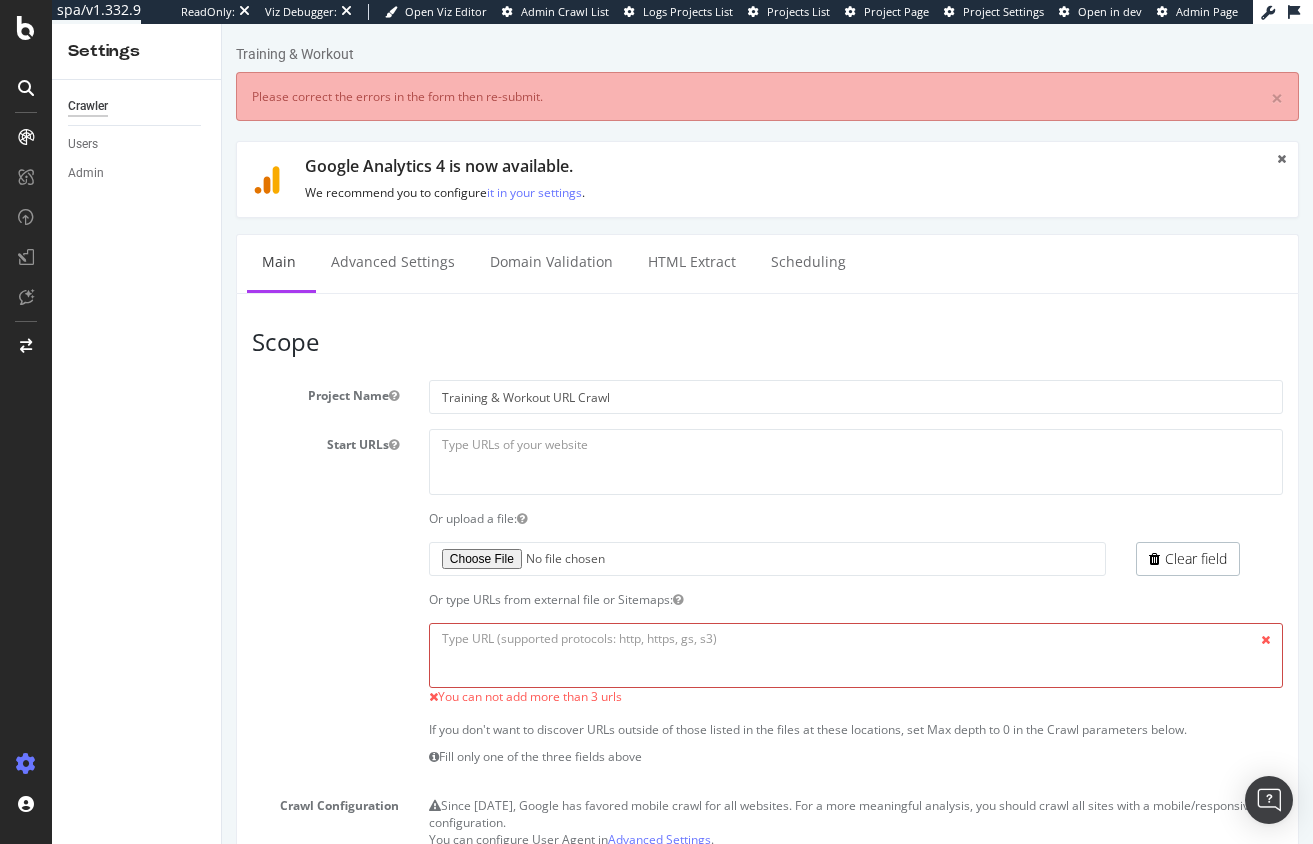 type 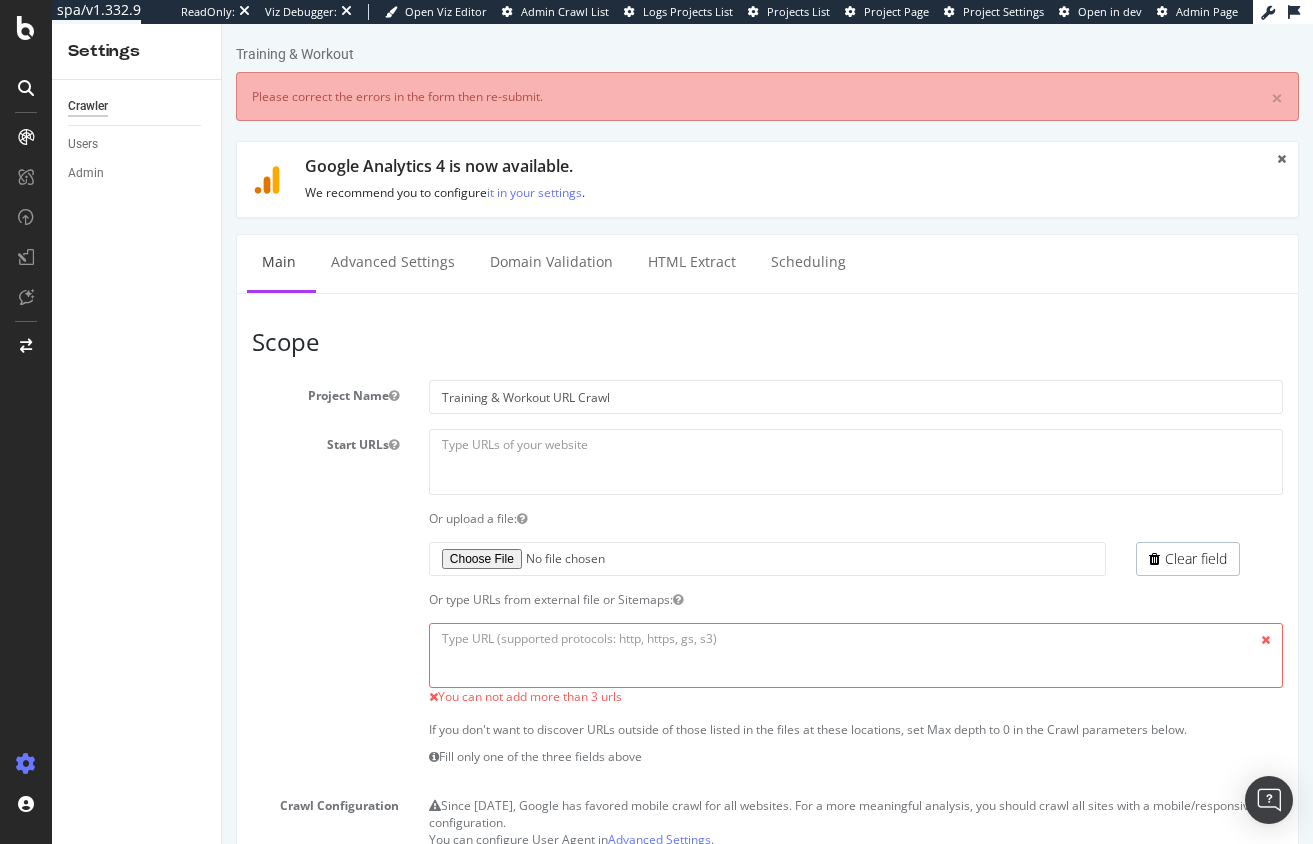 click on "Project Name
Training & Workout URL Crawl Start URLs
Or upload a file:
Clear field
Or type URLs from external file or Sitemaps:
You can not add more than 3 urls
If you don't want to discover URLs outside of those listed in the files at these locations, set Max depth to 0 in the Crawl parameters below.
Fill only one of the three fields above
Crawl Configuration  Since September 2020, Google has favored mobile crawl for all websites. For a more meaningful analysis, you should crawl all sites with a mobile/responsive configuration.
You can configure User Agent in  Advanced Settings .
Mobile/Responsive Desktop Advanced Allowed Domains
HTTP HTTPS Mobile" at bounding box center [767, 808] 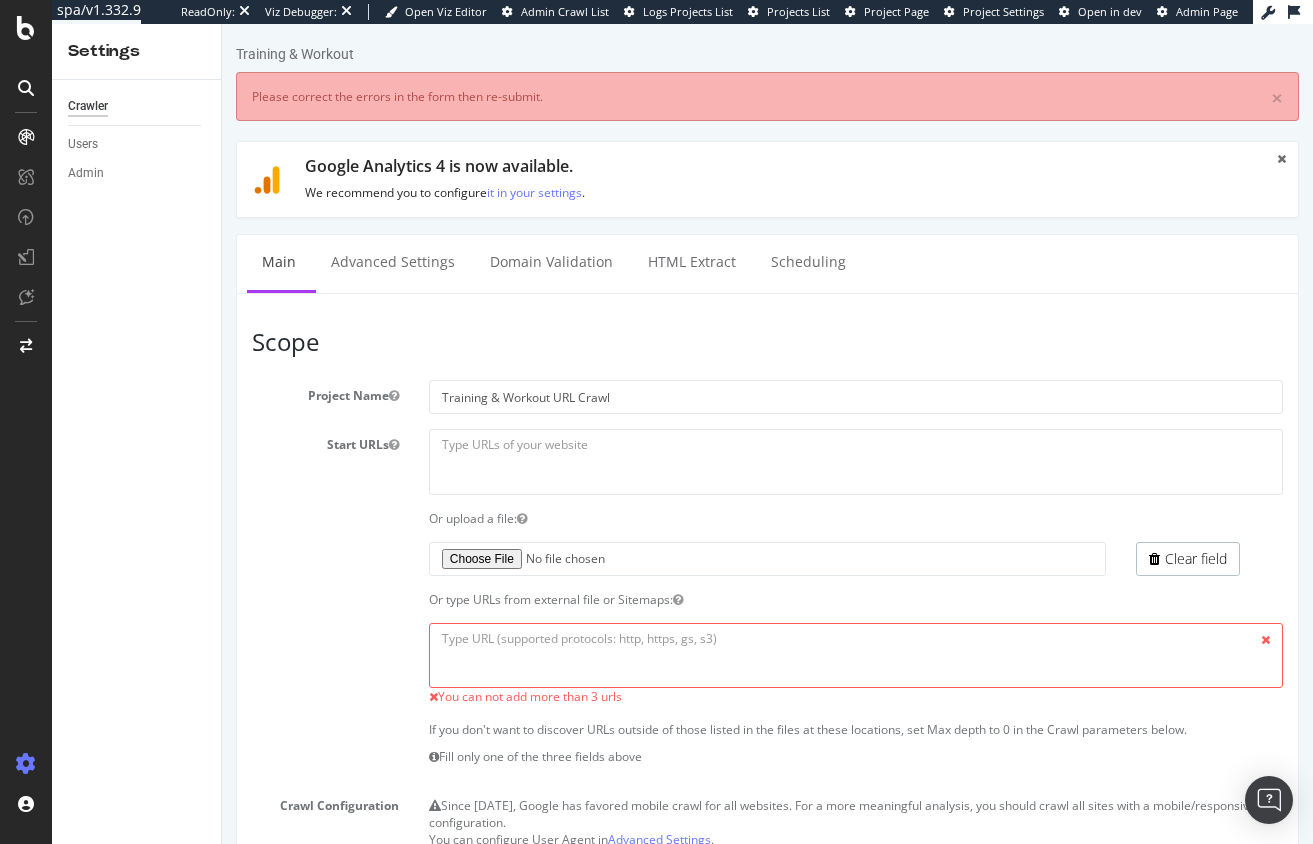 click on "Clear field" at bounding box center (767, 559) 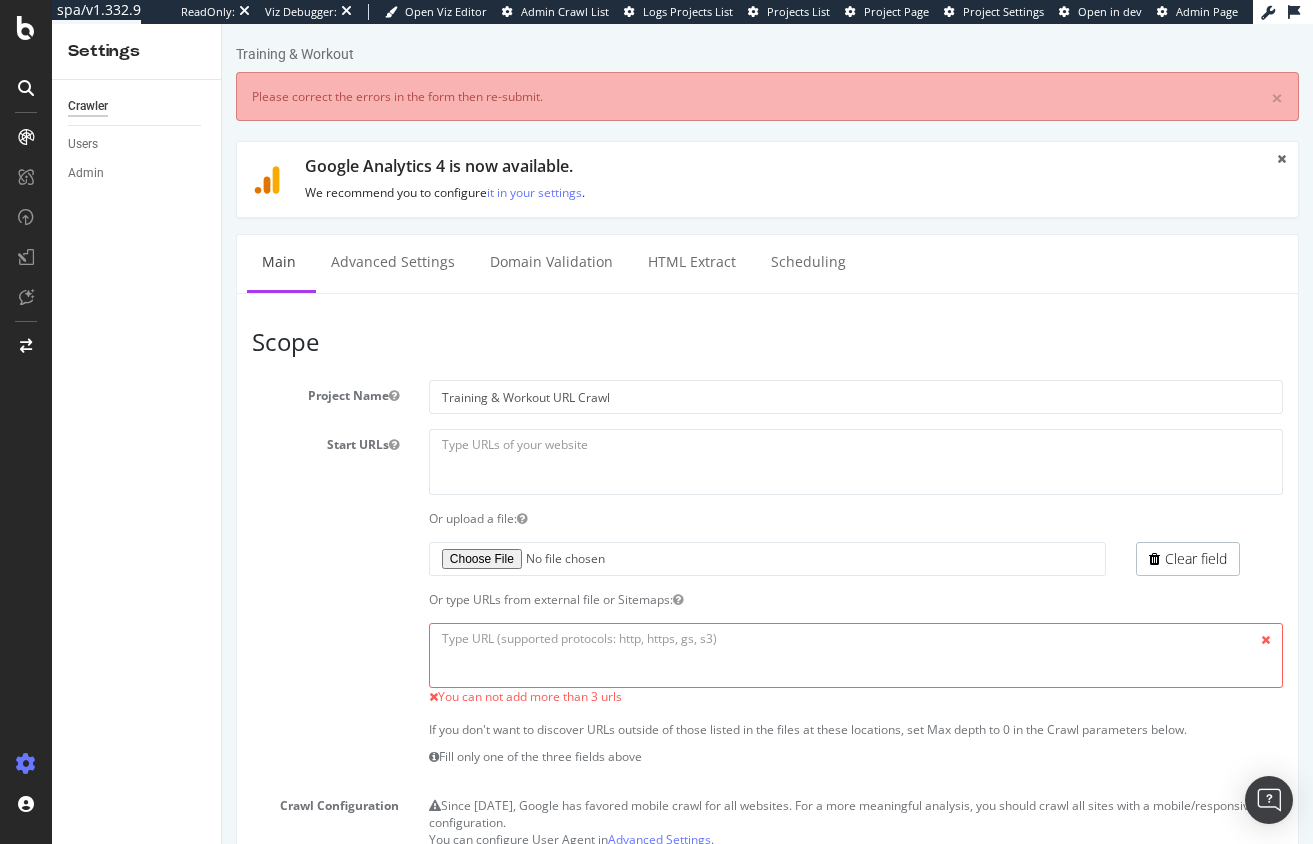 type on "C:\fakepath\Adidas - Training & Workout URL List for Ad Hoc Crawl - csv.txt" 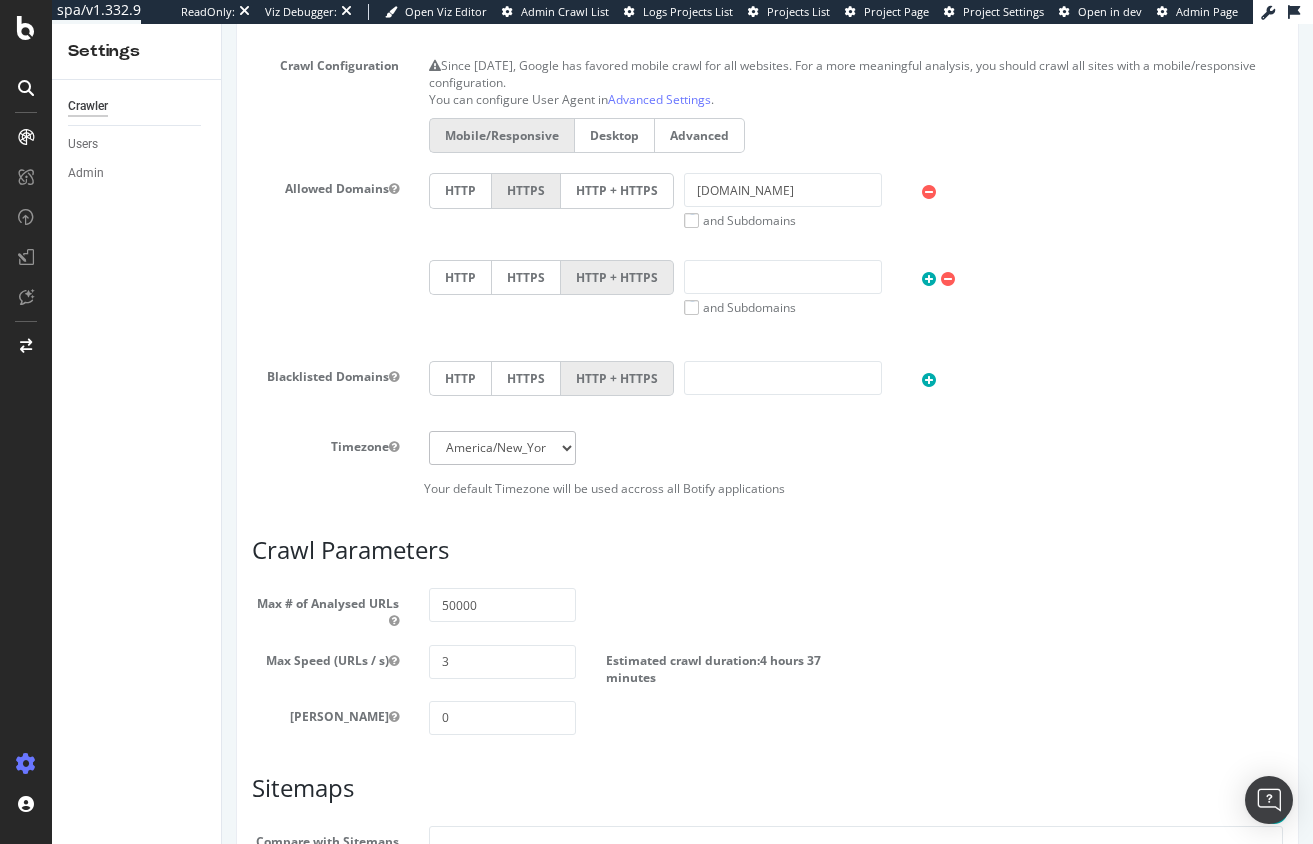 scroll, scrollTop: 988, scrollLeft: 0, axis: vertical 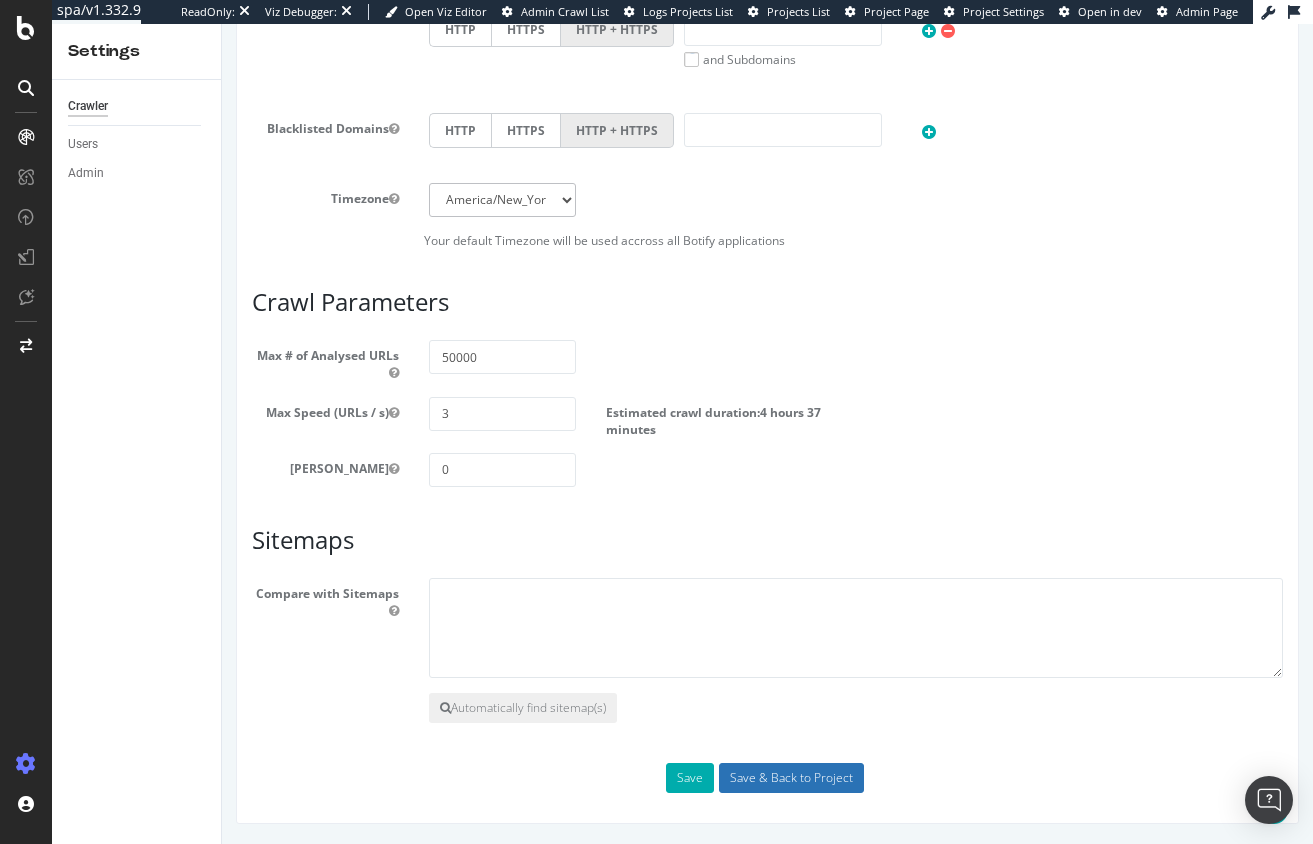 click on "Save & Back to Project" at bounding box center (791, 778) 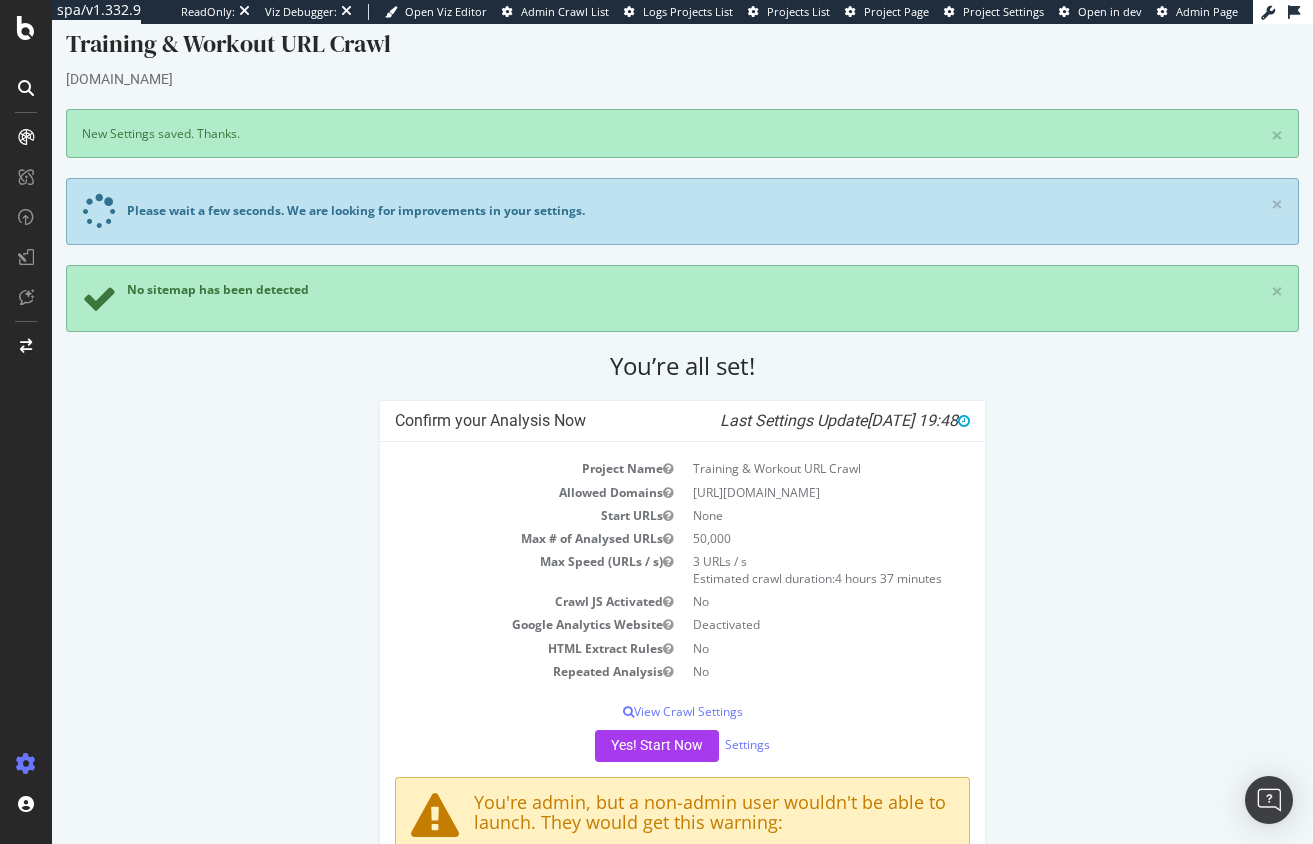scroll, scrollTop: 104, scrollLeft: 0, axis: vertical 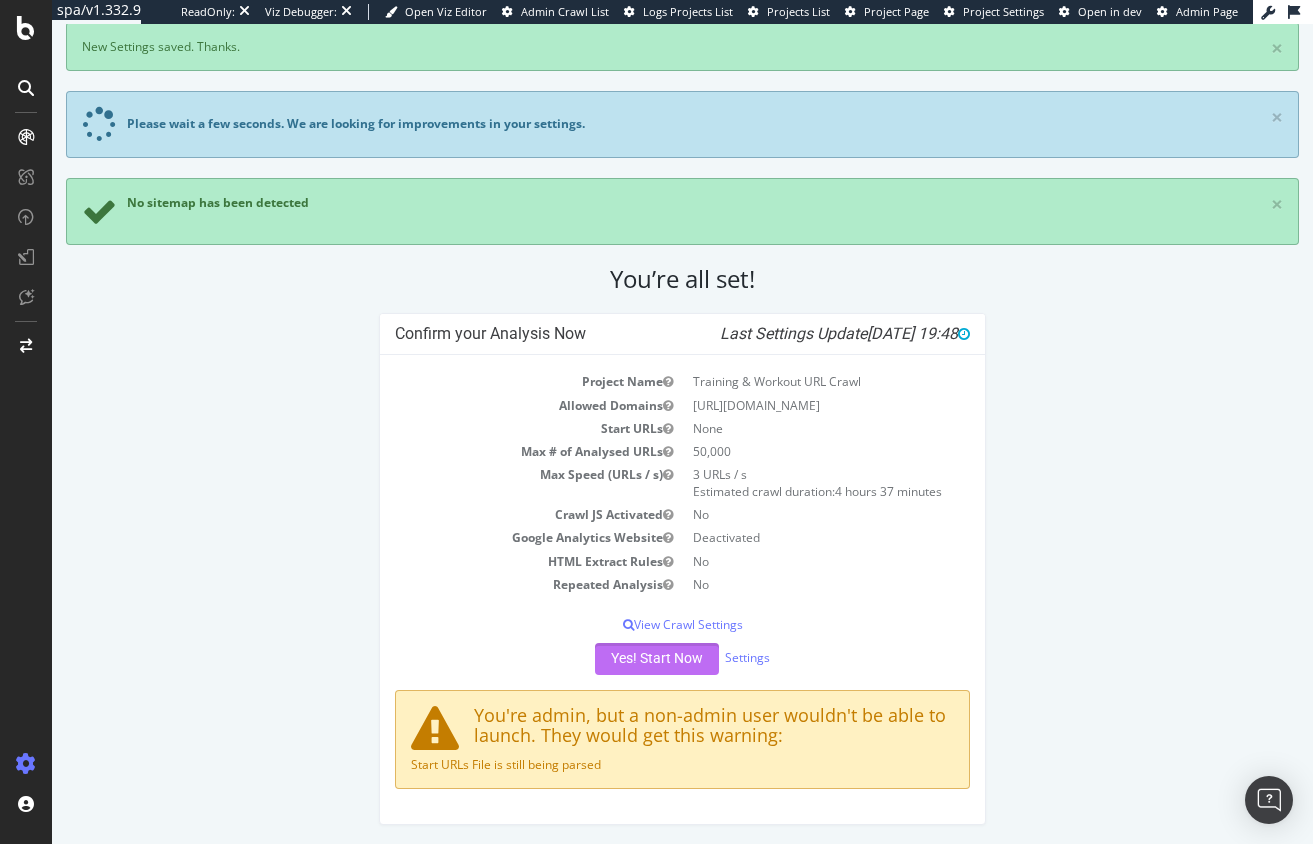 click on "Yes! Start Now" at bounding box center (657, 659) 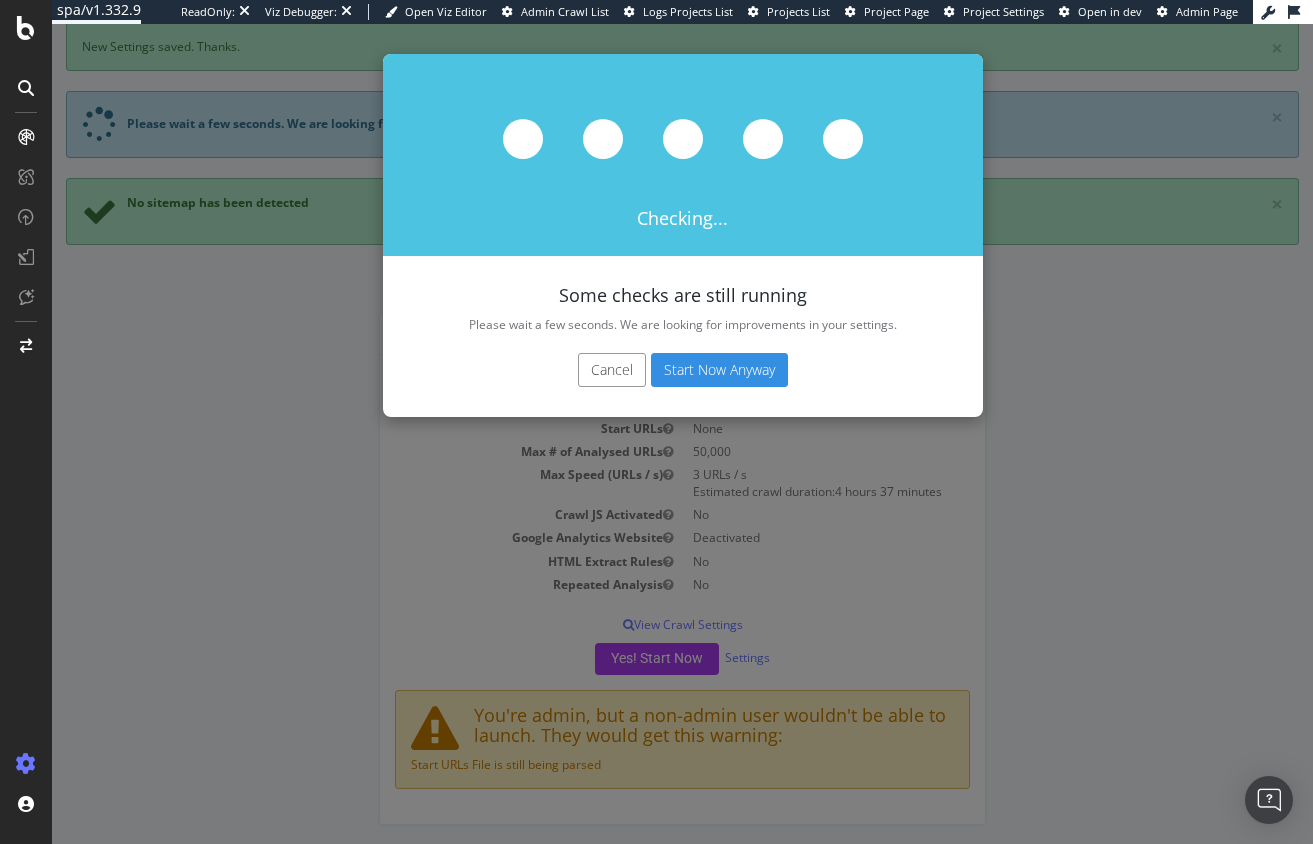 click on "Start Now Anyway" at bounding box center [719, 370] 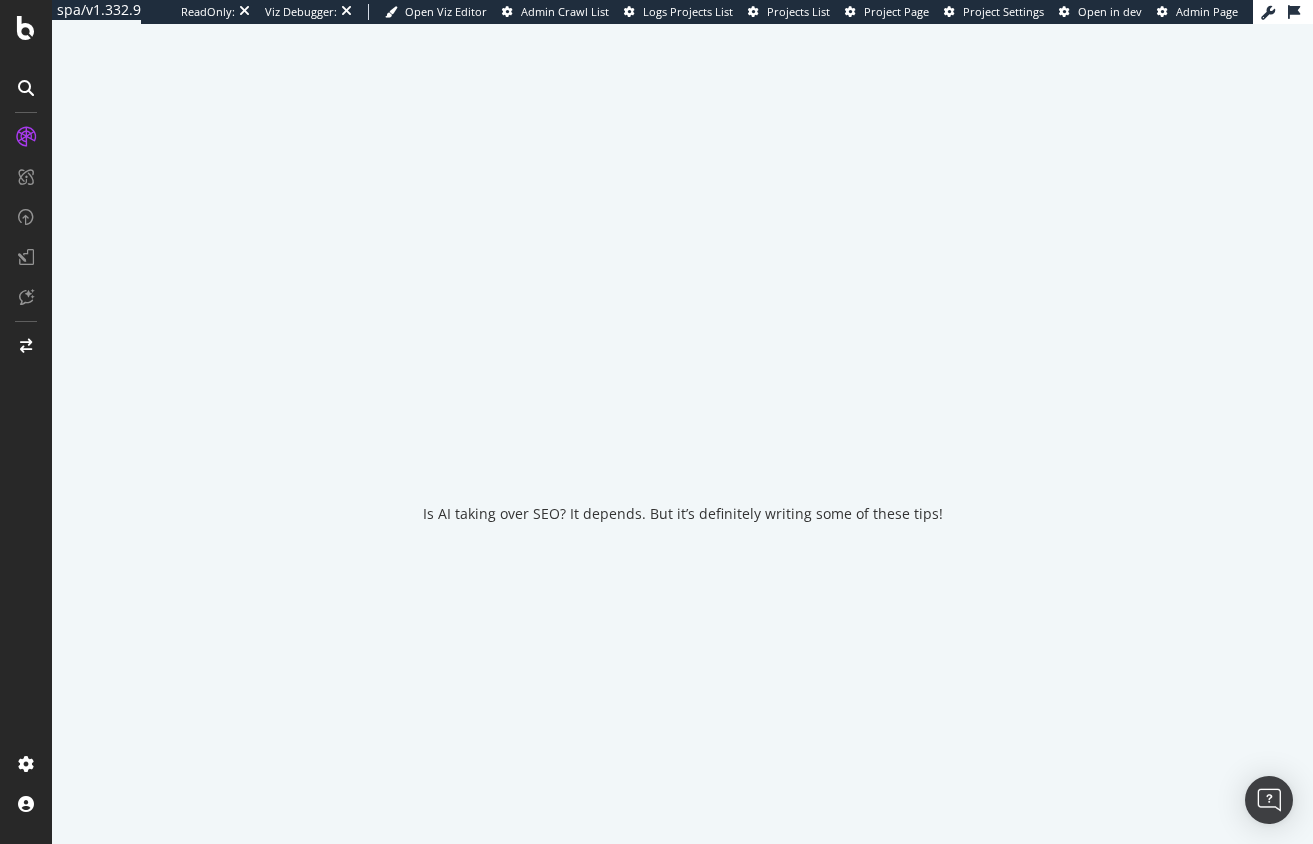 scroll, scrollTop: 0, scrollLeft: 0, axis: both 